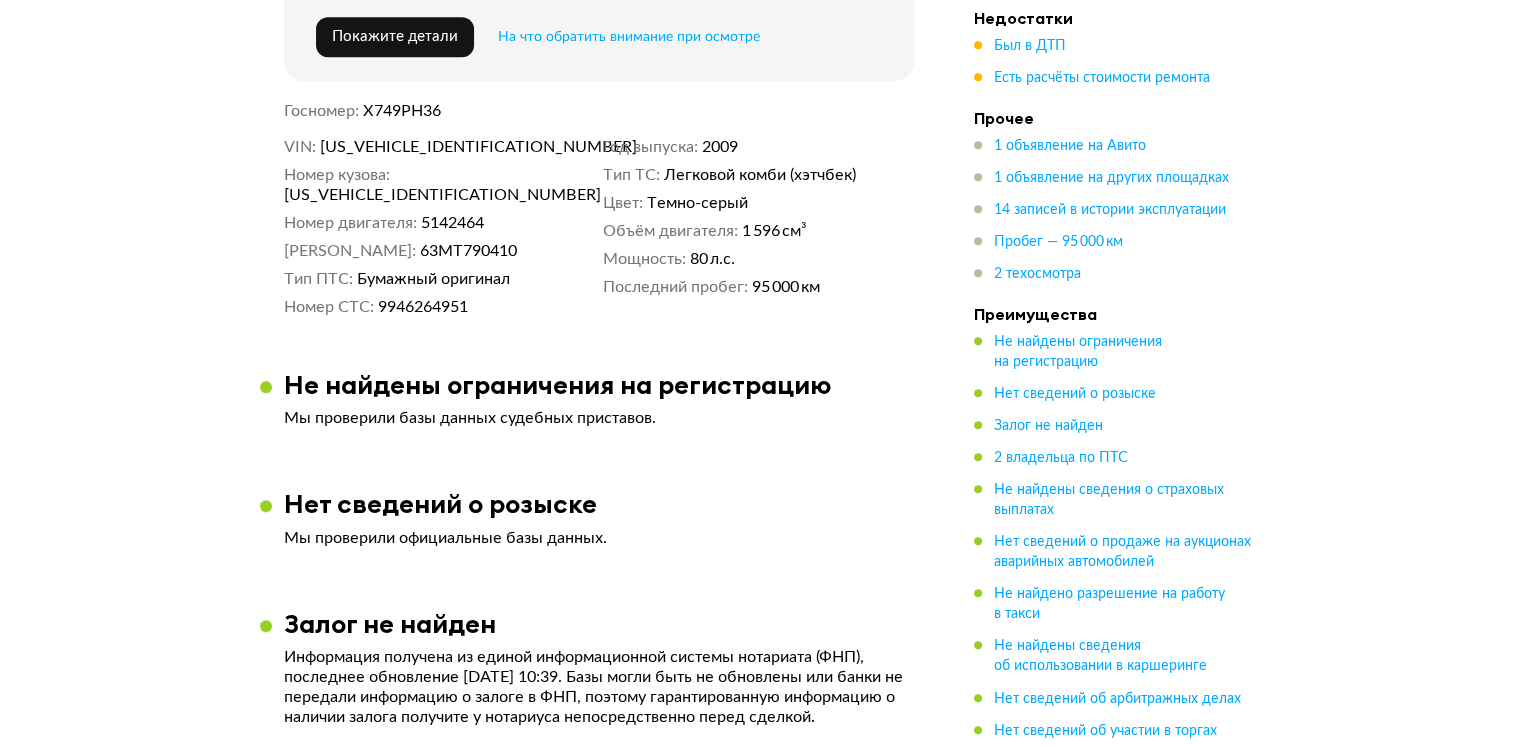 scroll, scrollTop: 1100, scrollLeft: 0, axis: vertical 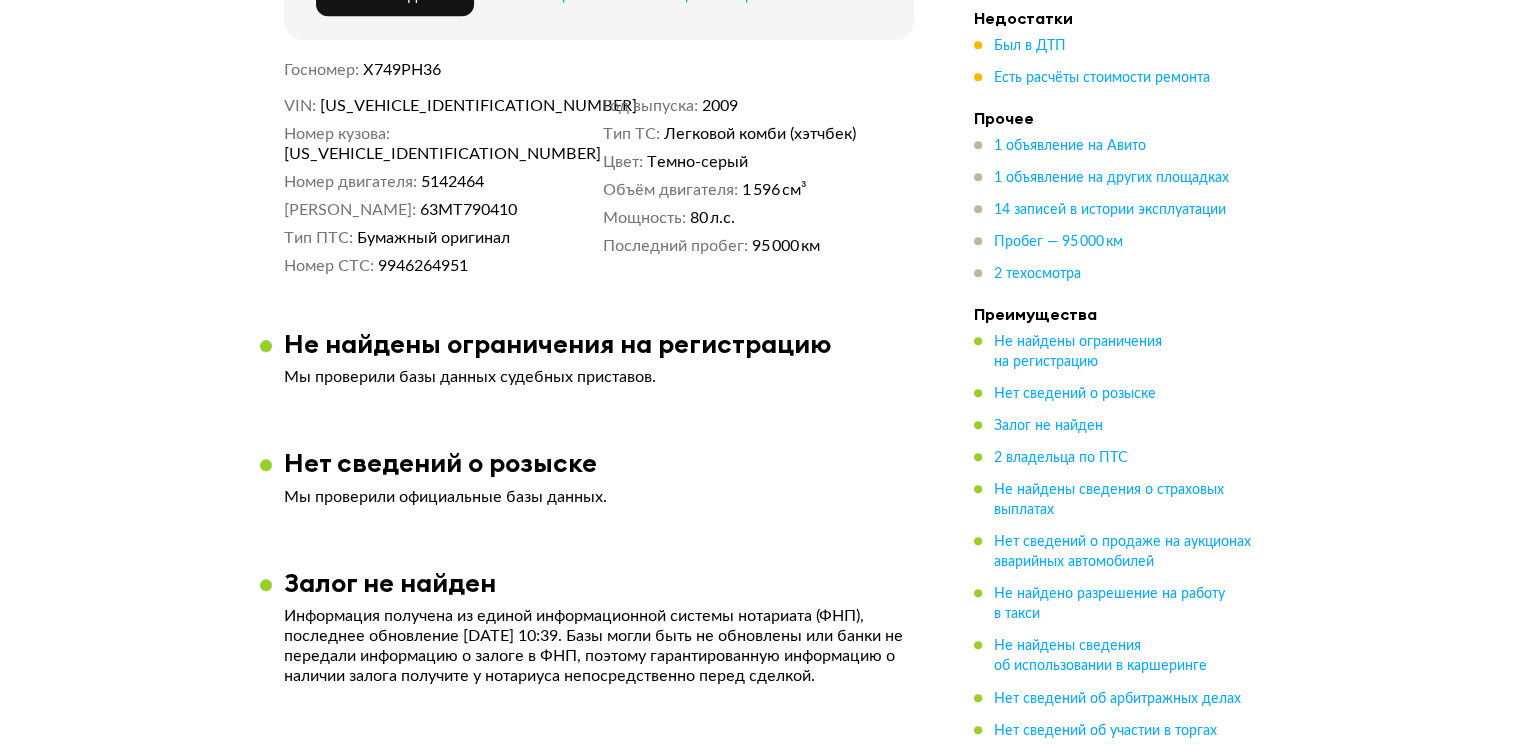 click on "Недостатки Был в ДТП Есть расчёты стоимости ремонта" at bounding box center [1114, 48] 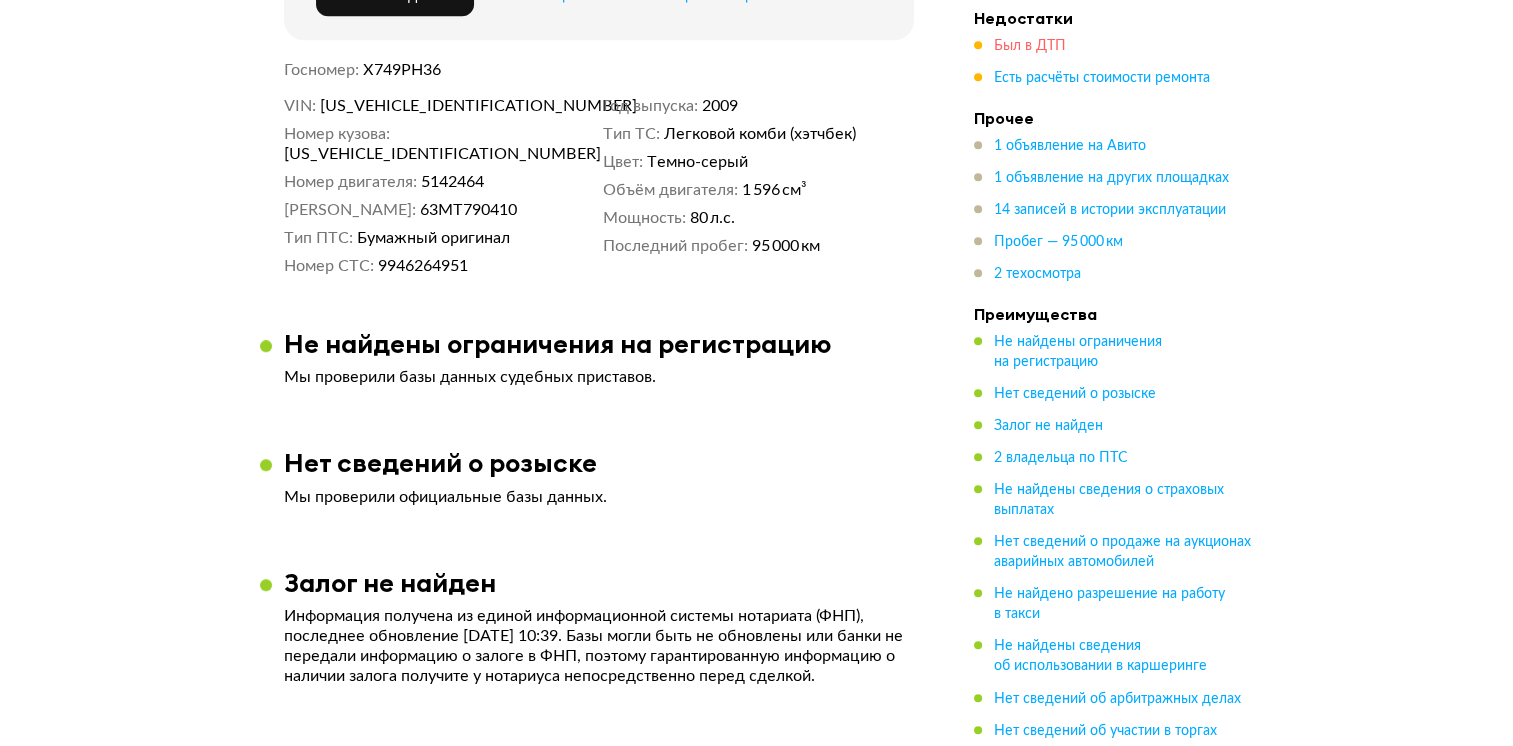 click on "Был в ДТП" at bounding box center [1030, 46] 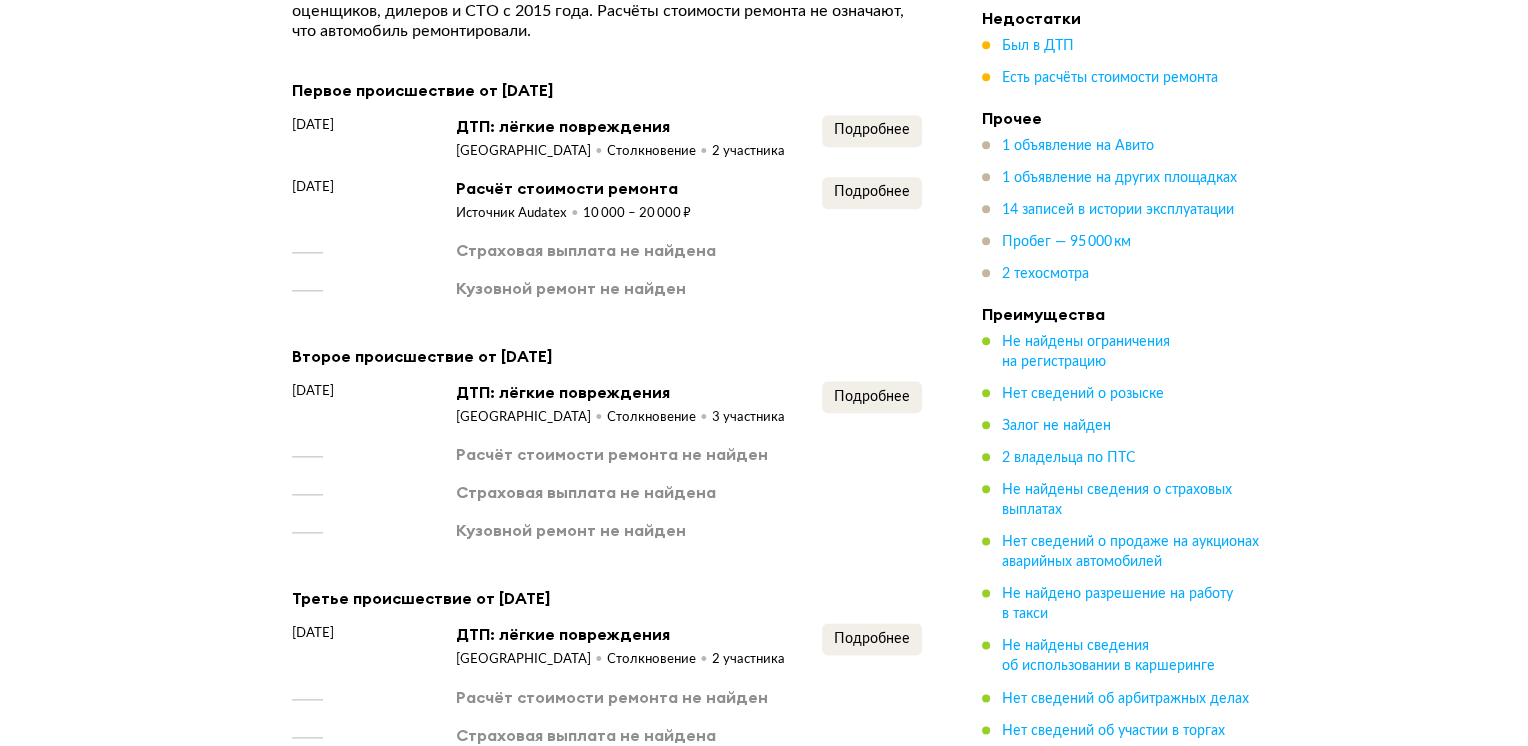 scroll, scrollTop: 2348, scrollLeft: 0, axis: vertical 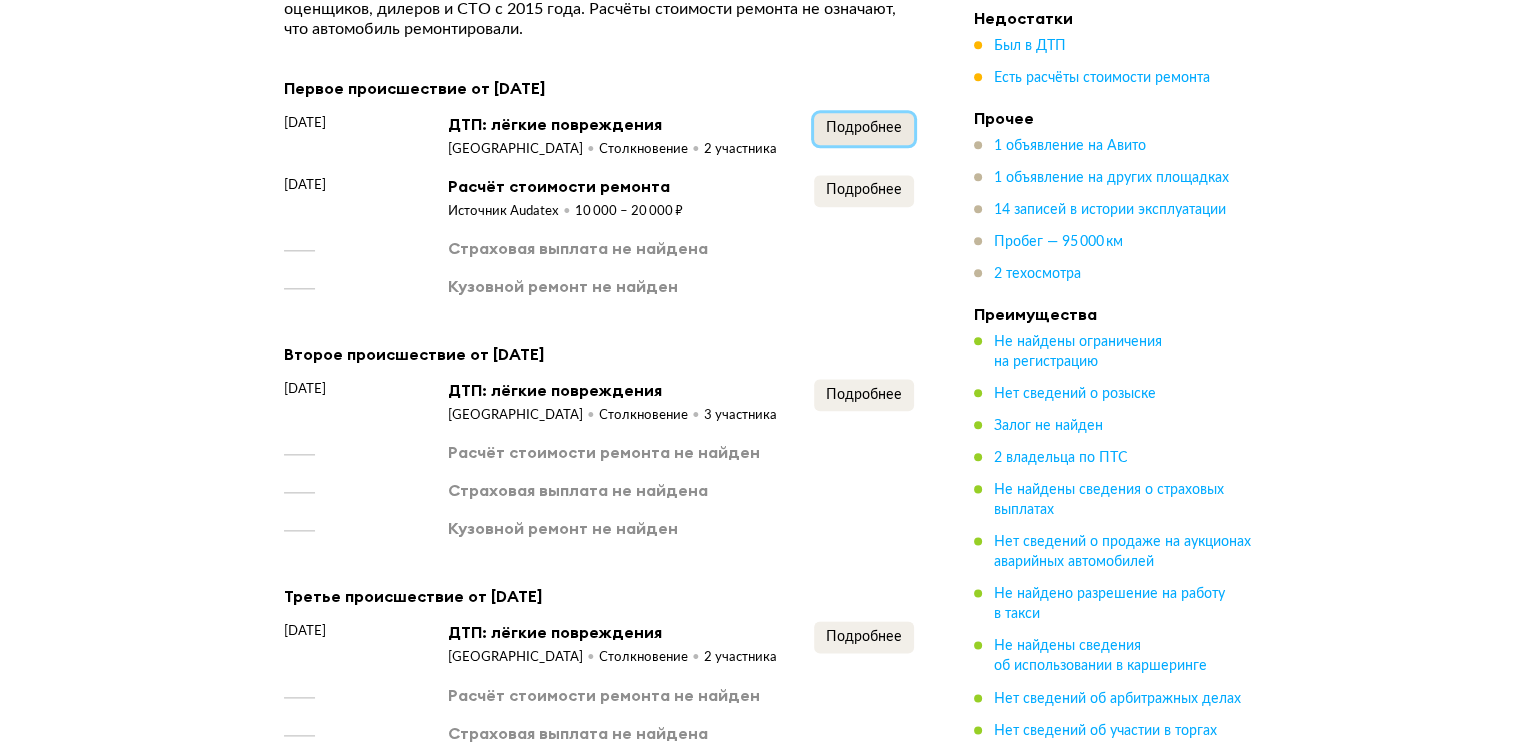 click on "Подробнее" at bounding box center [864, 128] 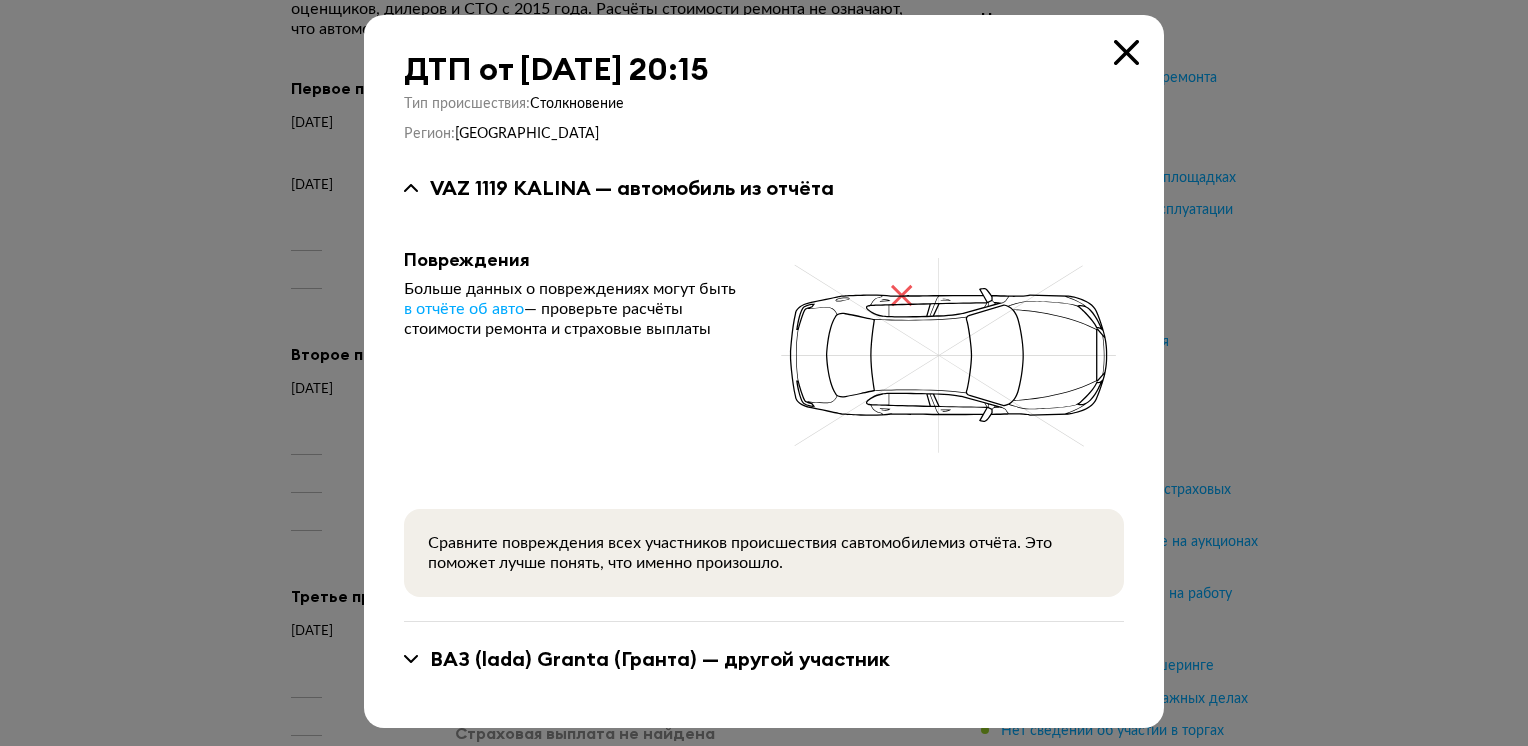 scroll, scrollTop: 6, scrollLeft: 0, axis: vertical 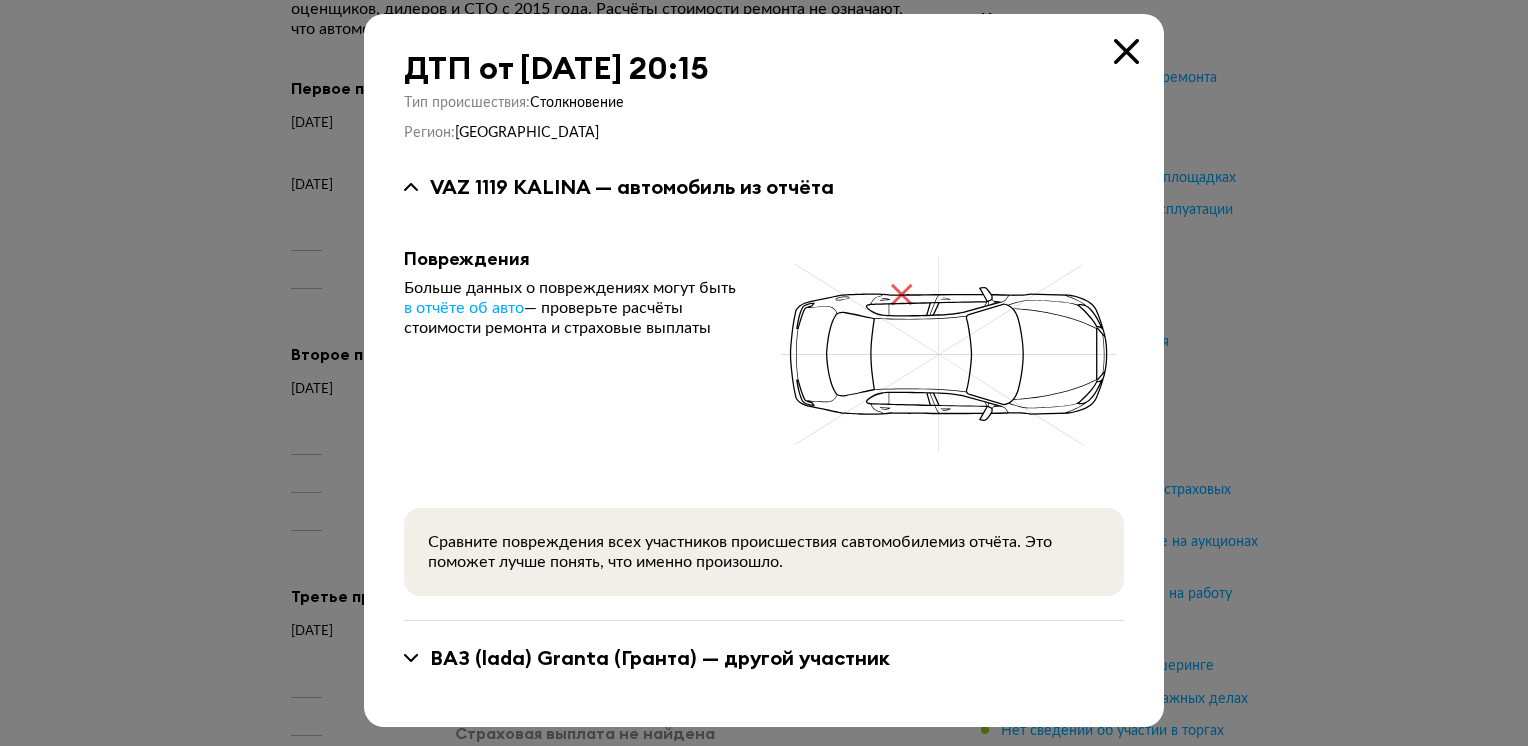 click on "ВАЗ (lada)   Granta (Гранта)   —   другой участник" at bounding box center [660, 658] 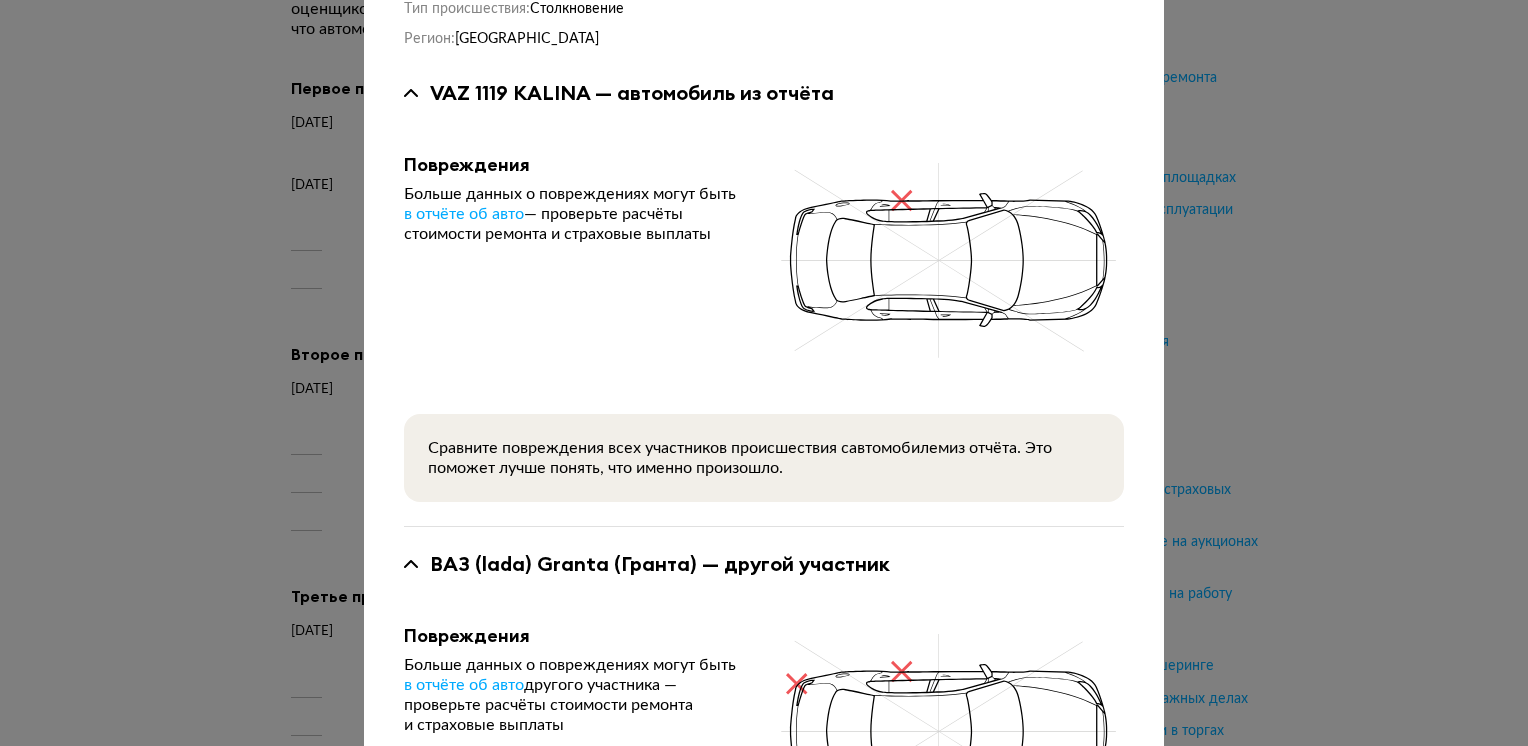 scroll, scrollTop: 265, scrollLeft: 0, axis: vertical 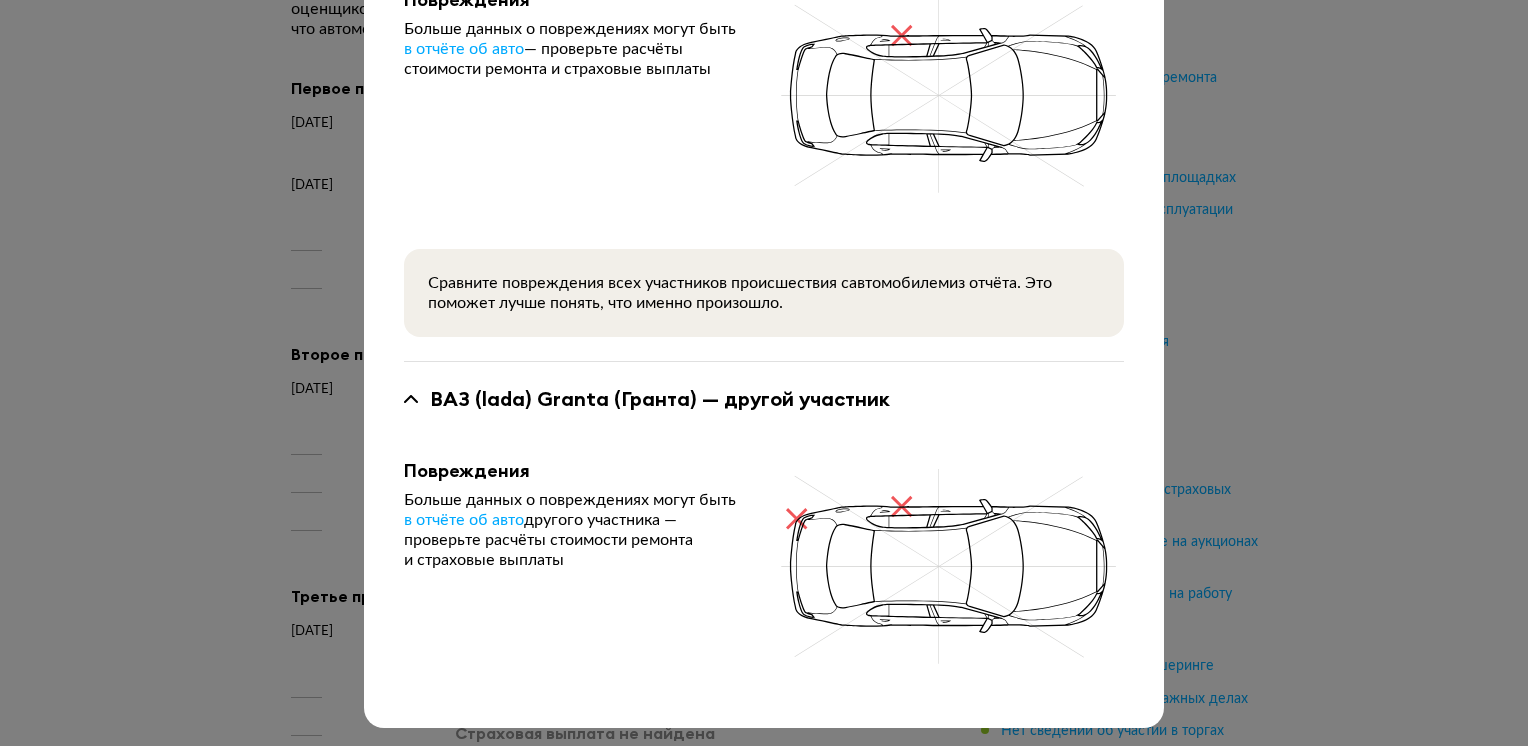 click at bounding box center [764, 108] 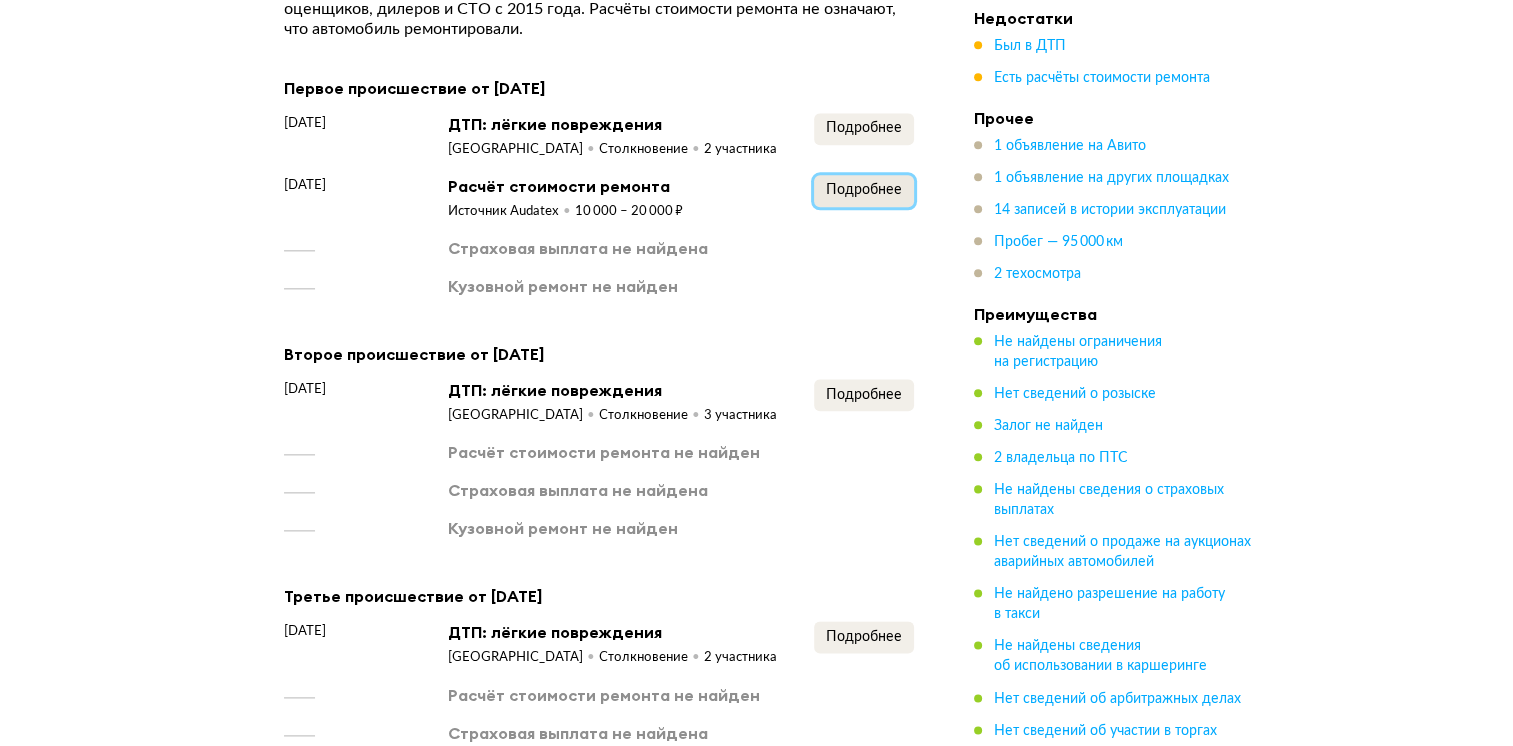 click on "Подробнее" at bounding box center (864, 191) 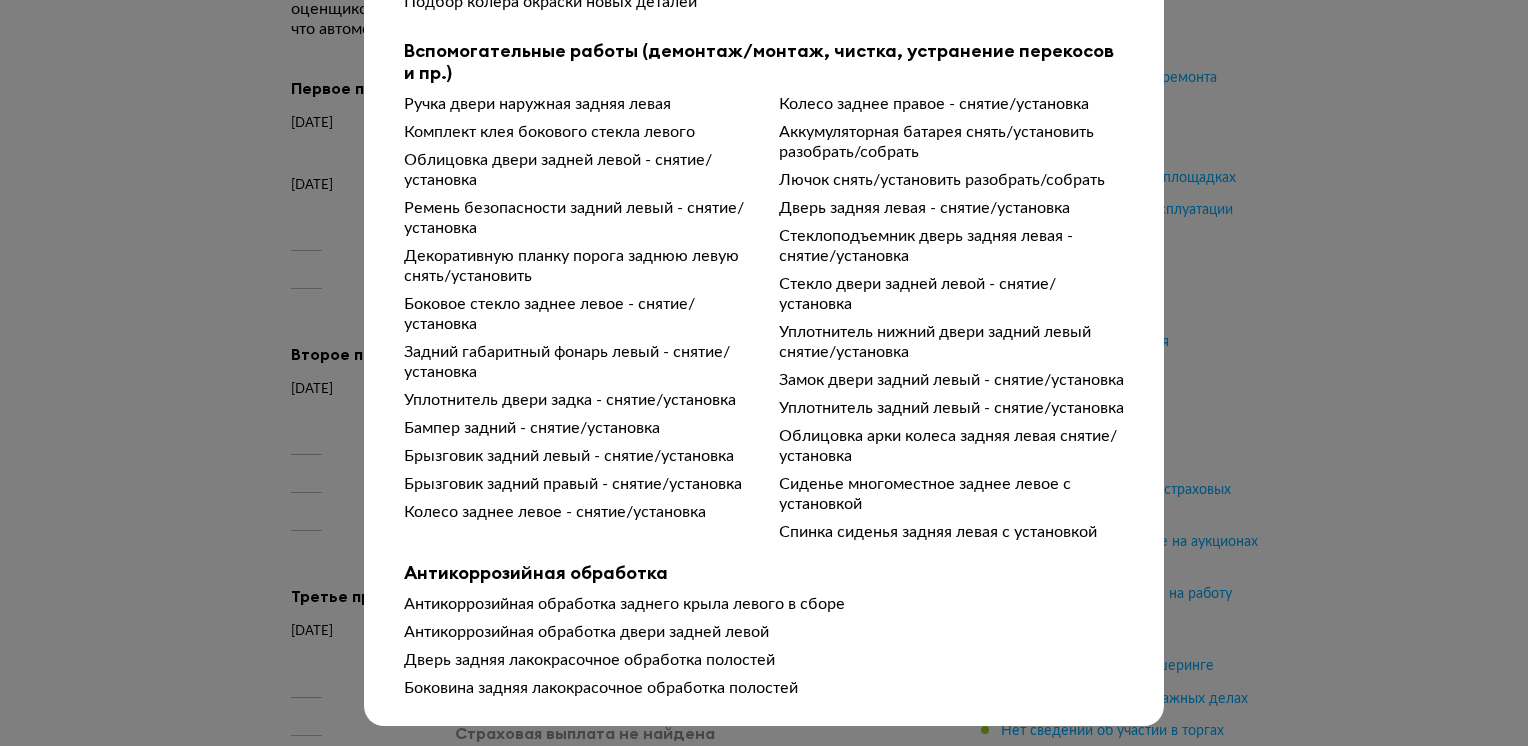 scroll, scrollTop: 658, scrollLeft: 0, axis: vertical 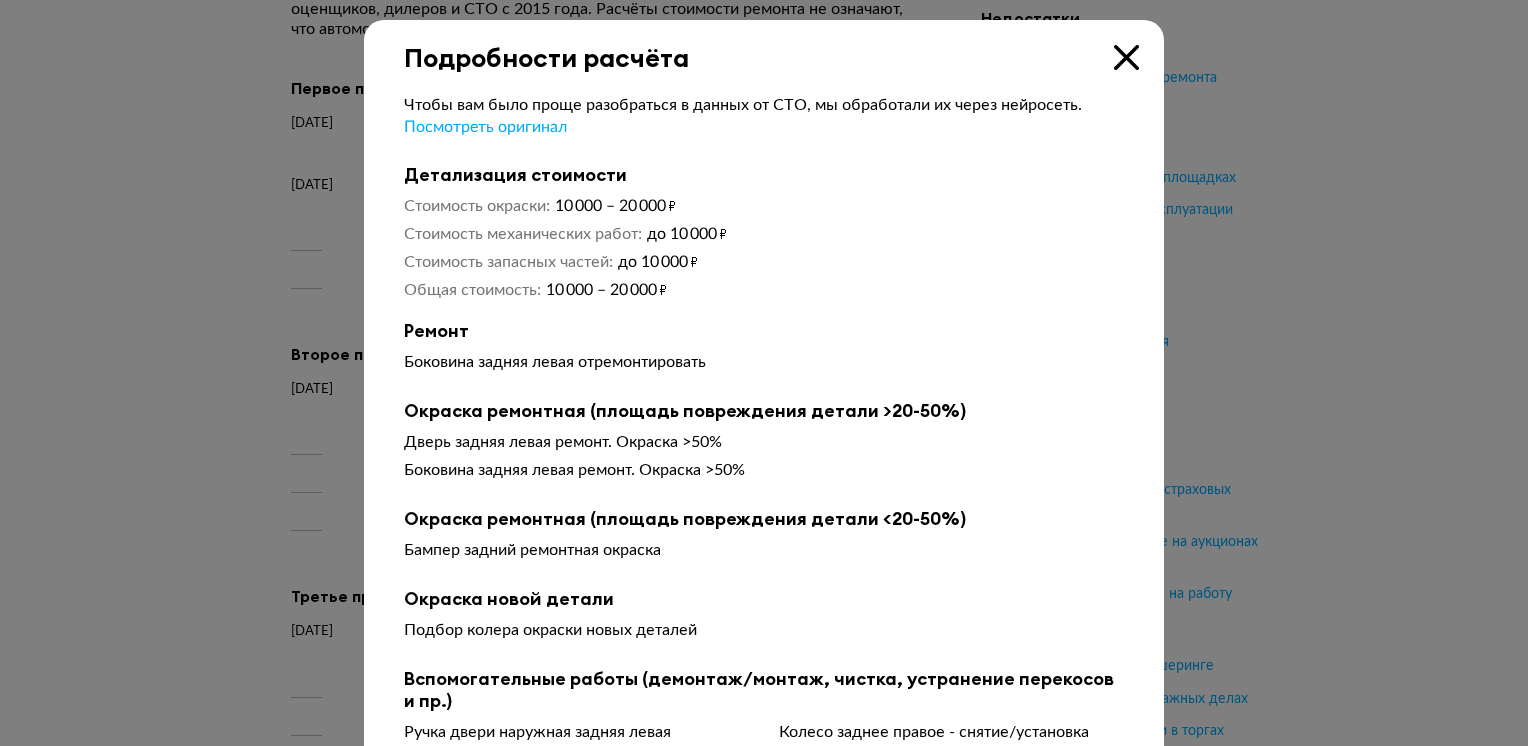 click at bounding box center [1126, 57] 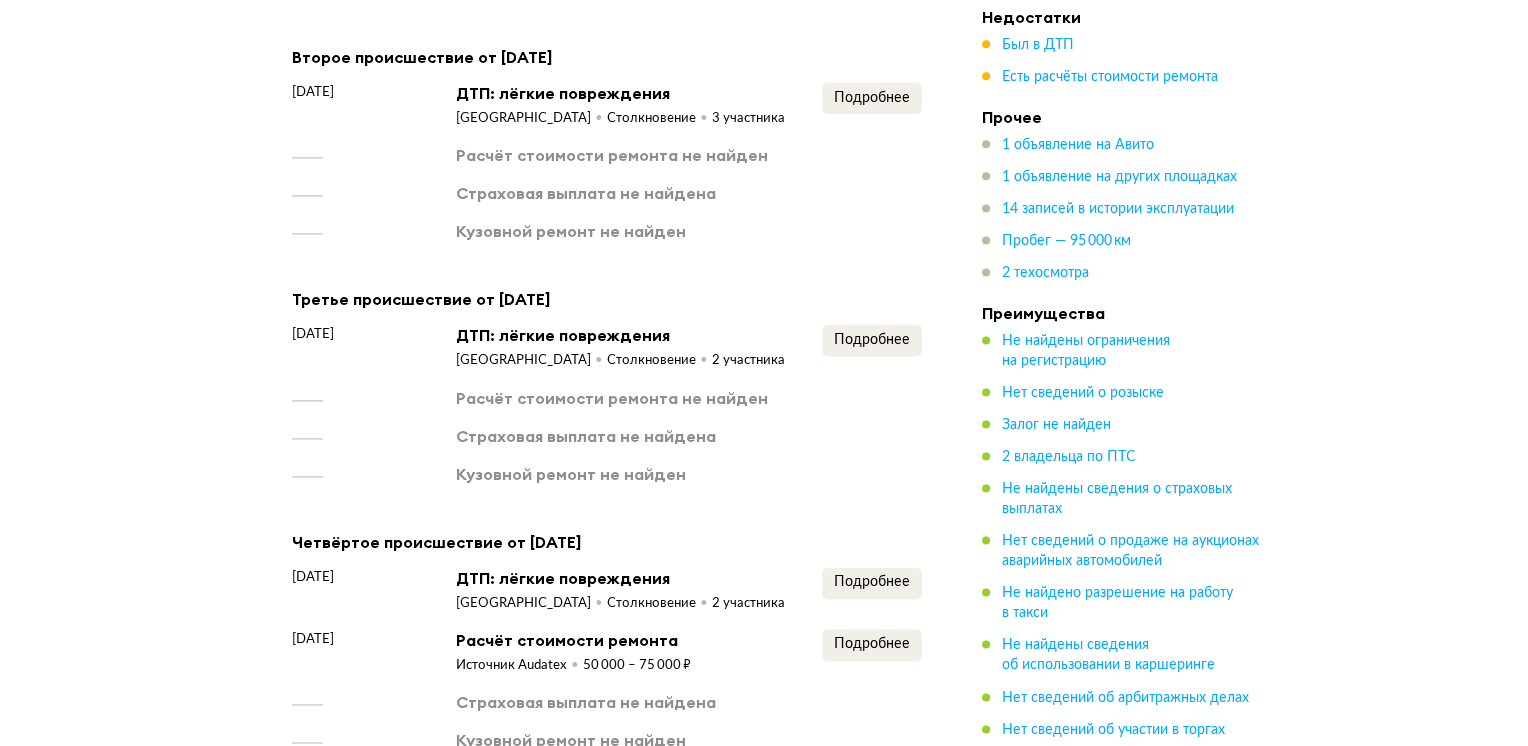 scroll, scrollTop: 2648, scrollLeft: 0, axis: vertical 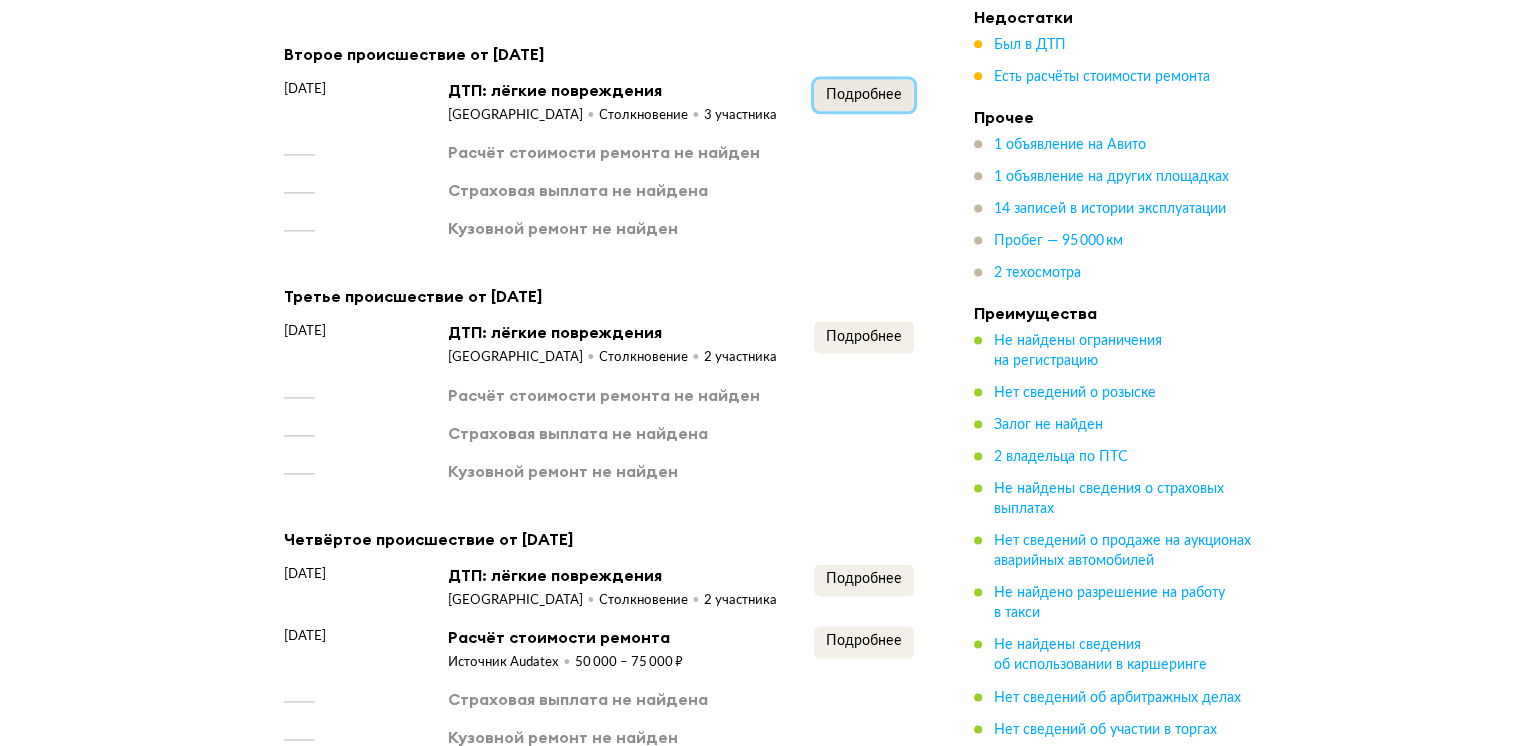 click on "Подробнее" at bounding box center (864, 95) 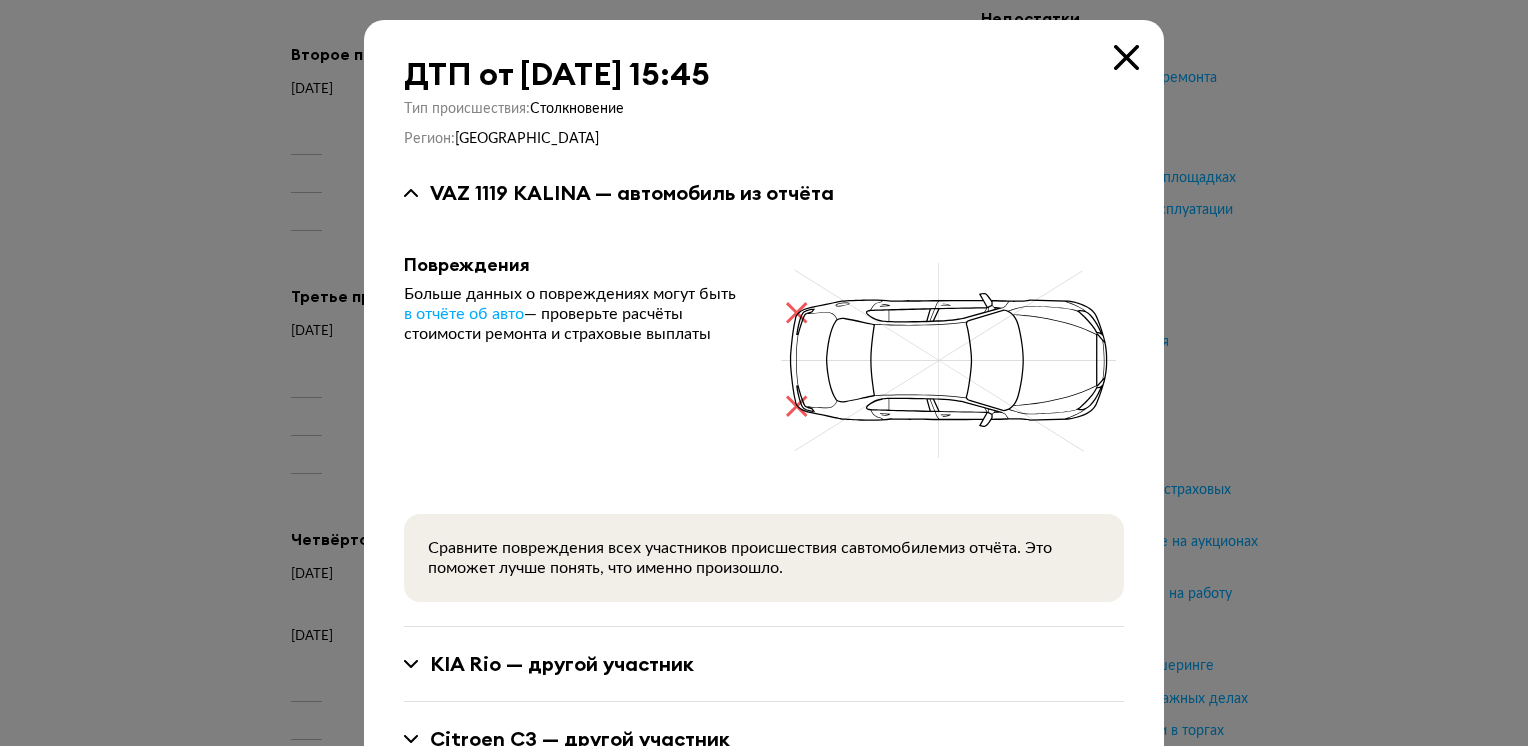 scroll, scrollTop: 80, scrollLeft: 0, axis: vertical 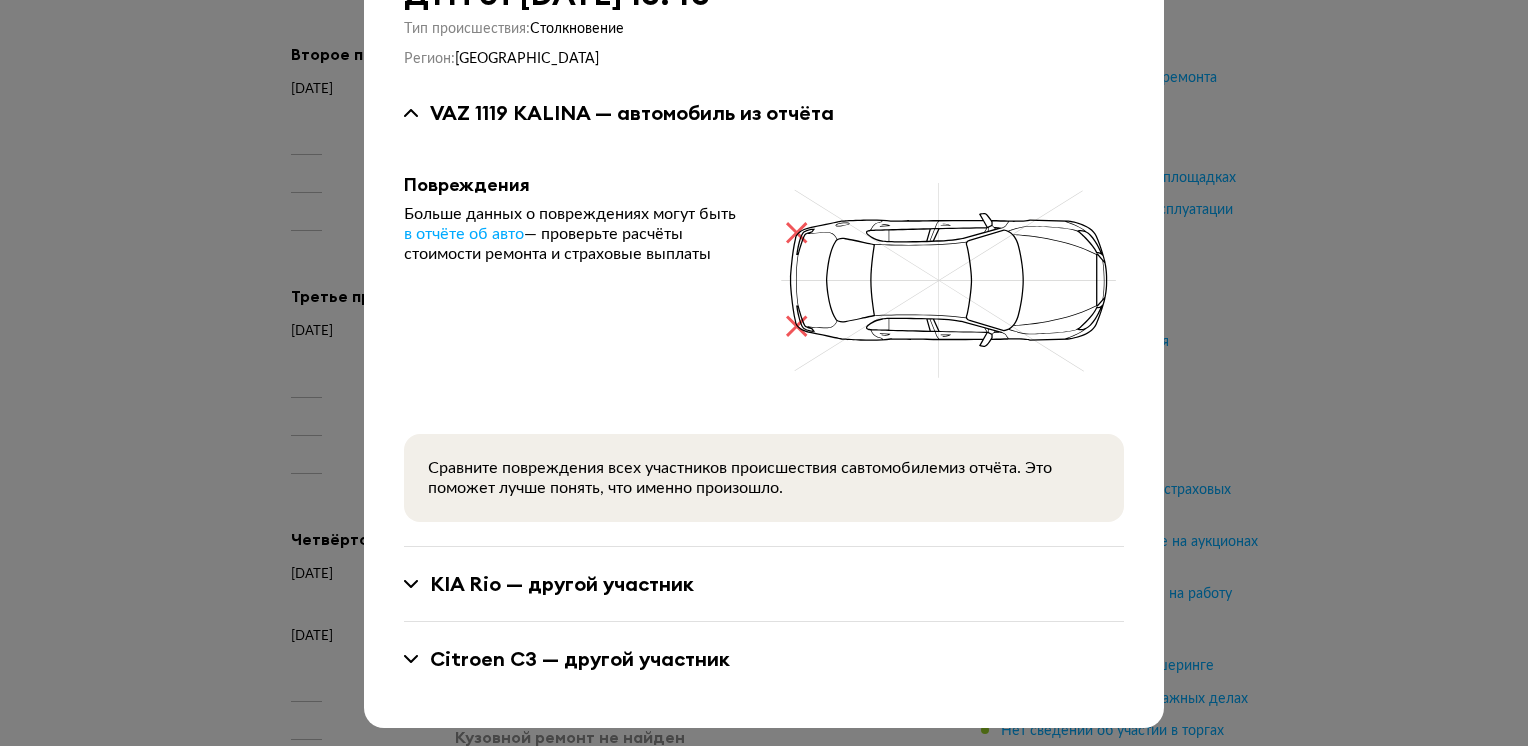 click on "KIA   Rio   —   другой участник" at bounding box center (764, 584) 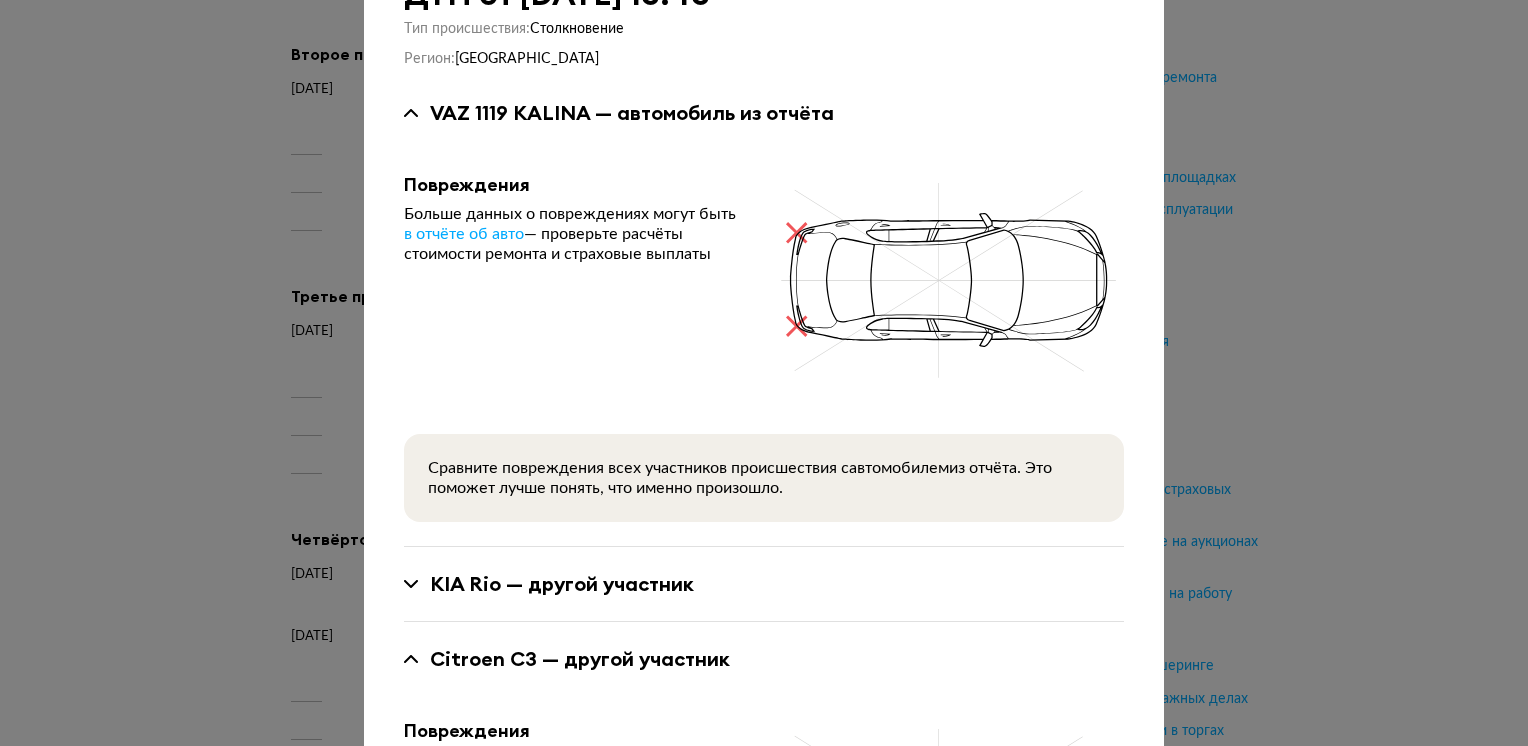click on "KIA   Rio   —   другой участник" at bounding box center (562, 584) 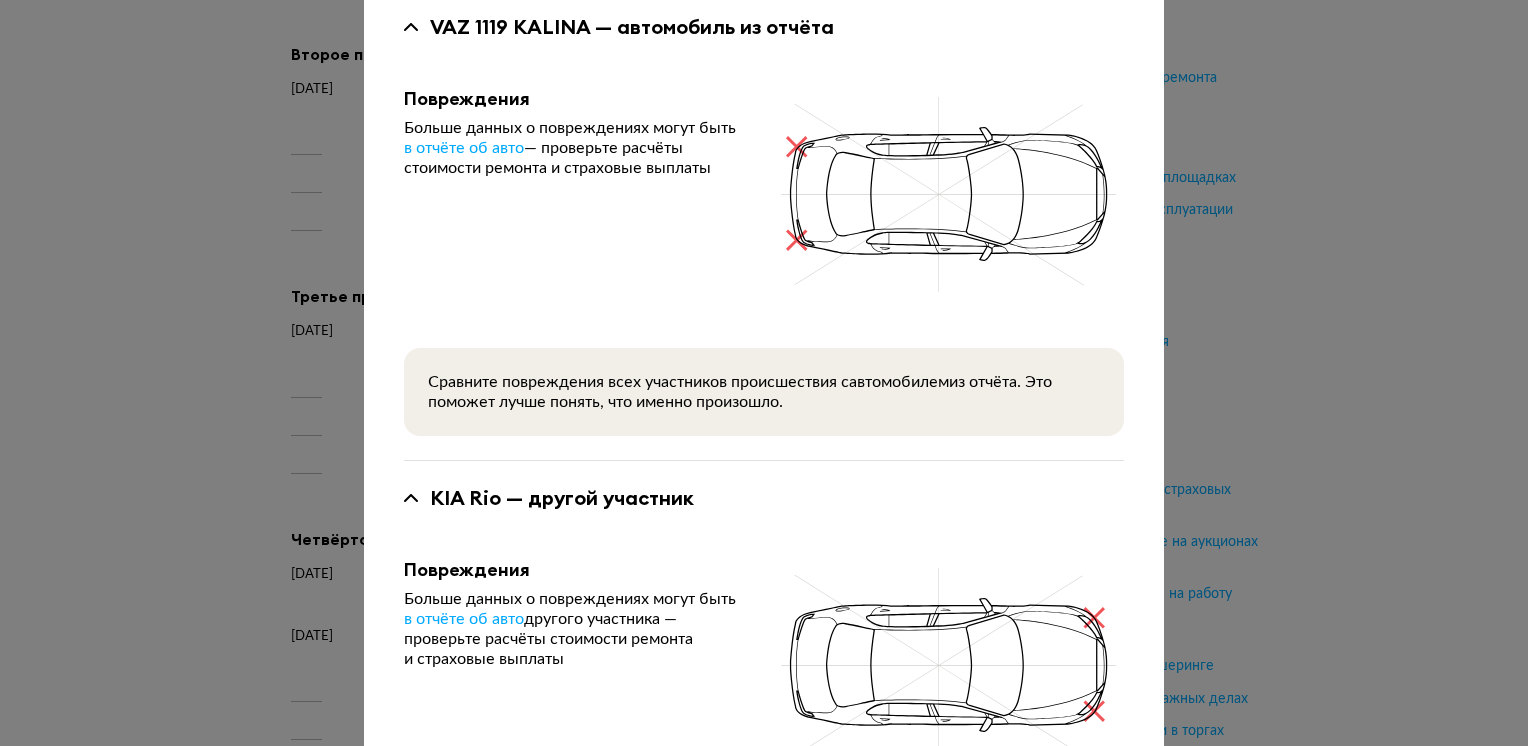scroll, scrollTop: 200, scrollLeft: 0, axis: vertical 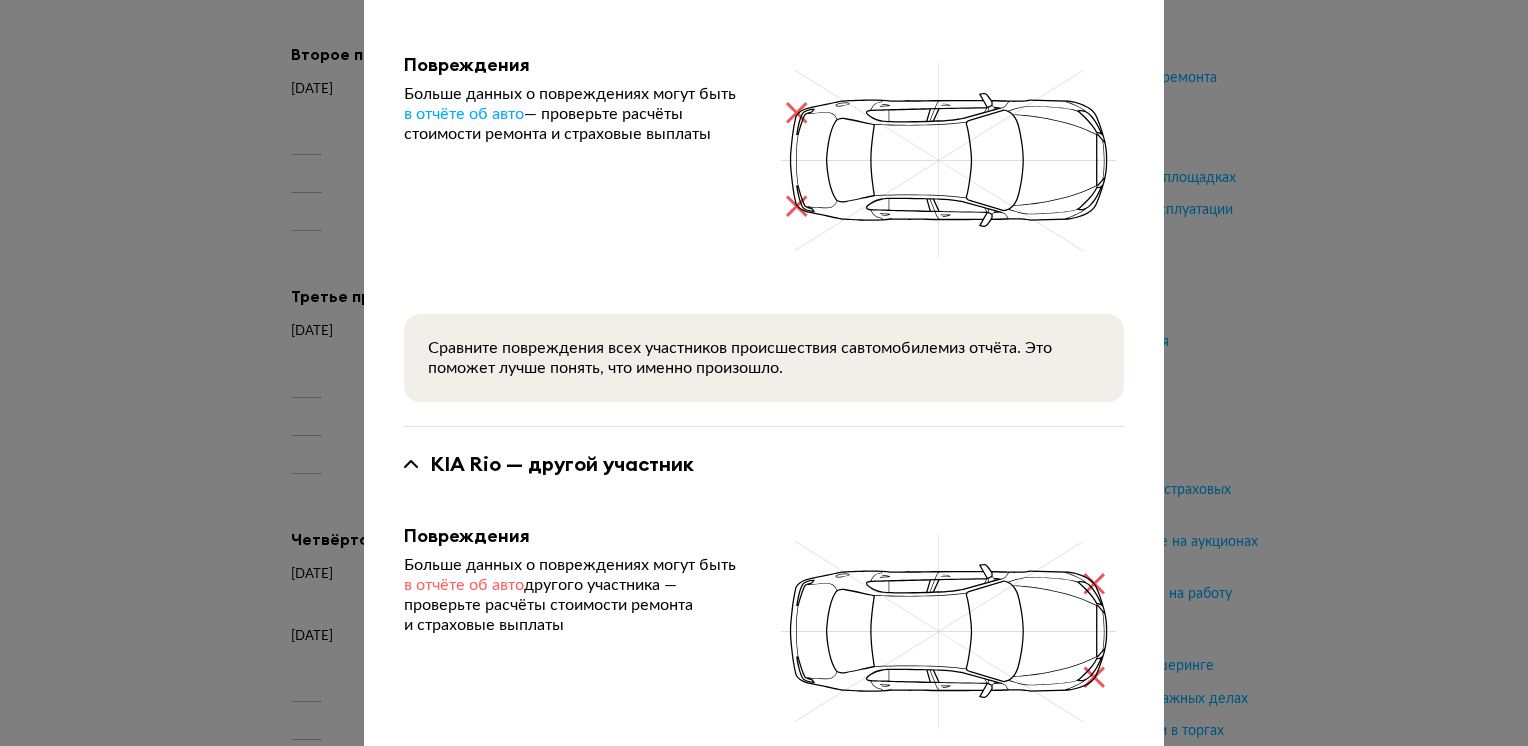 click on "в отчёте об авто" at bounding box center (464, 585) 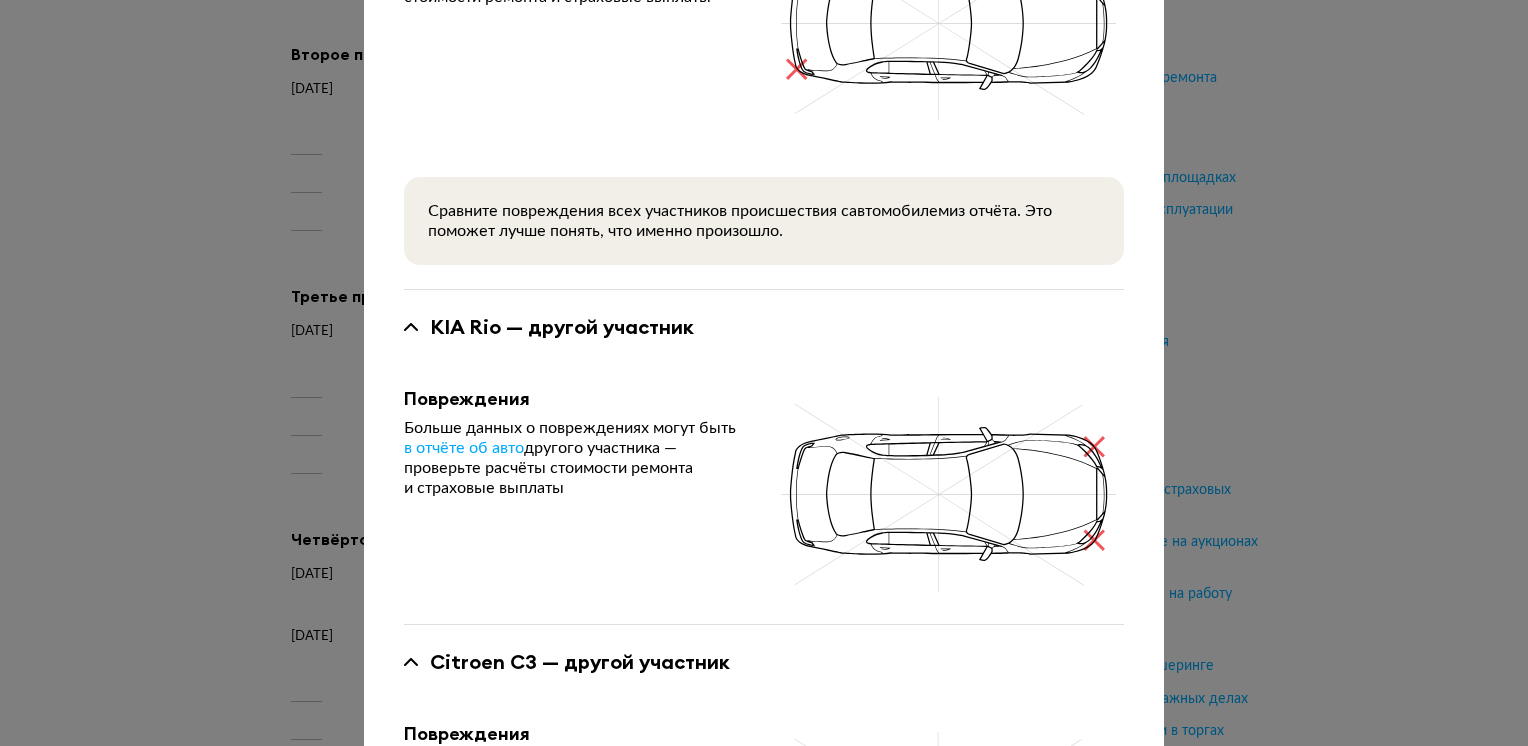 scroll, scrollTop: 600, scrollLeft: 0, axis: vertical 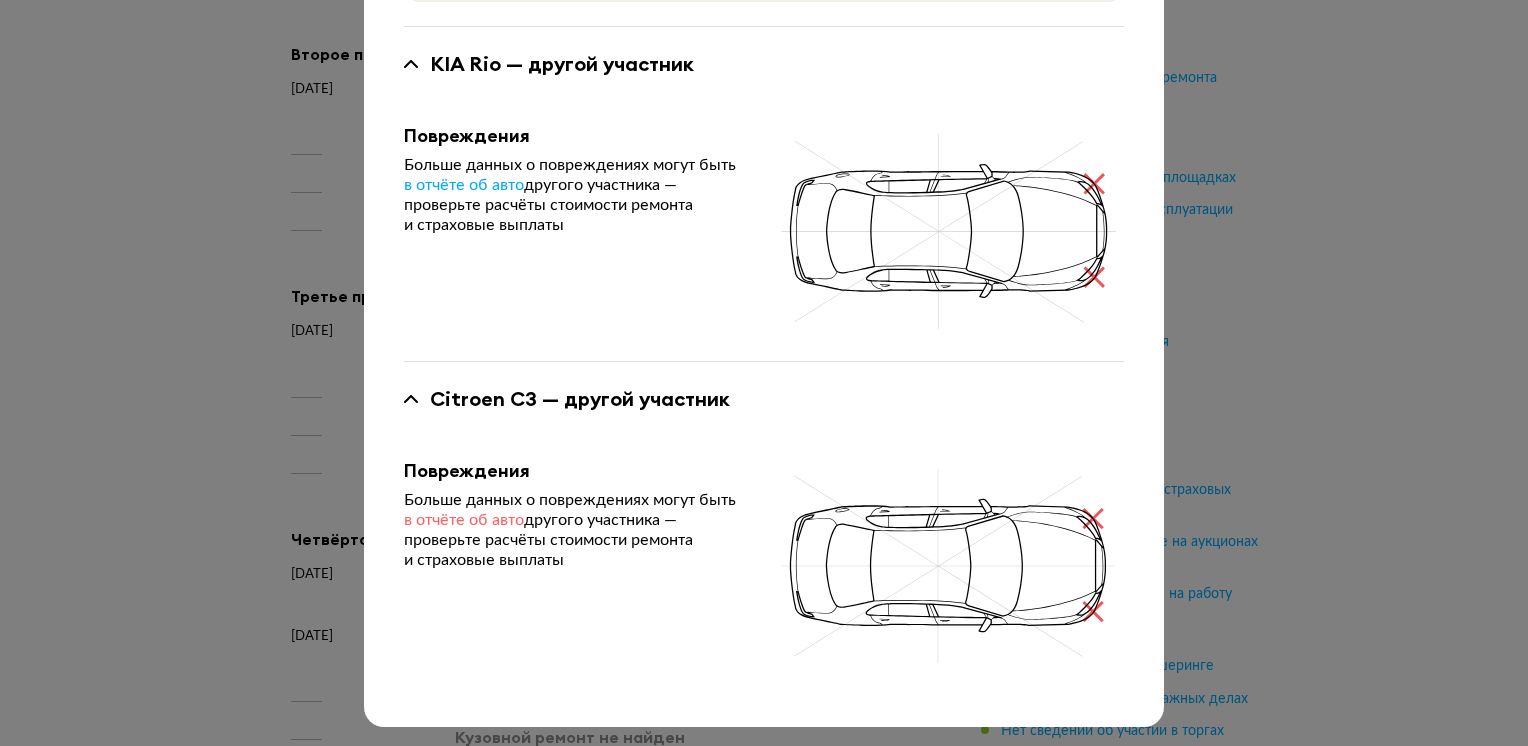 click on "Больше данных о повреждениях могут быть  в отчёте об авто  другого участника — проверьте расчёты стоимости ремонта и страховые выплаты" at bounding box center [573, 530] 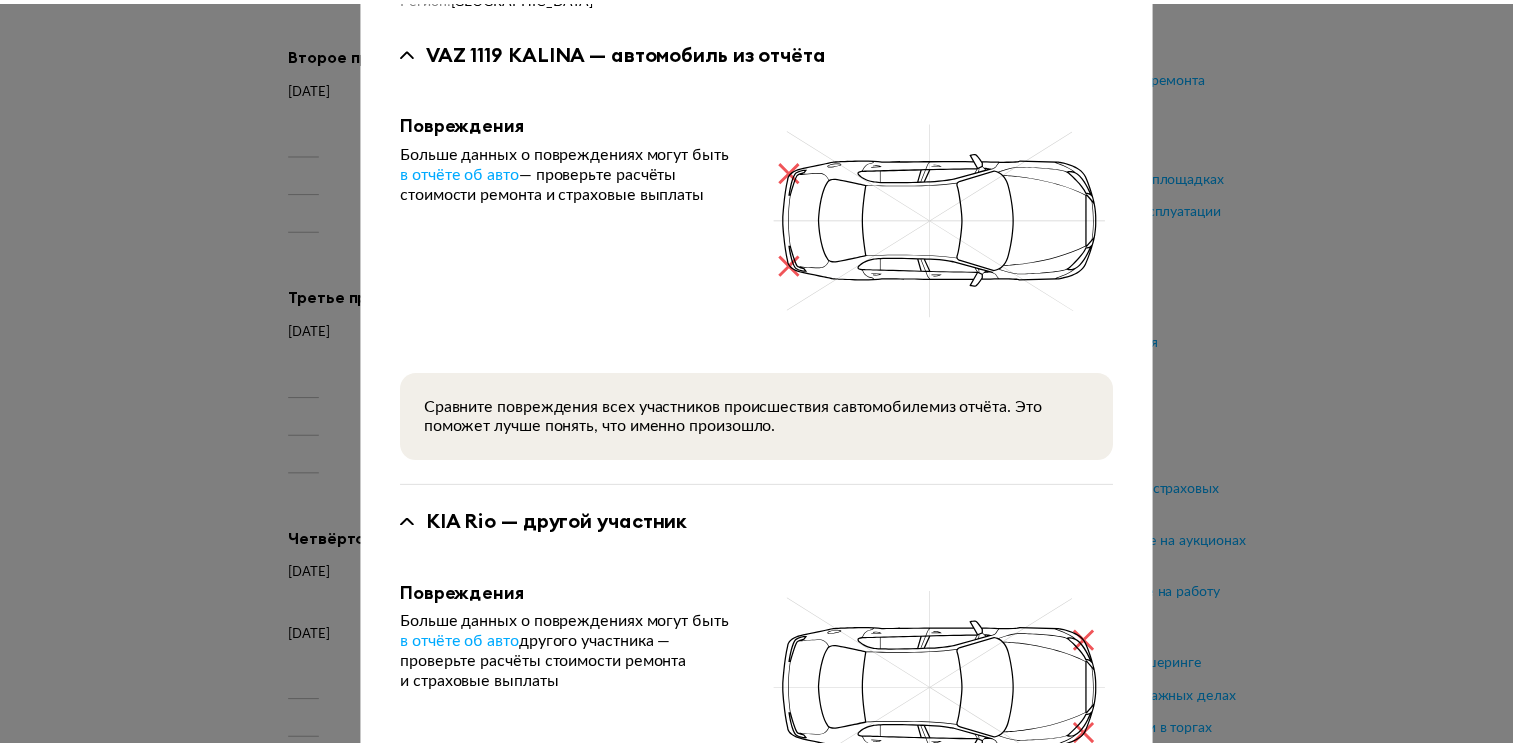 scroll, scrollTop: 0, scrollLeft: 0, axis: both 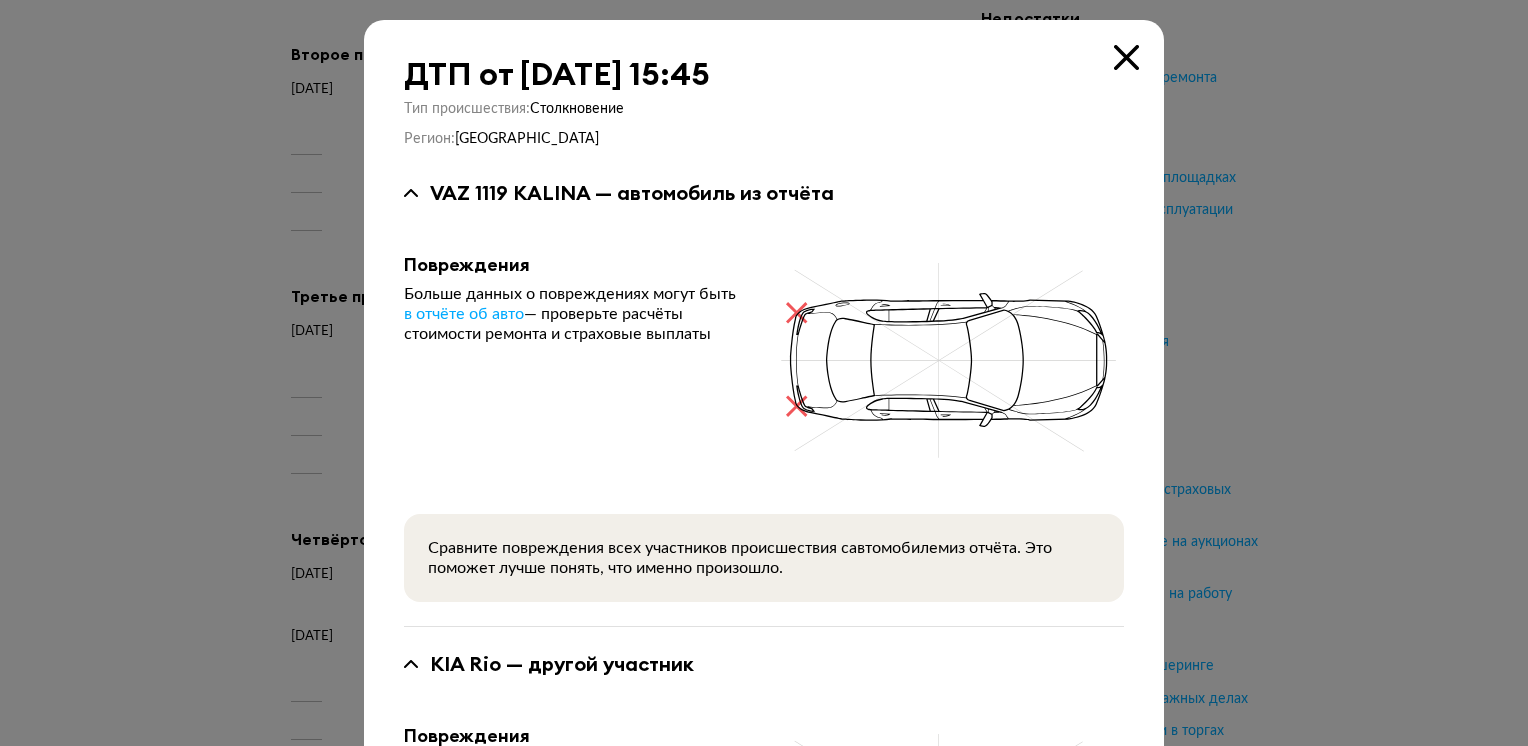 click at bounding box center (764, 373) 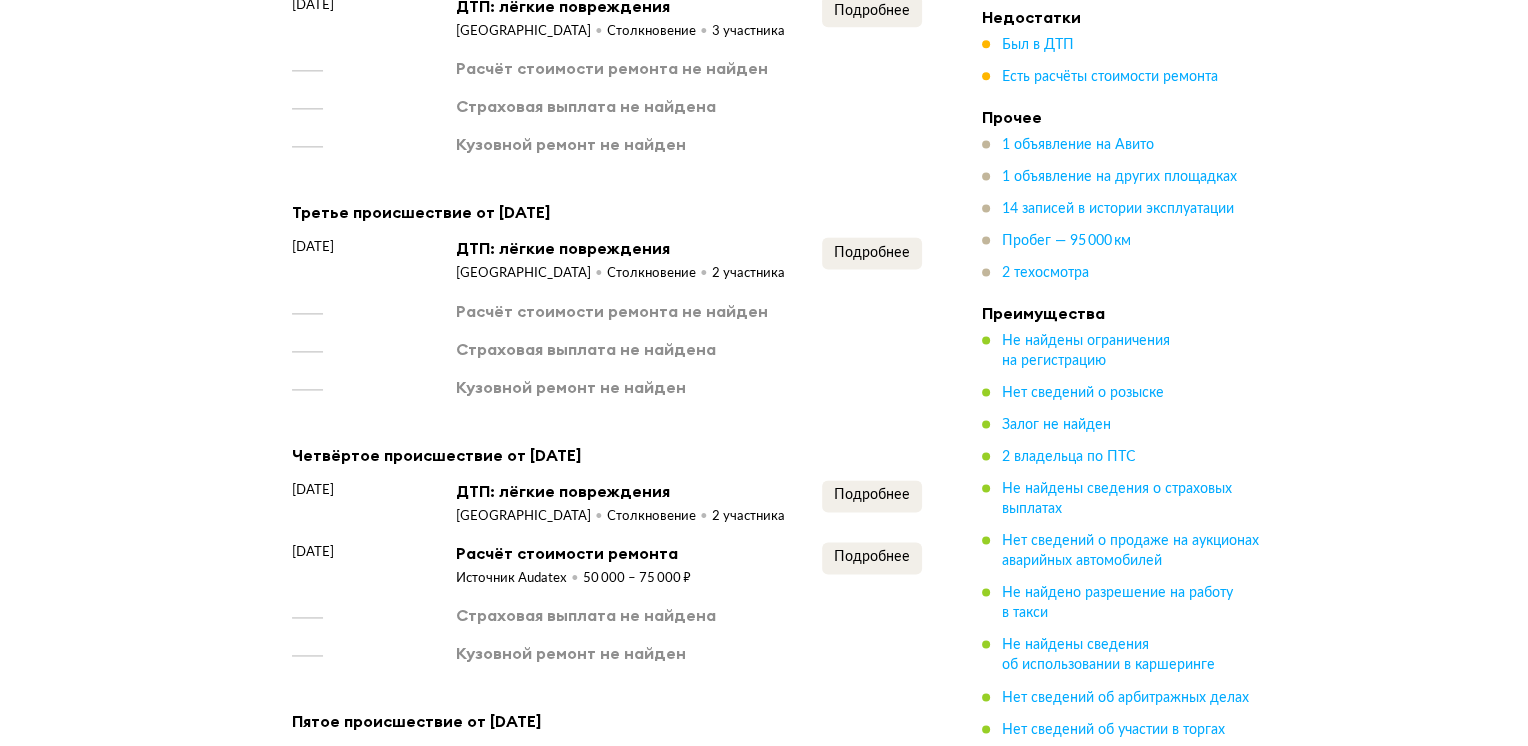 scroll, scrollTop: 2848, scrollLeft: 0, axis: vertical 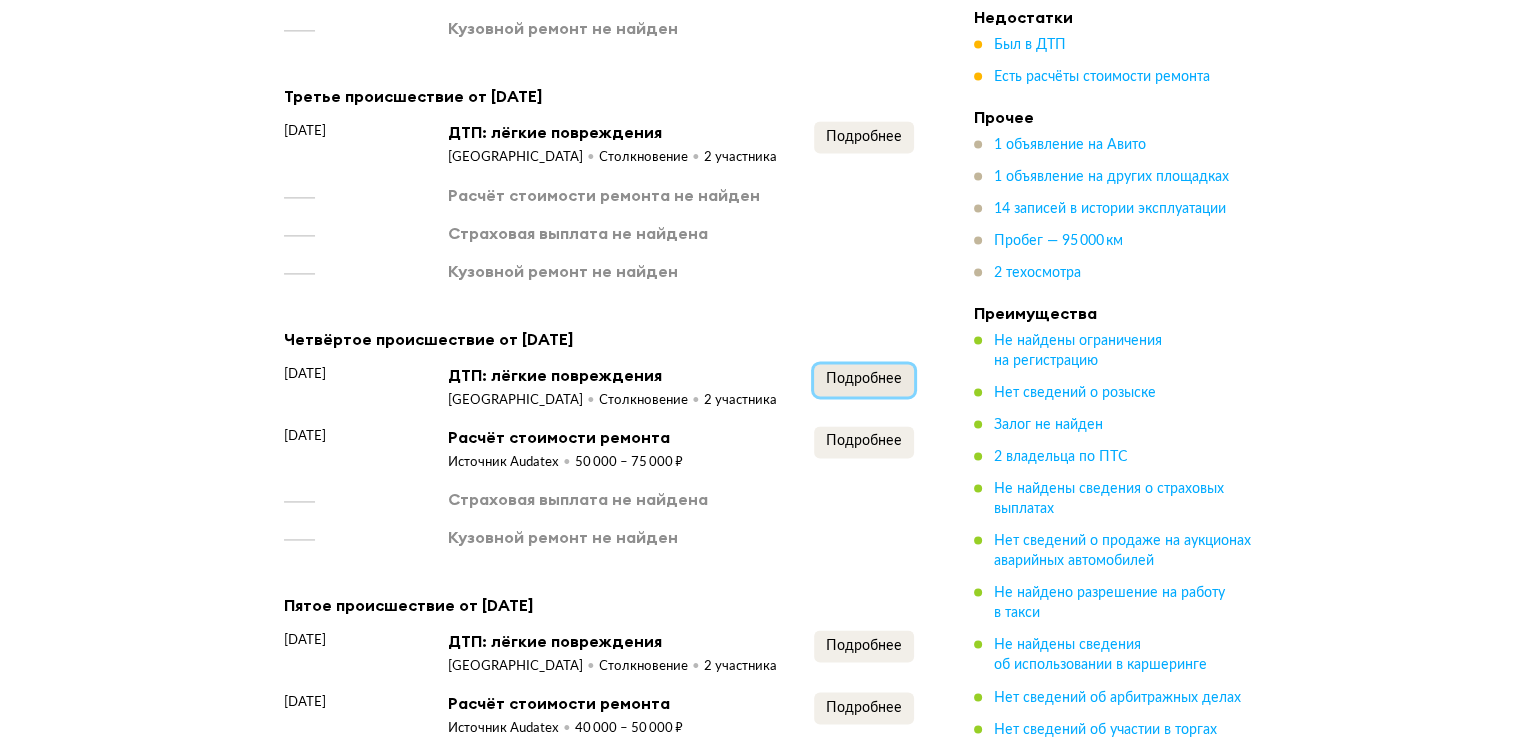 click on "Подробнее" at bounding box center (864, 379) 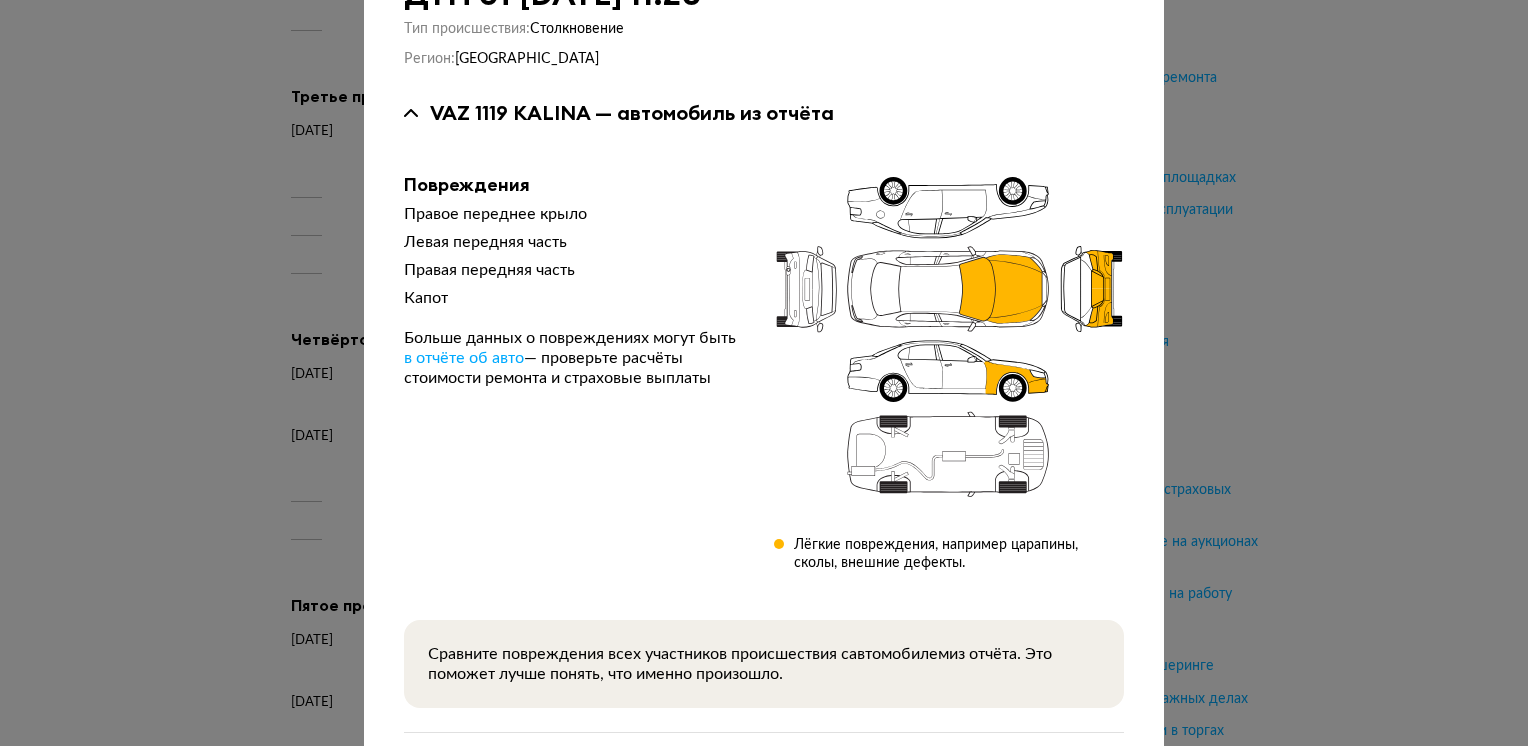 scroll, scrollTop: 192, scrollLeft: 0, axis: vertical 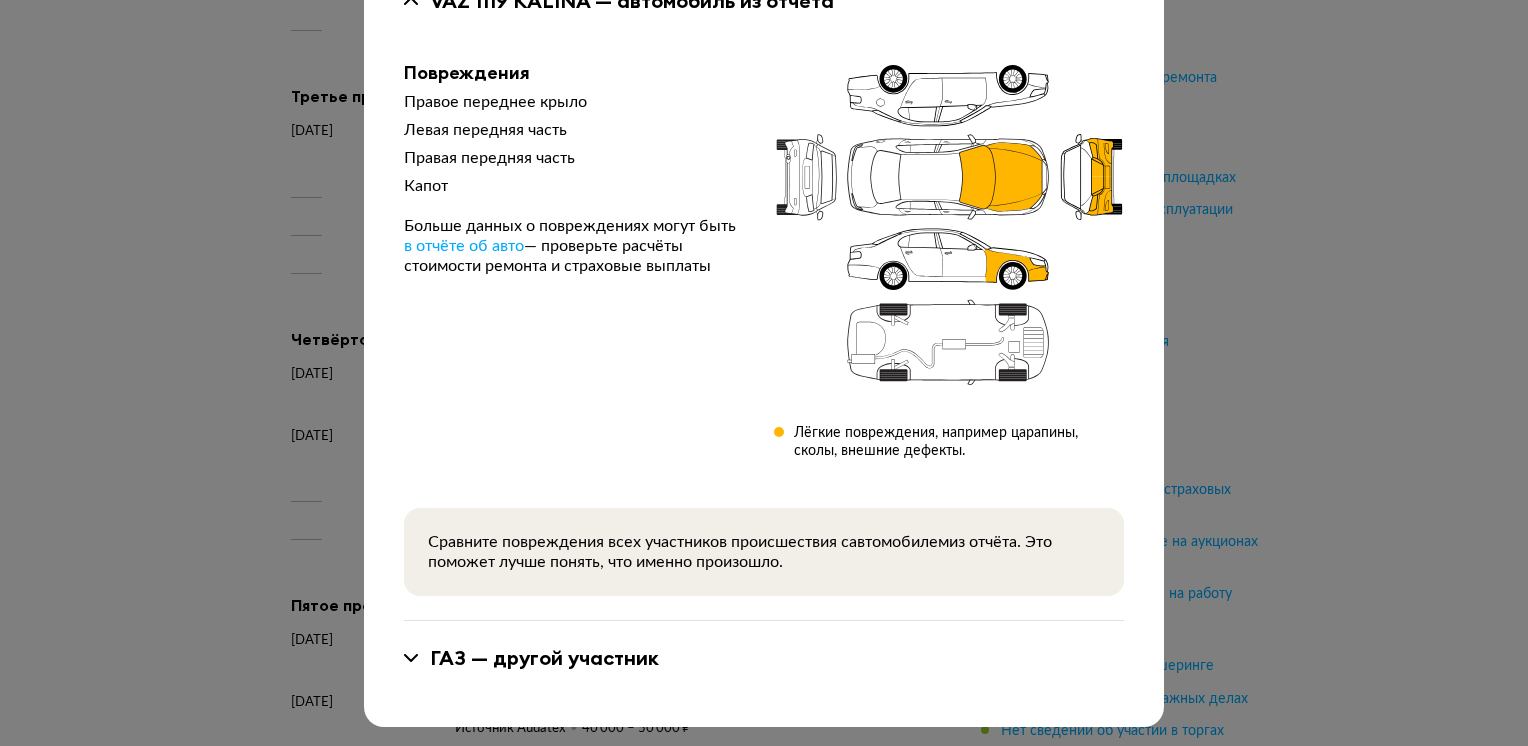 click on "ГАЗ     —   другой участник" at bounding box center [544, 658] 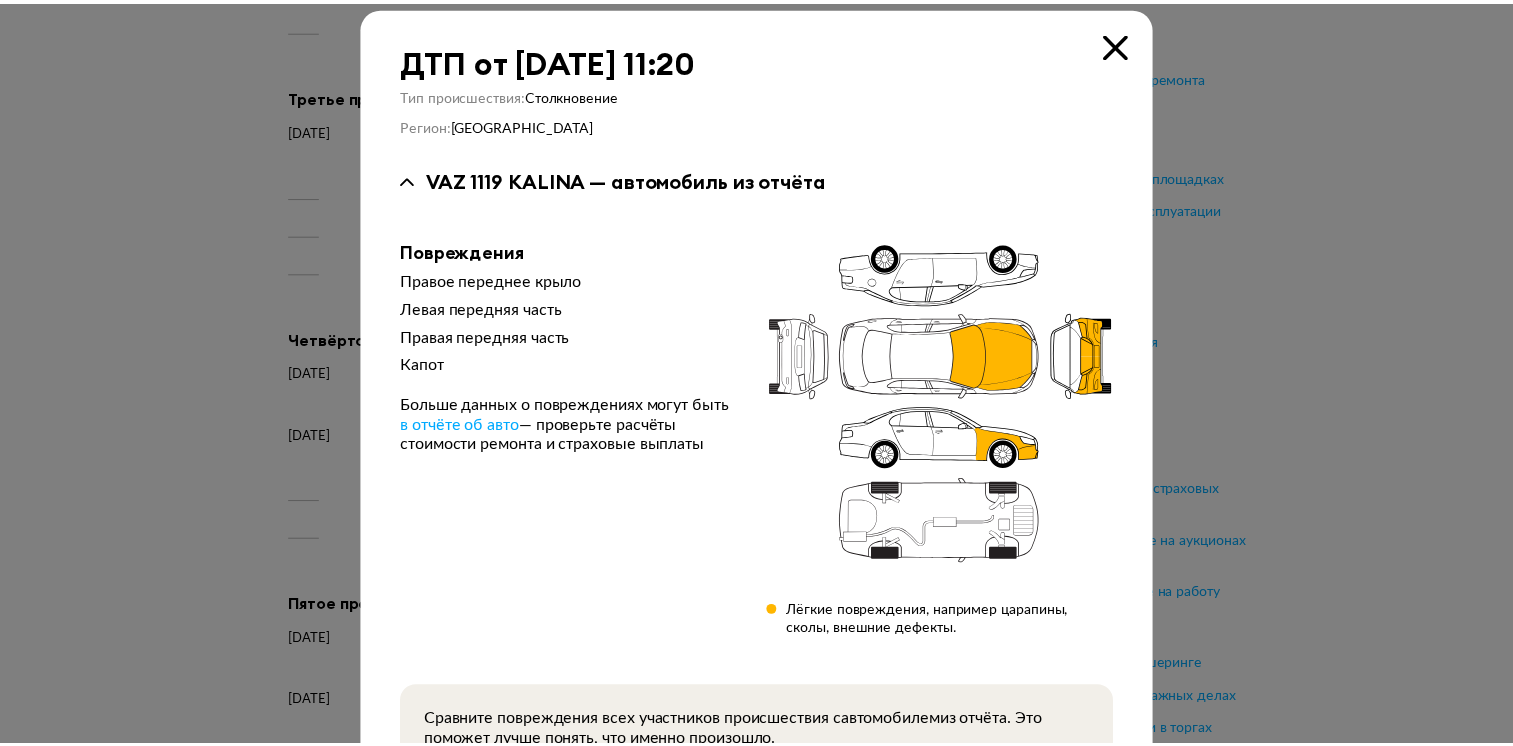 scroll, scrollTop: 0, scrollLeft: 0, axis: both 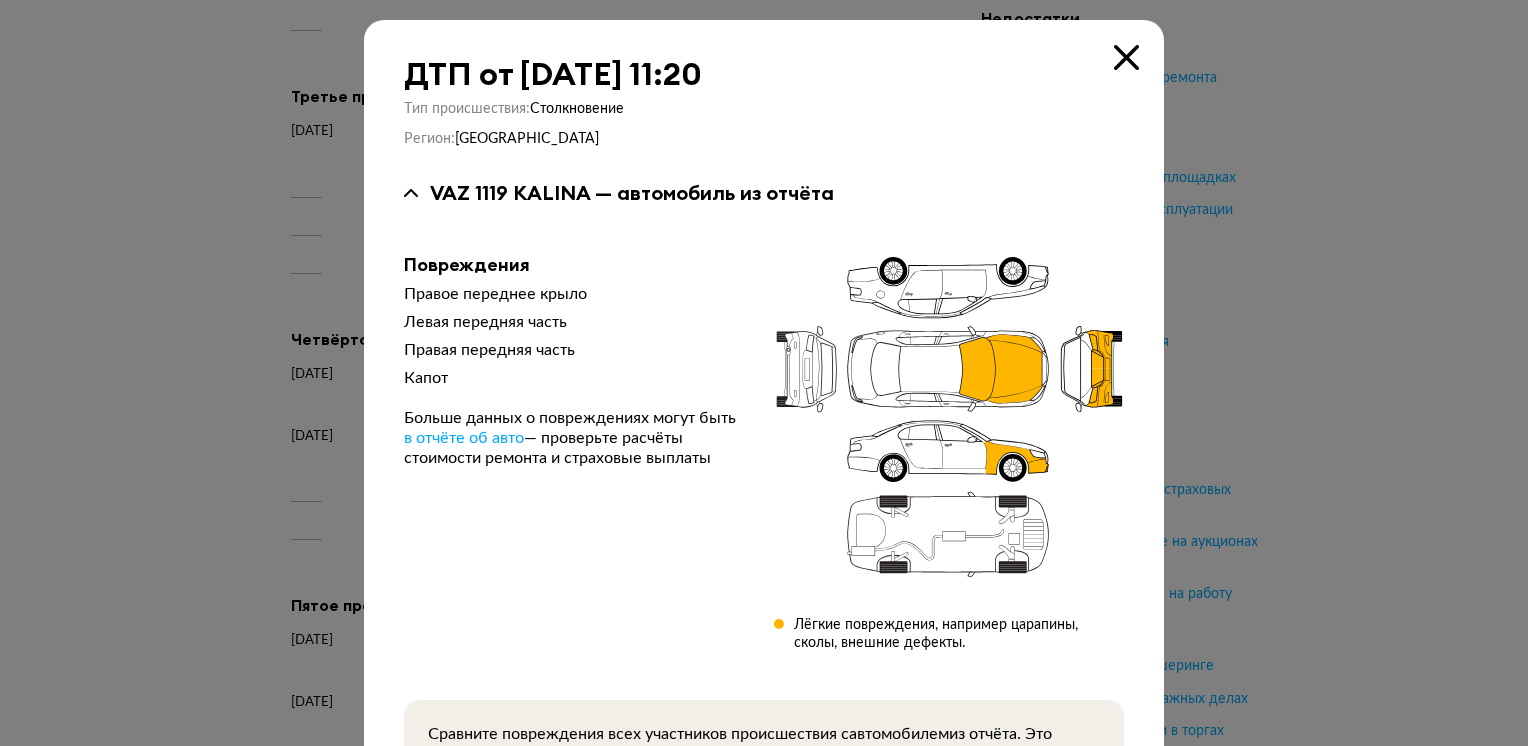 click at bounding box center (764, 373) 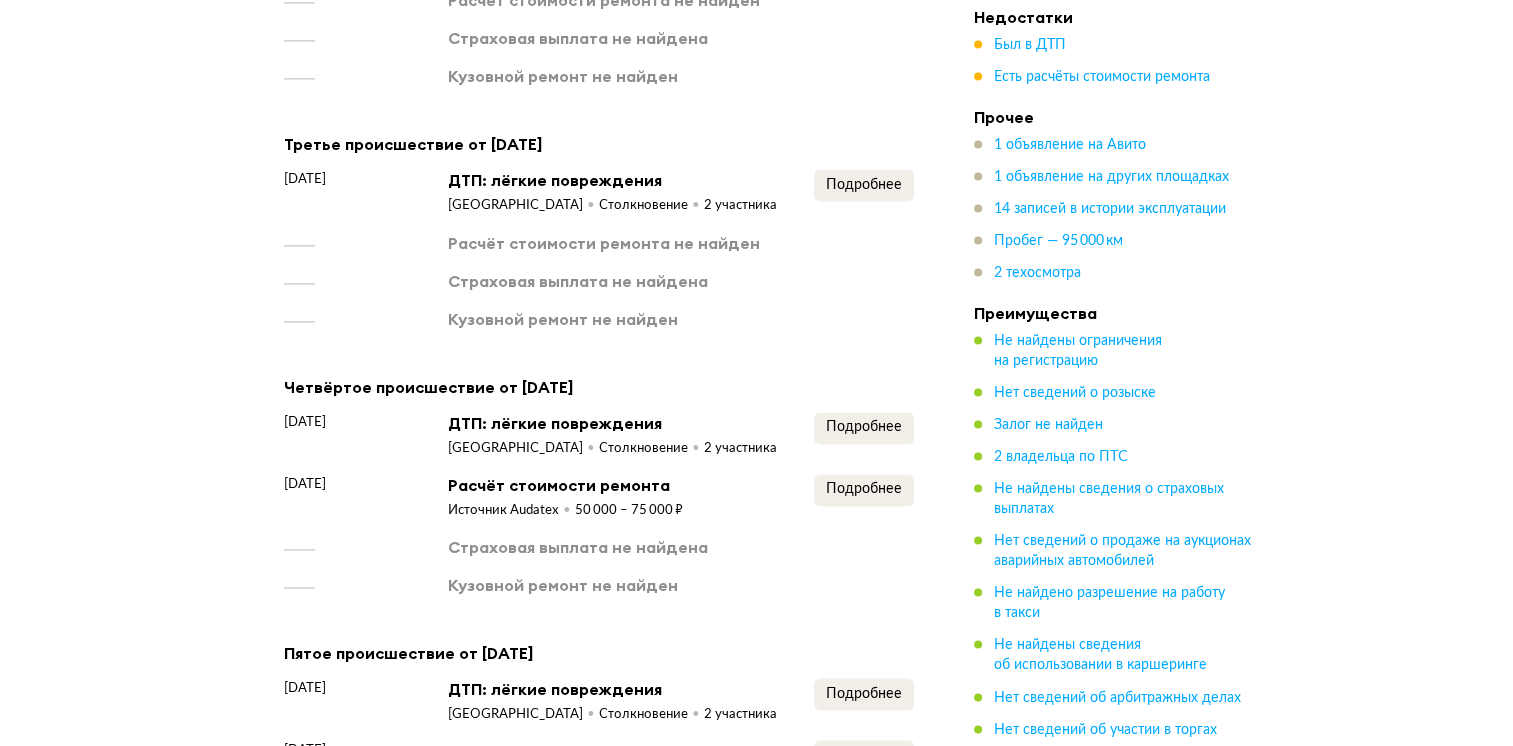 scroll, scrollTop: 2848, scrollLeft: 0, axis: vertical 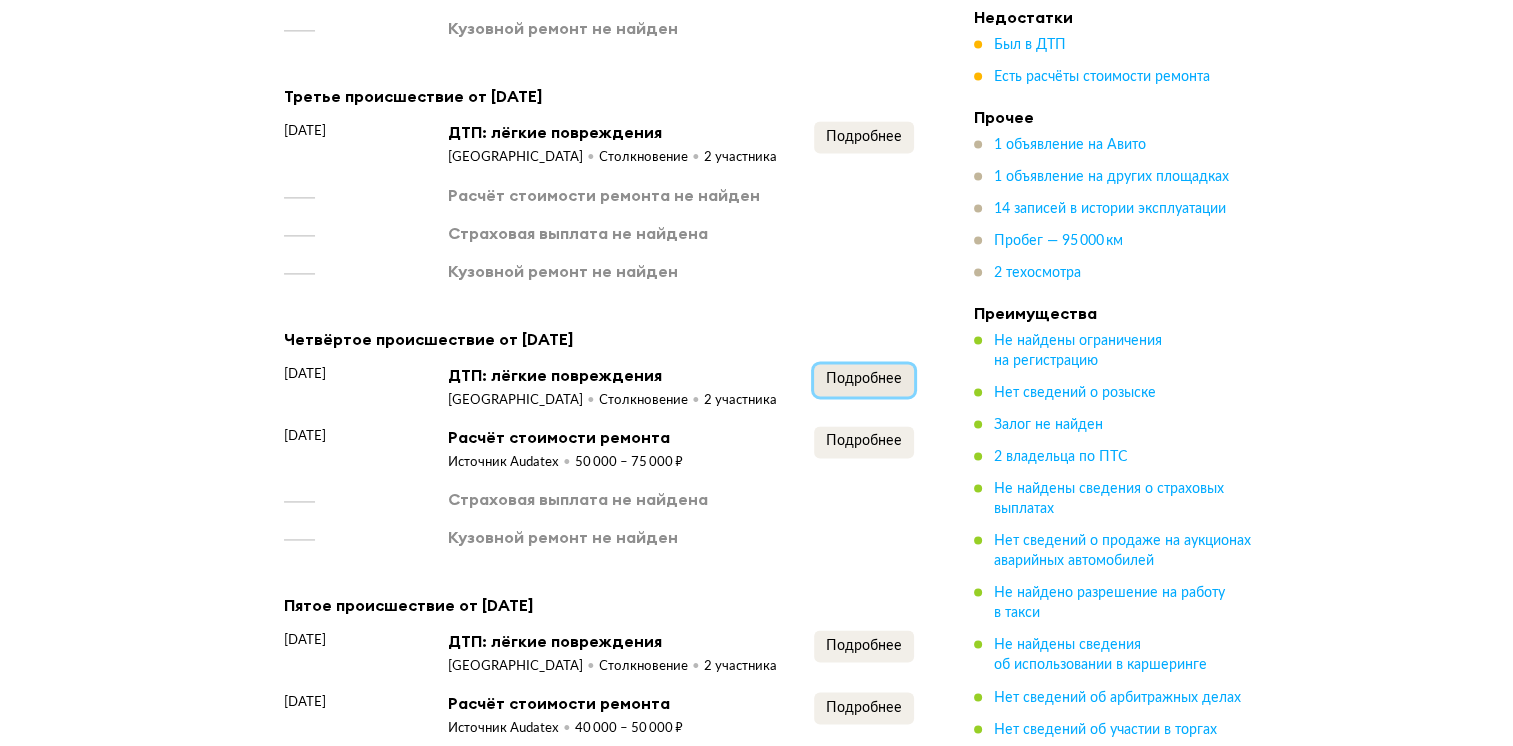 click on "Подробнее" at bounding box center [864, 379] 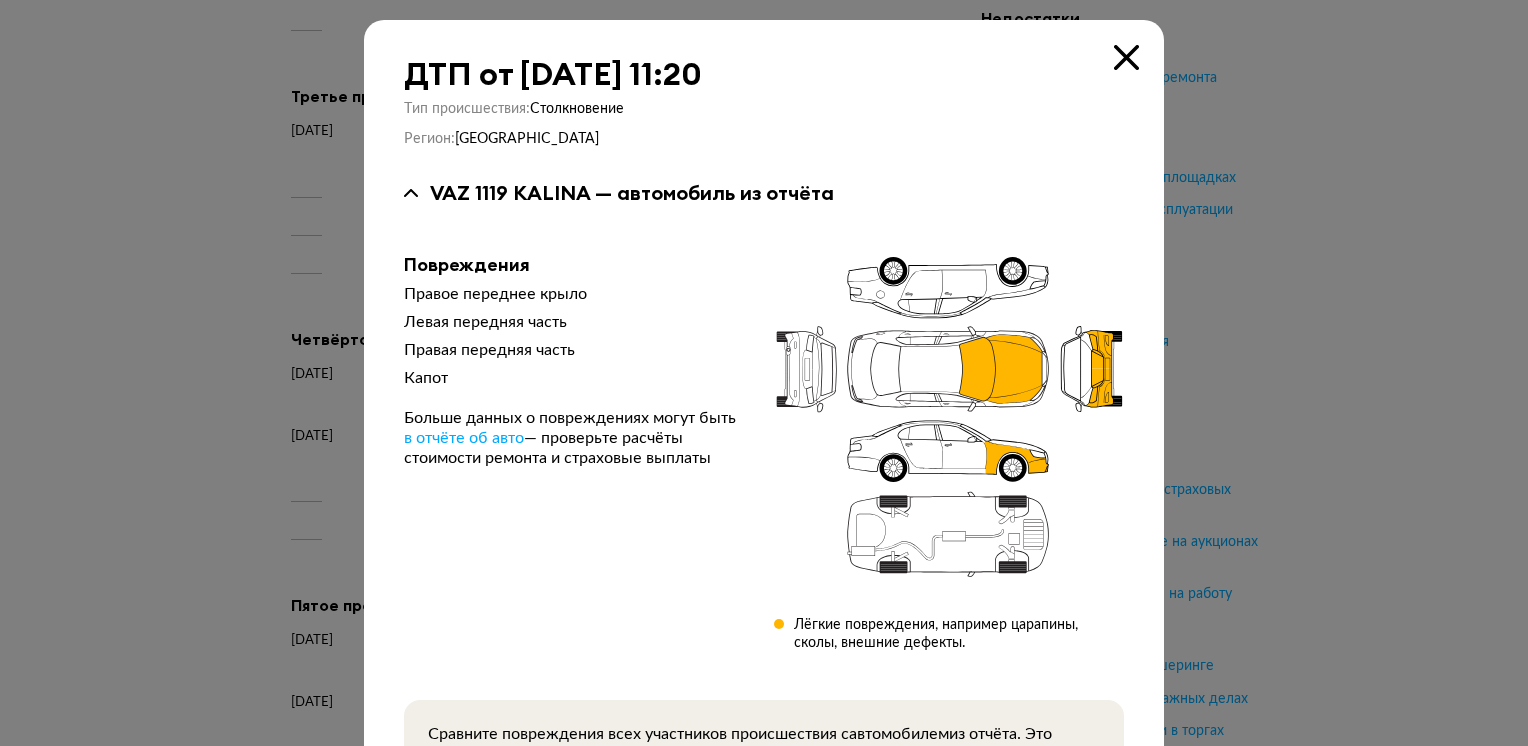 click at bounding box center (764, 373) 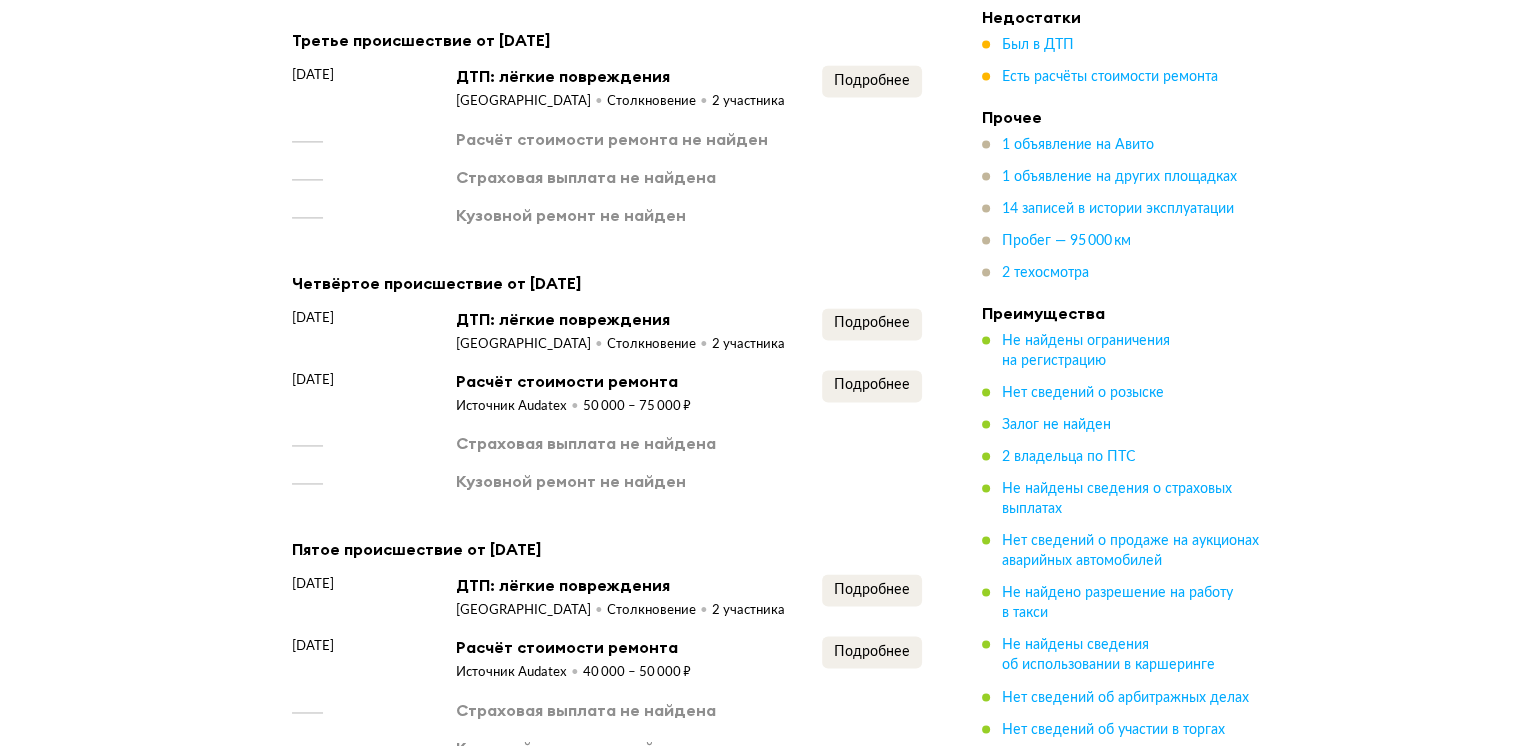 scroll, scrollTop: 2948, scrollLeft: 0, axis: vertical 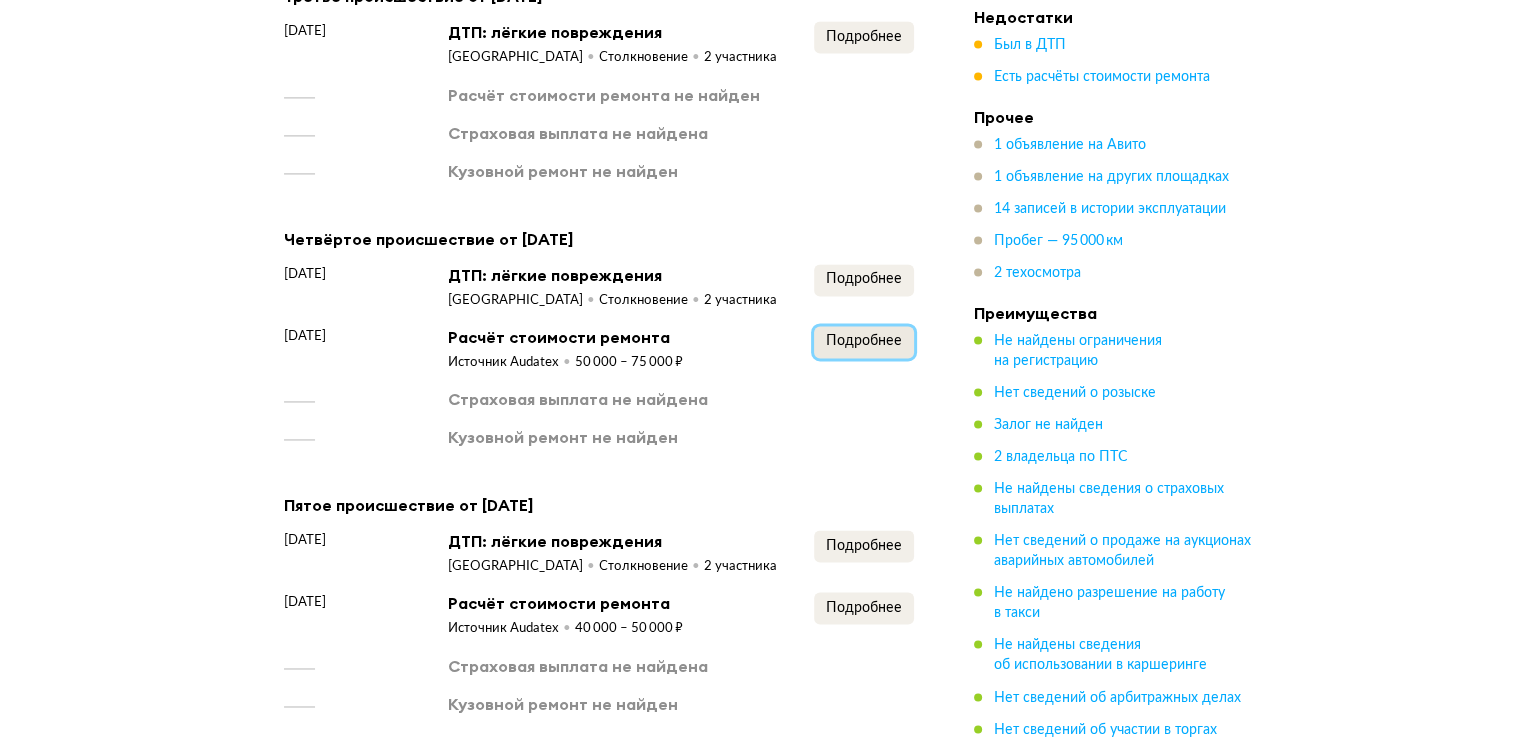 click on "Подробнее" at bounding box center [864, 341] 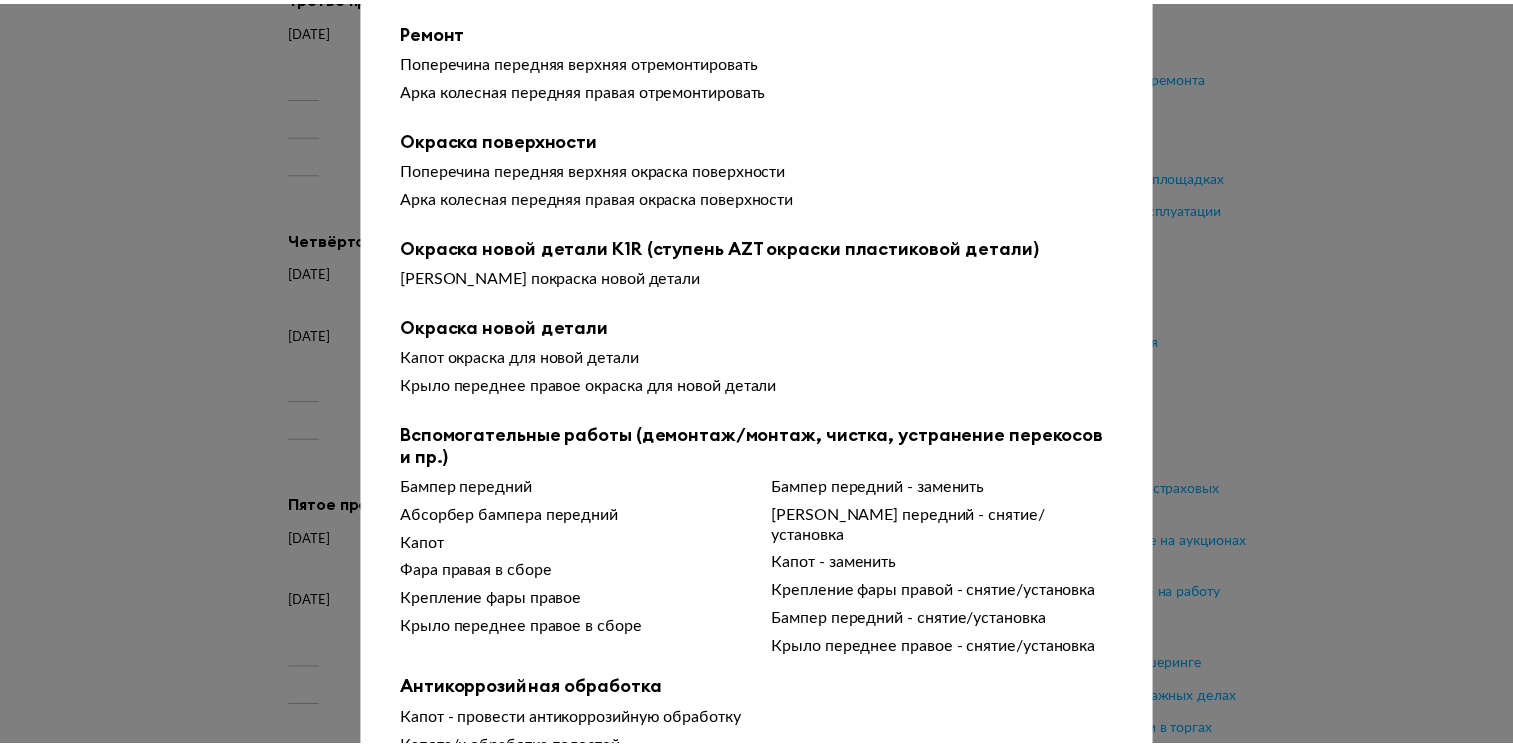 scroll, scrollTop: 362, scrollLeft: 0, axis: vertical 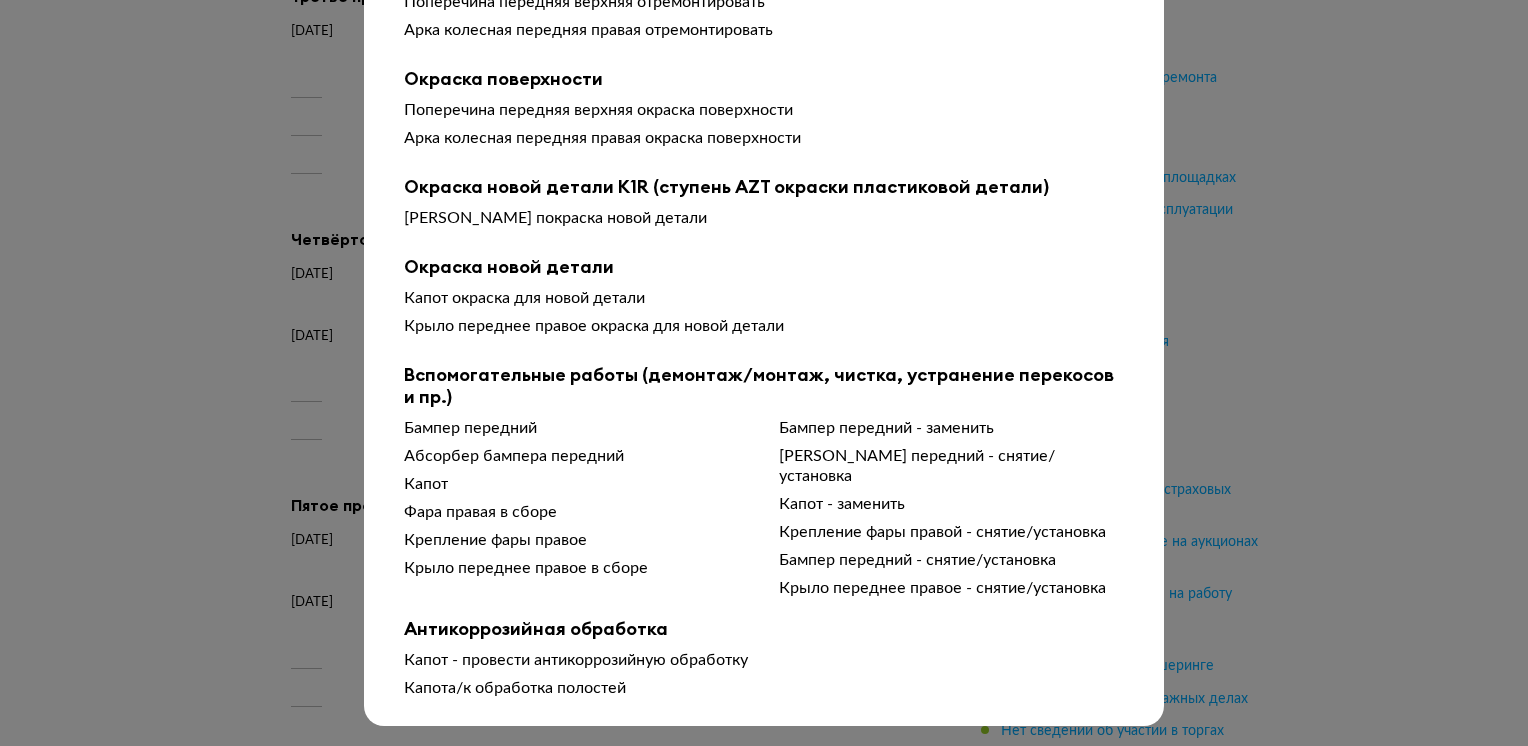 click at bounding box center [764, 13] 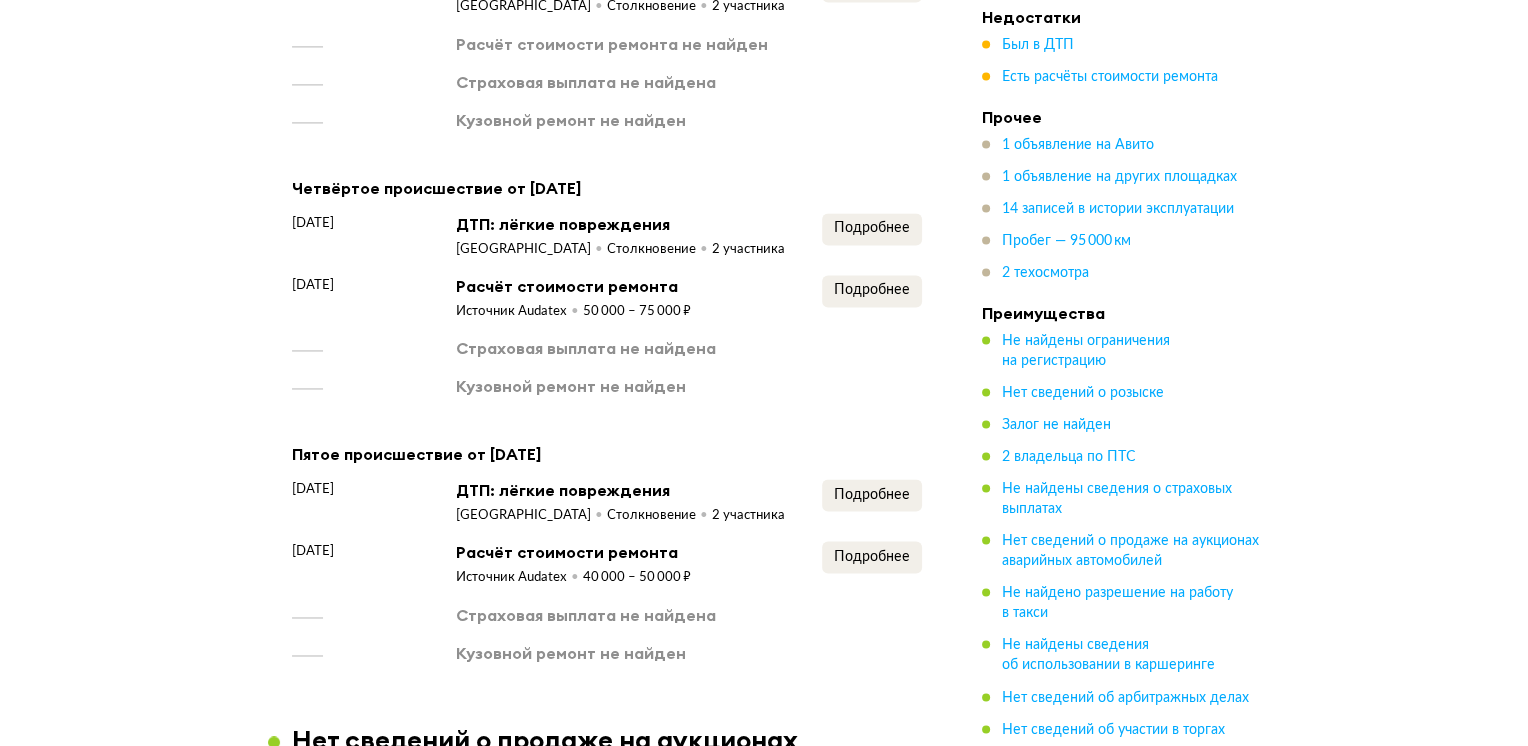 scroll, scrollTop: 3048, scrollLeft: 0, axis: vertical 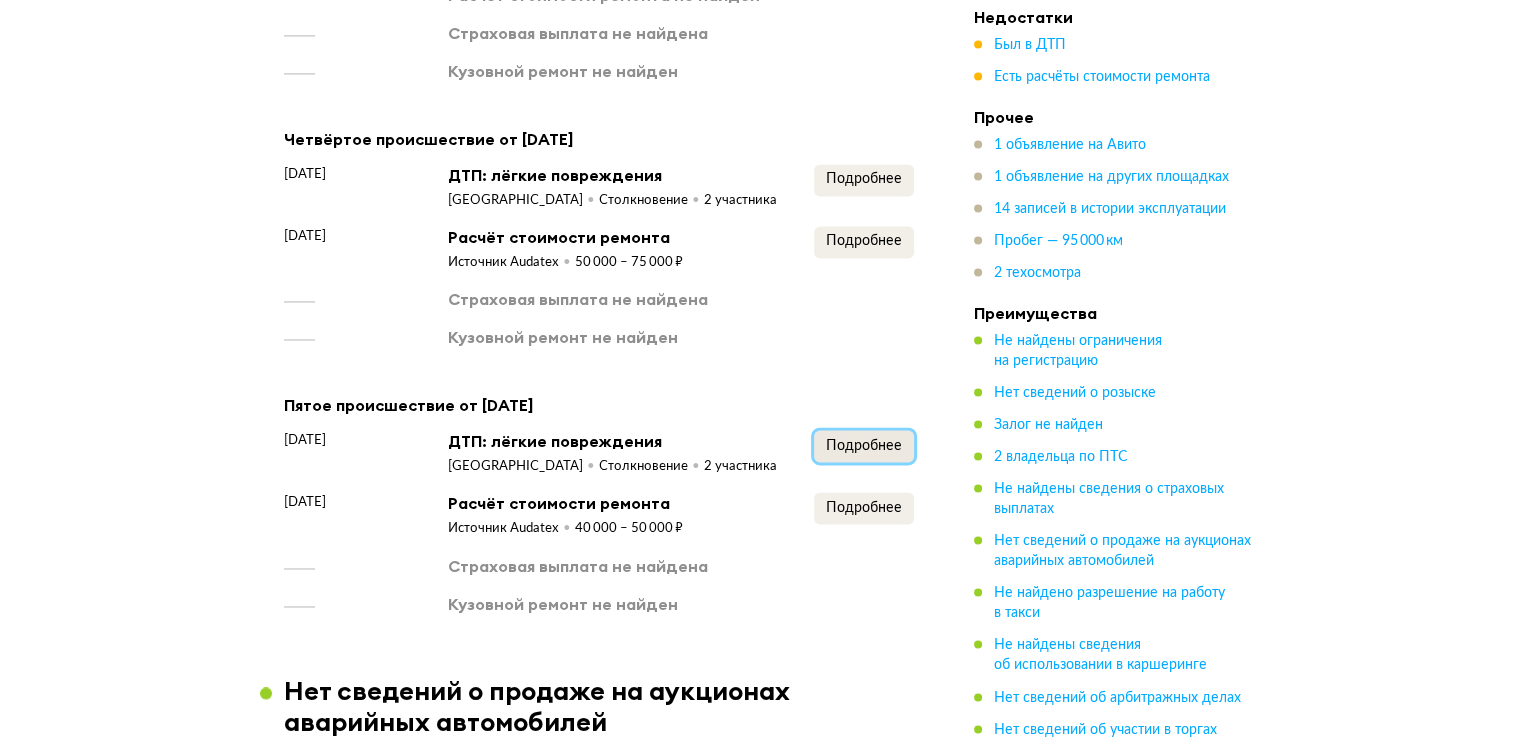 click on "Подробнее" at bounding box center [864, 446] 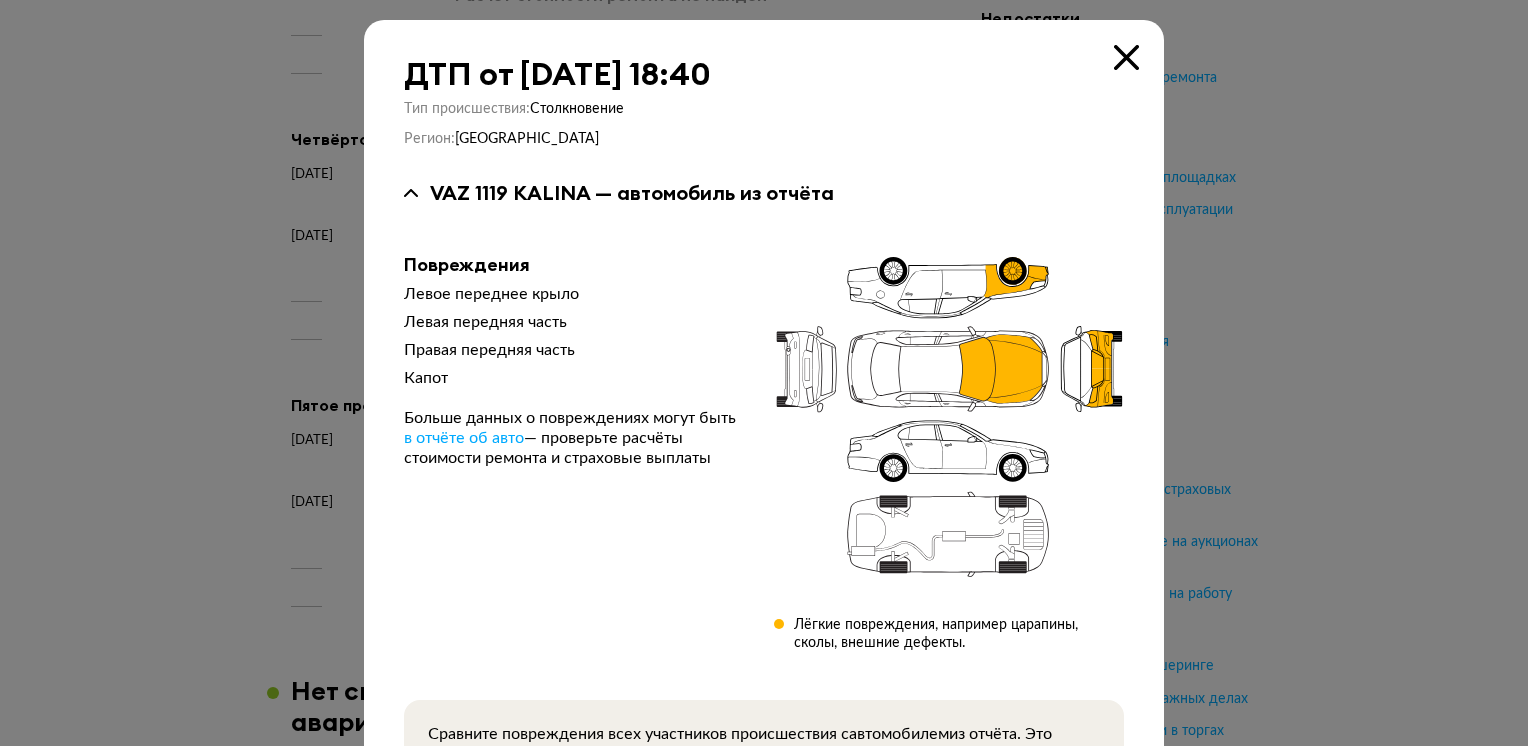 scroll, scrollTop: 192, scrollLeft: 0, axis: vertical 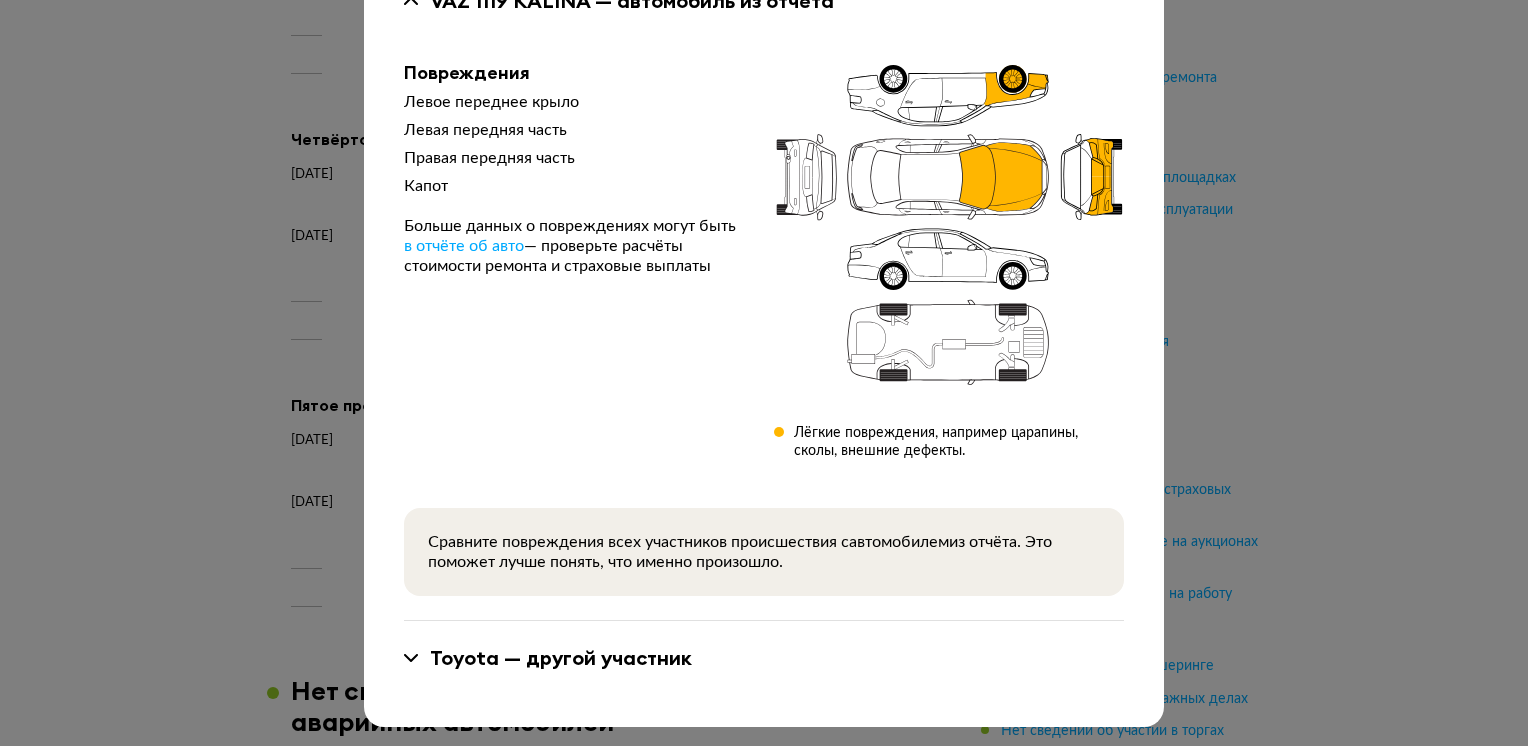 click on "Toyota     —   другой участник" at bounding box center [561, 658] 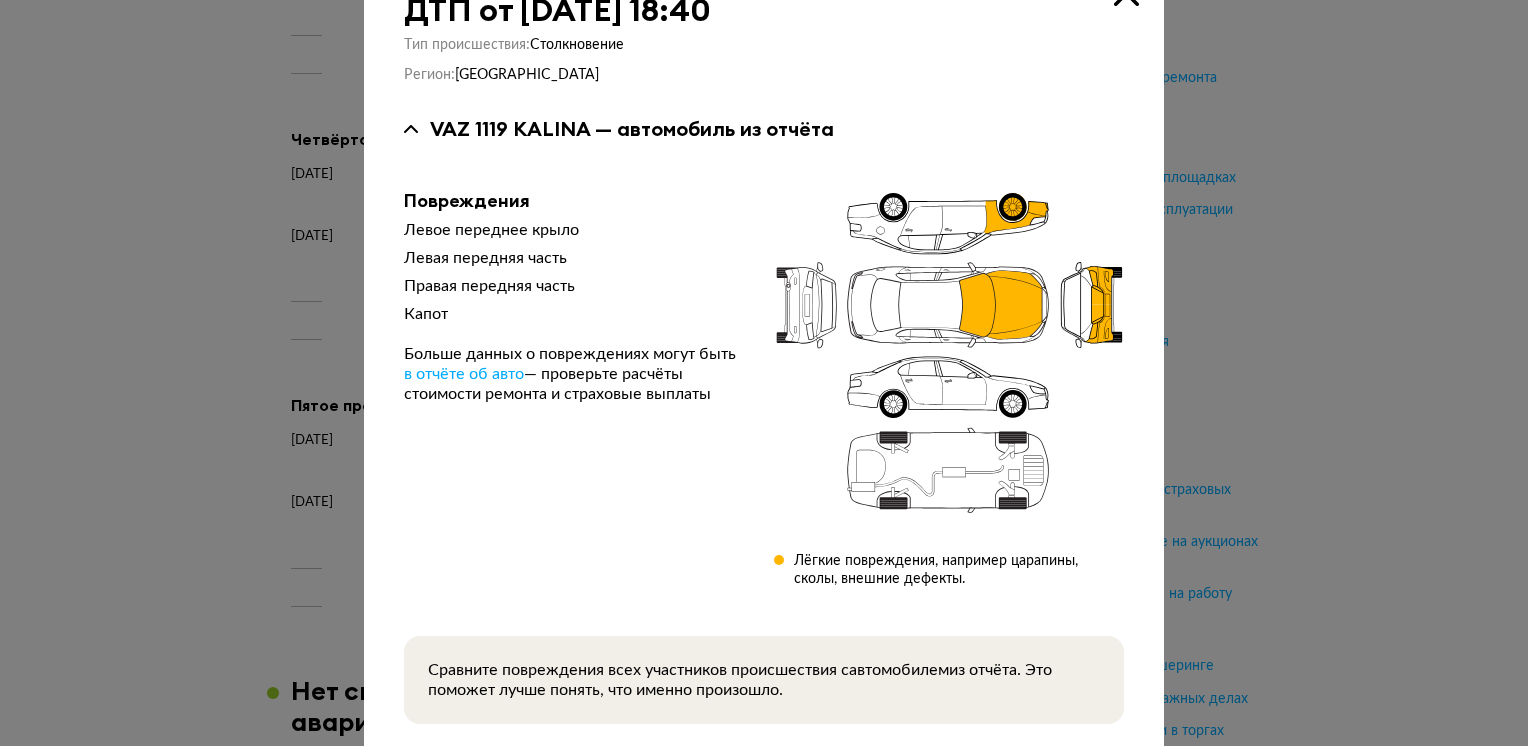 scroll, scrollTop: 0, scrollLeft: 0, axis: both 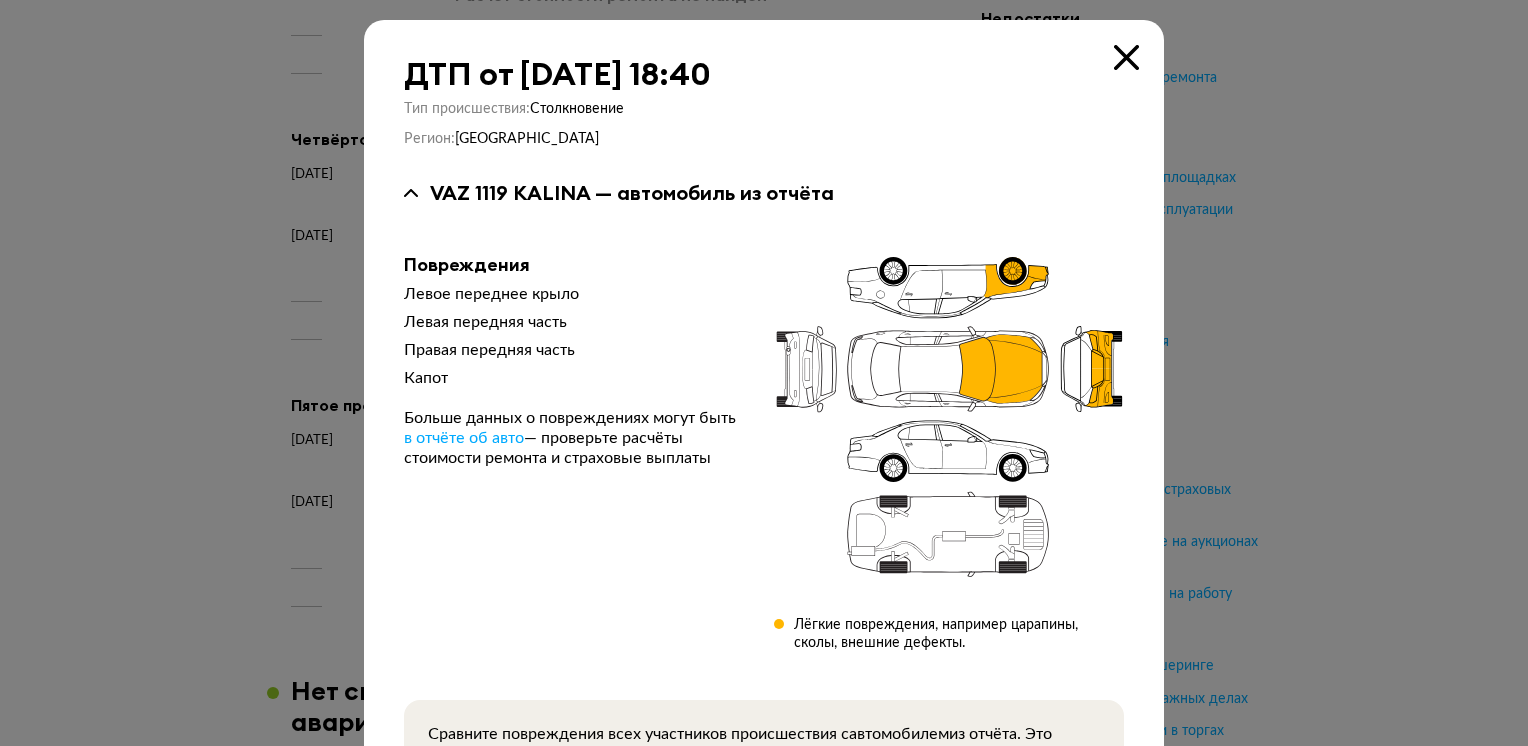 click at bounding box center (764, 373) 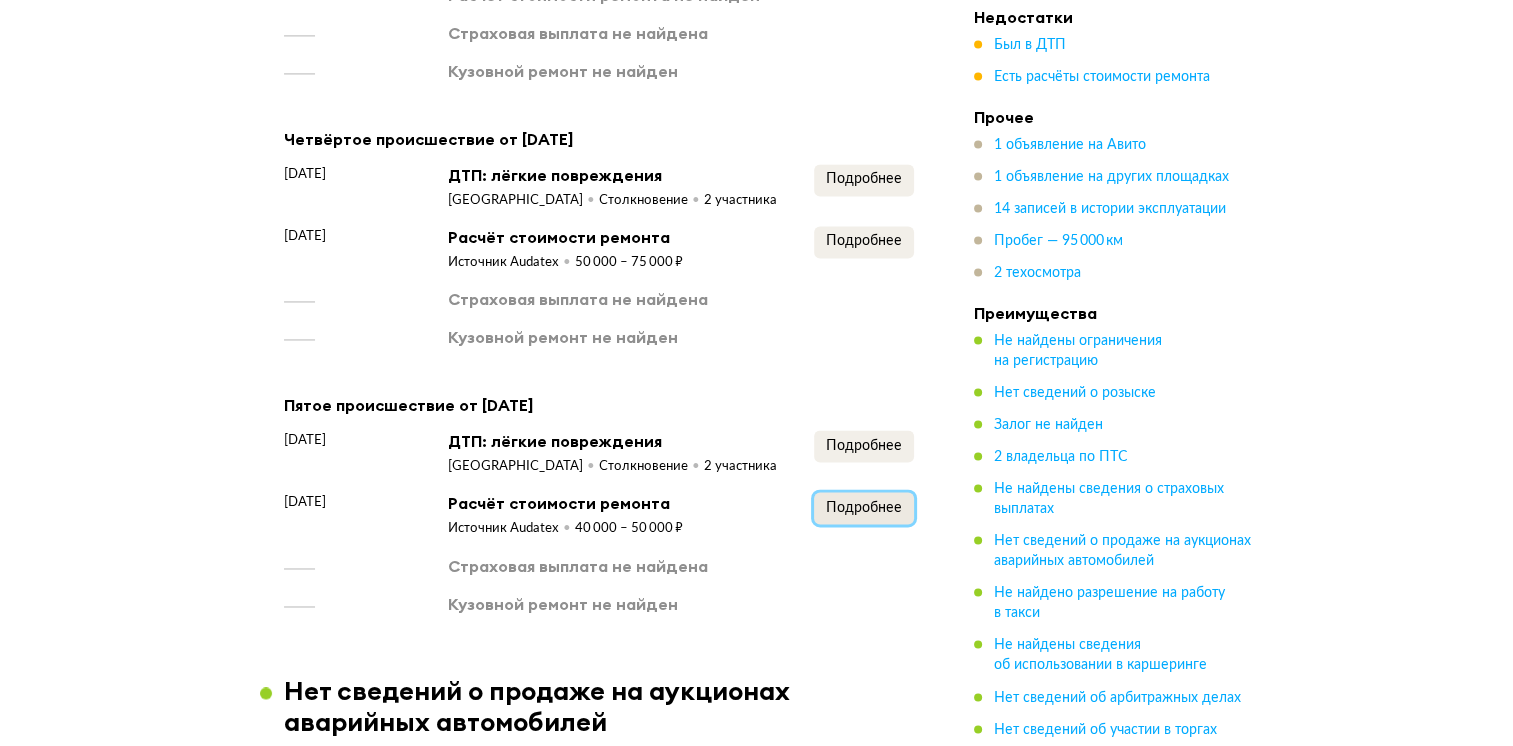 click on "Подробнее" at bounding box center [864, 508] 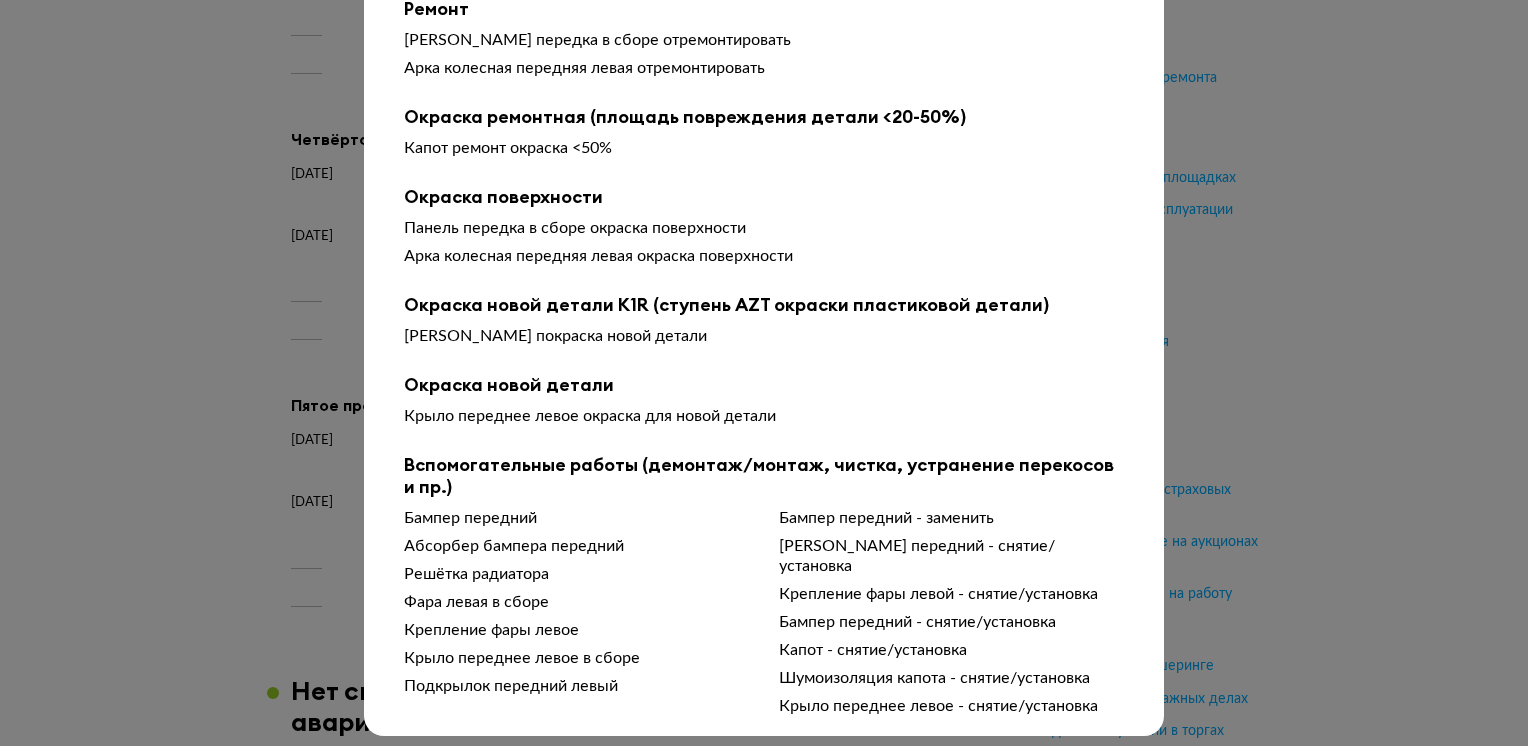 scroll, scrollTop: 334, scrollLeft: 0, axis: vertical 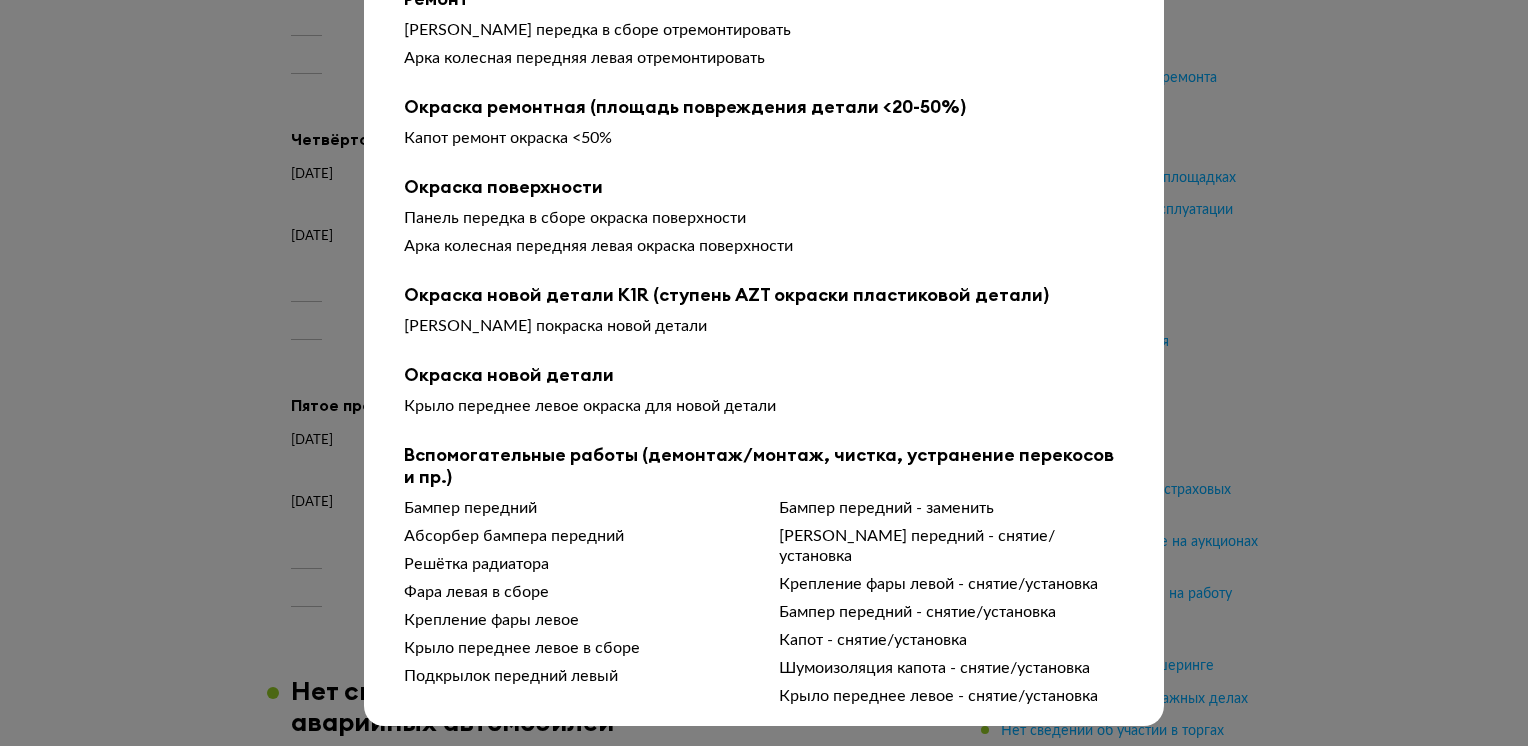 click on "Подробности расчёта Чтобы вам было проще разобраться в данных от СТО, мы обработали их через нейросеть. Посмотреть оригинал Детализация стоимости Стоимость окраски 10 000 – 20 000 ₽ Стоимость механических работ до 10 000 ₽ Стоимость запасных частей 20 000 – 30 000 ₽ Общая стоимость 40 000 – 50 000 ₽ Ремонт Панель передка в сборе отремонтировать Арка колесная передняя левая отремонтировать Окраска ремонтная (площадь повреждения детали <20-50%) Капот ремонт окраска <50% Окраска поверхности Панель передка в сборе окраска поверхности Окраска новой детали" at bounding box center (764, 373) 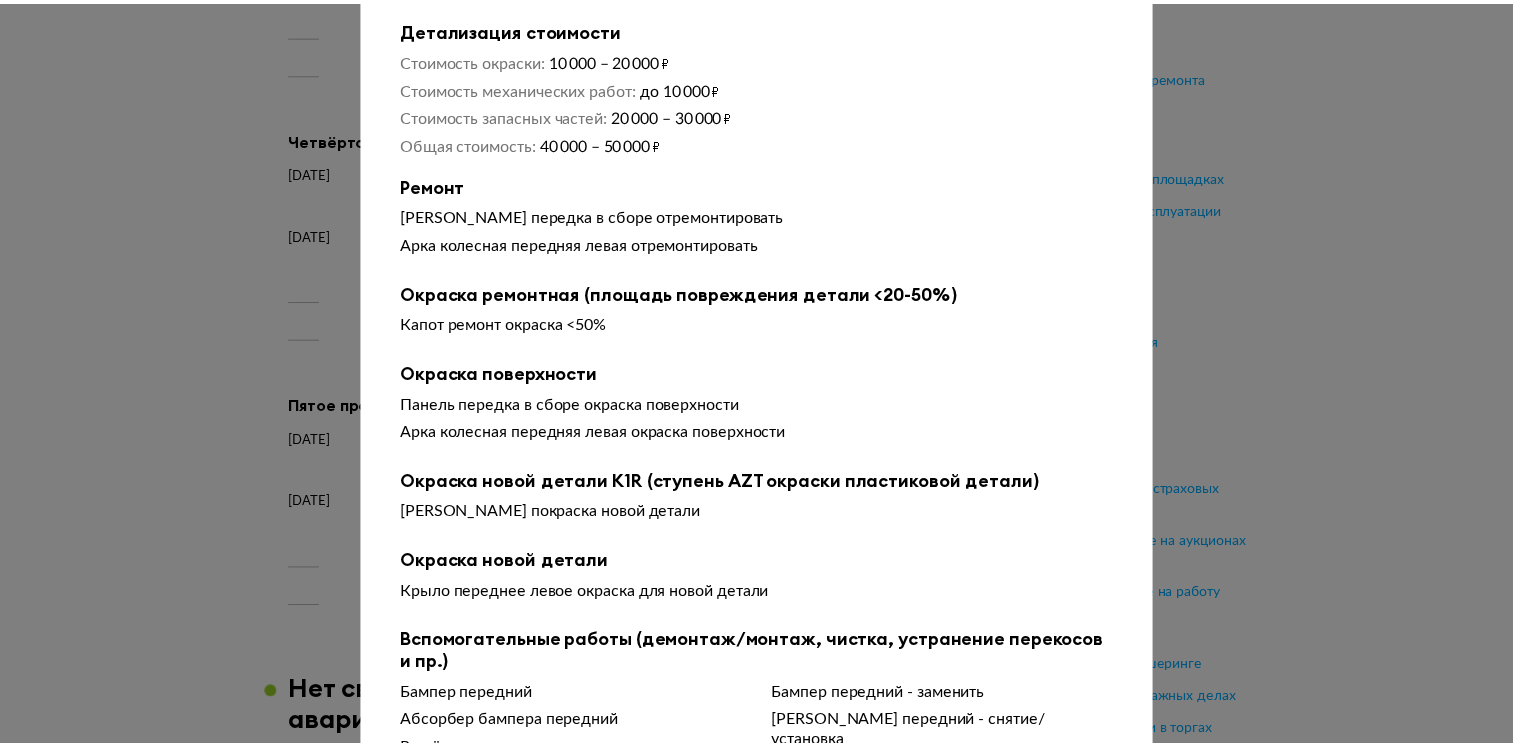 scroll, scrollTop: 0, scrollLeft: 0, axis: both 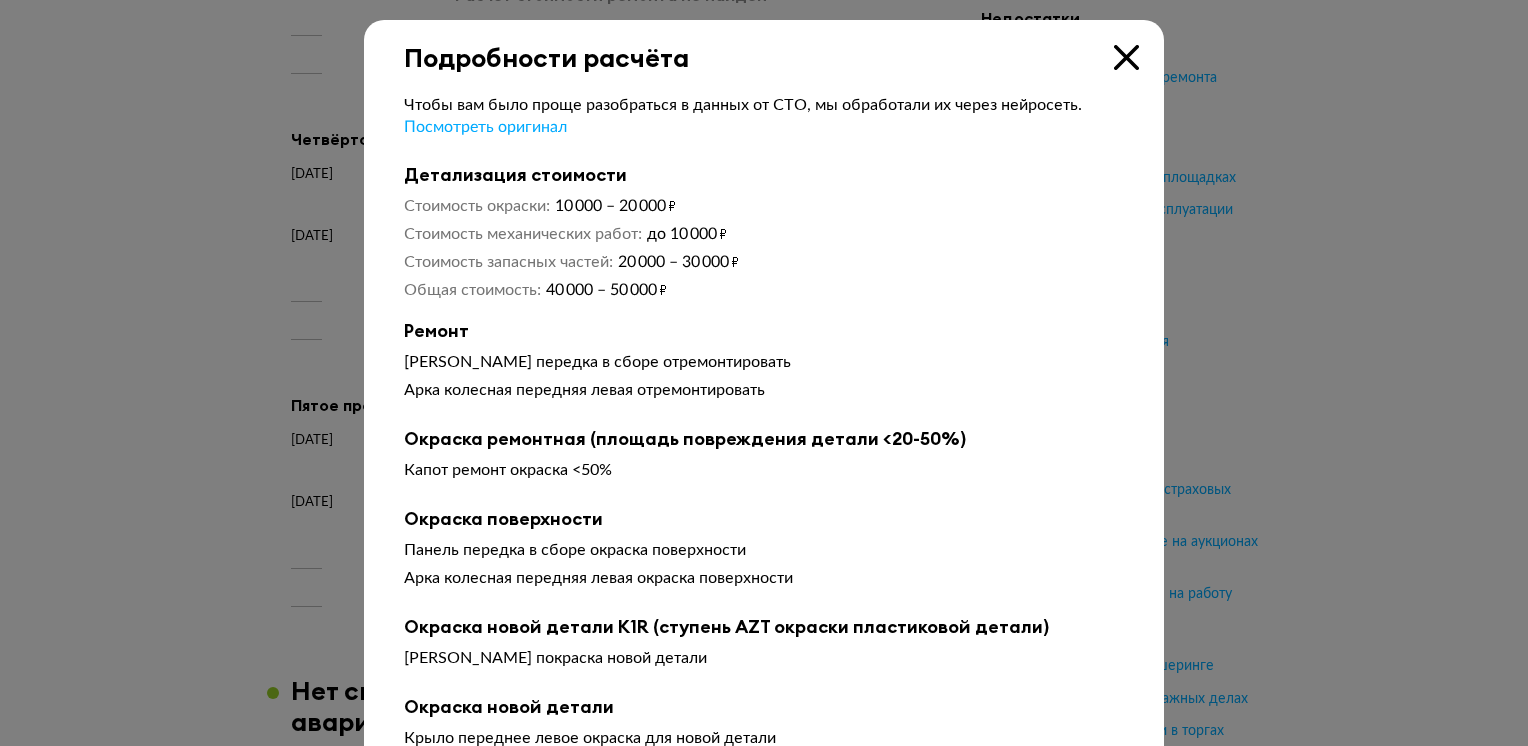 click on "Подробности расчёта" at bounding box center (764, 46) 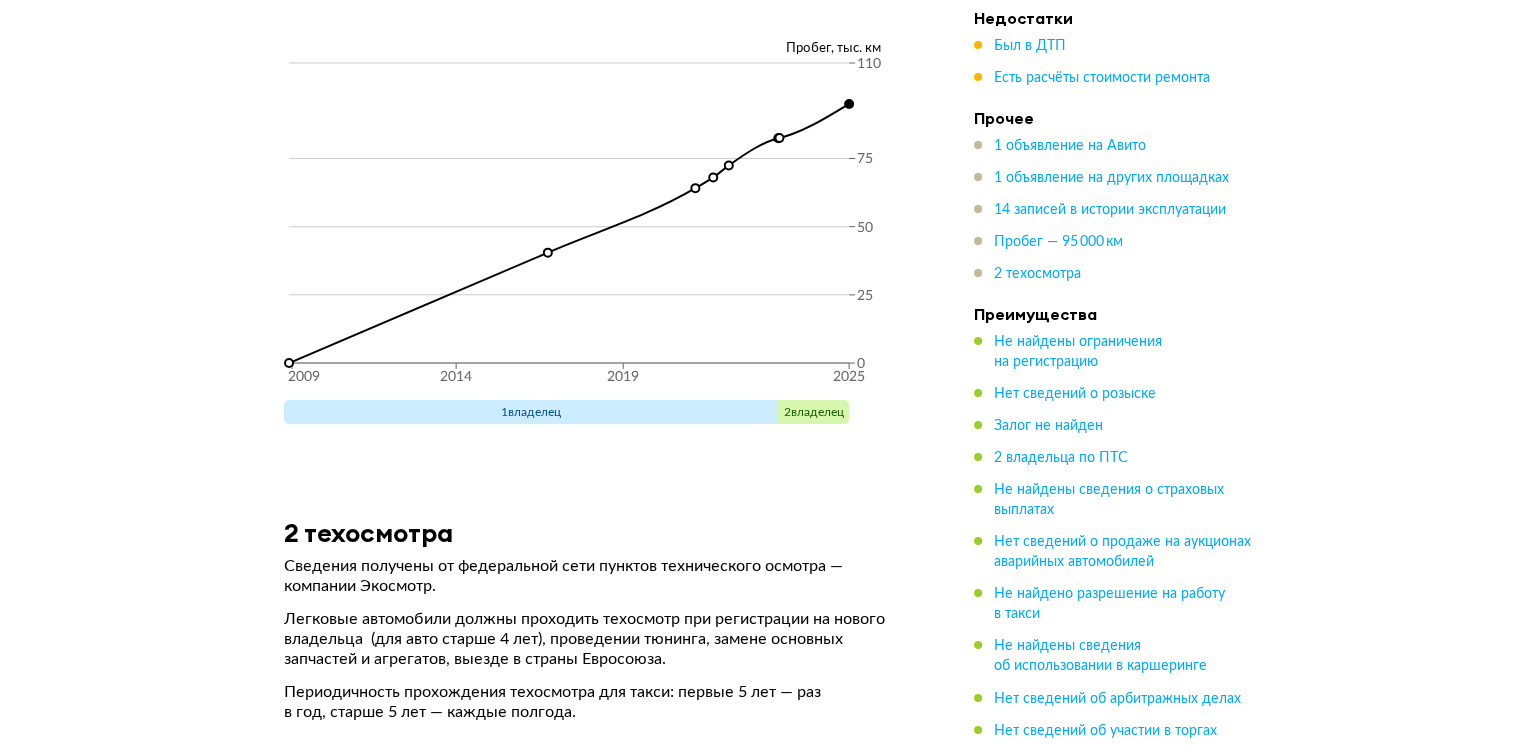 scroll, scrollTop: 6948, scrollLeft: 0, axis: vertical 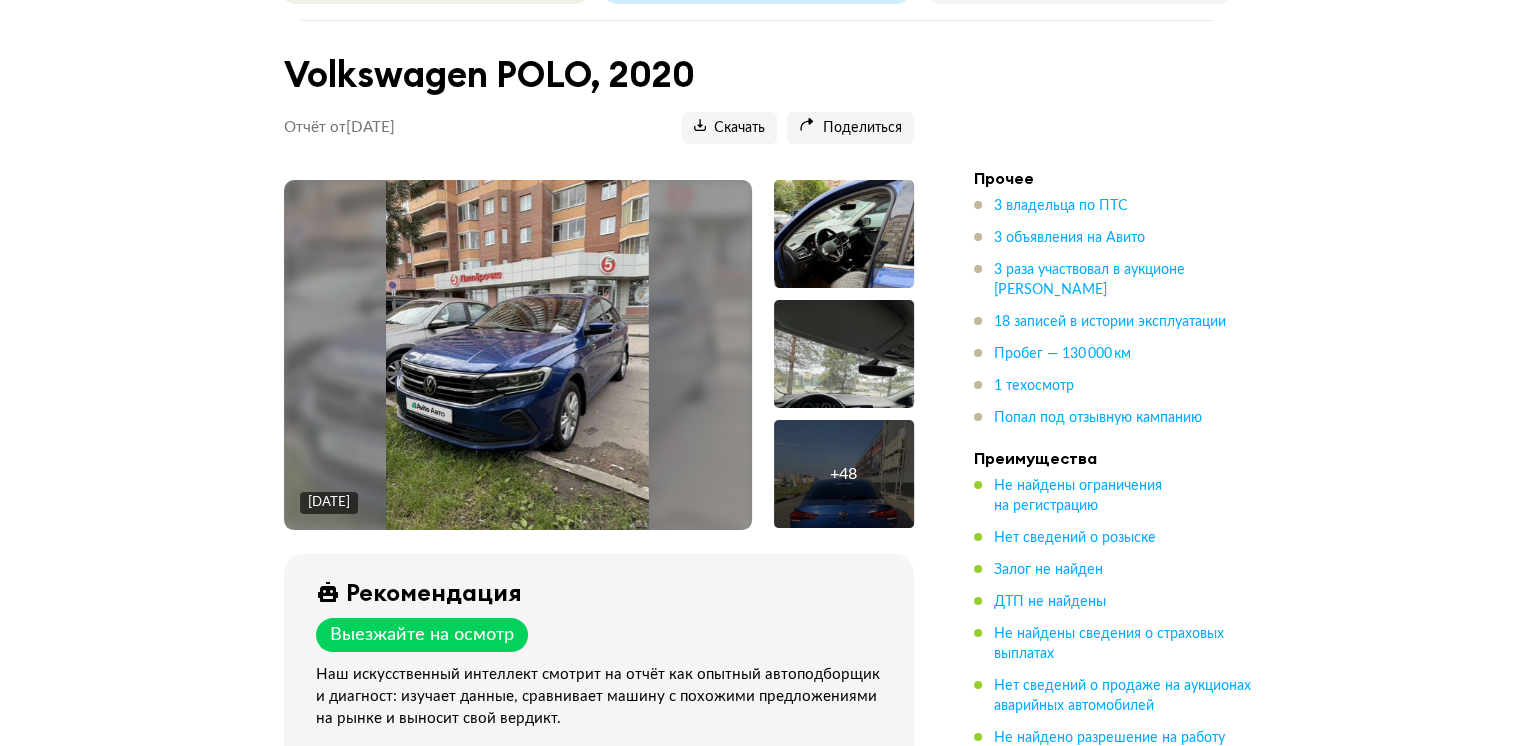 click at bounding box center [517, 355] 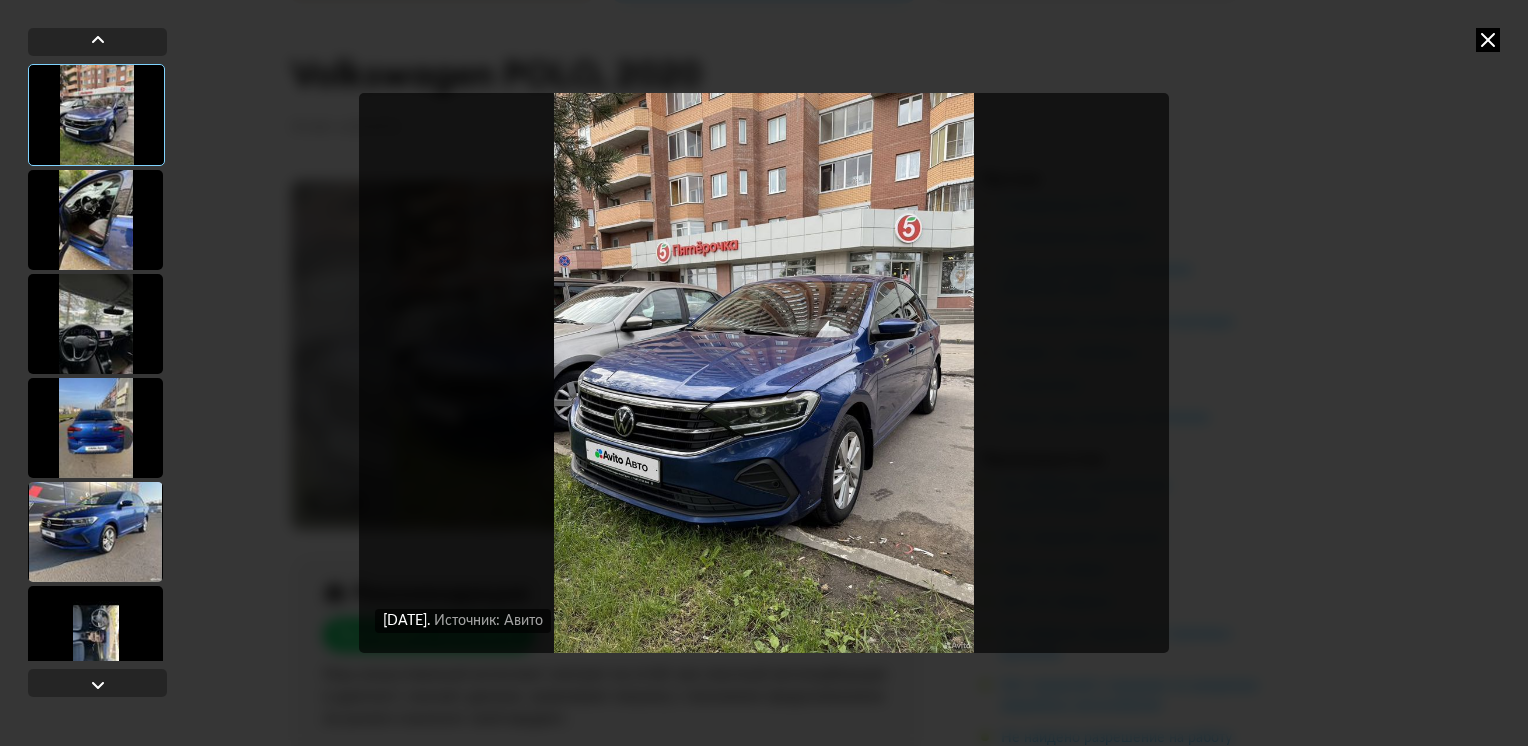 click at bounding box center (95, 220) 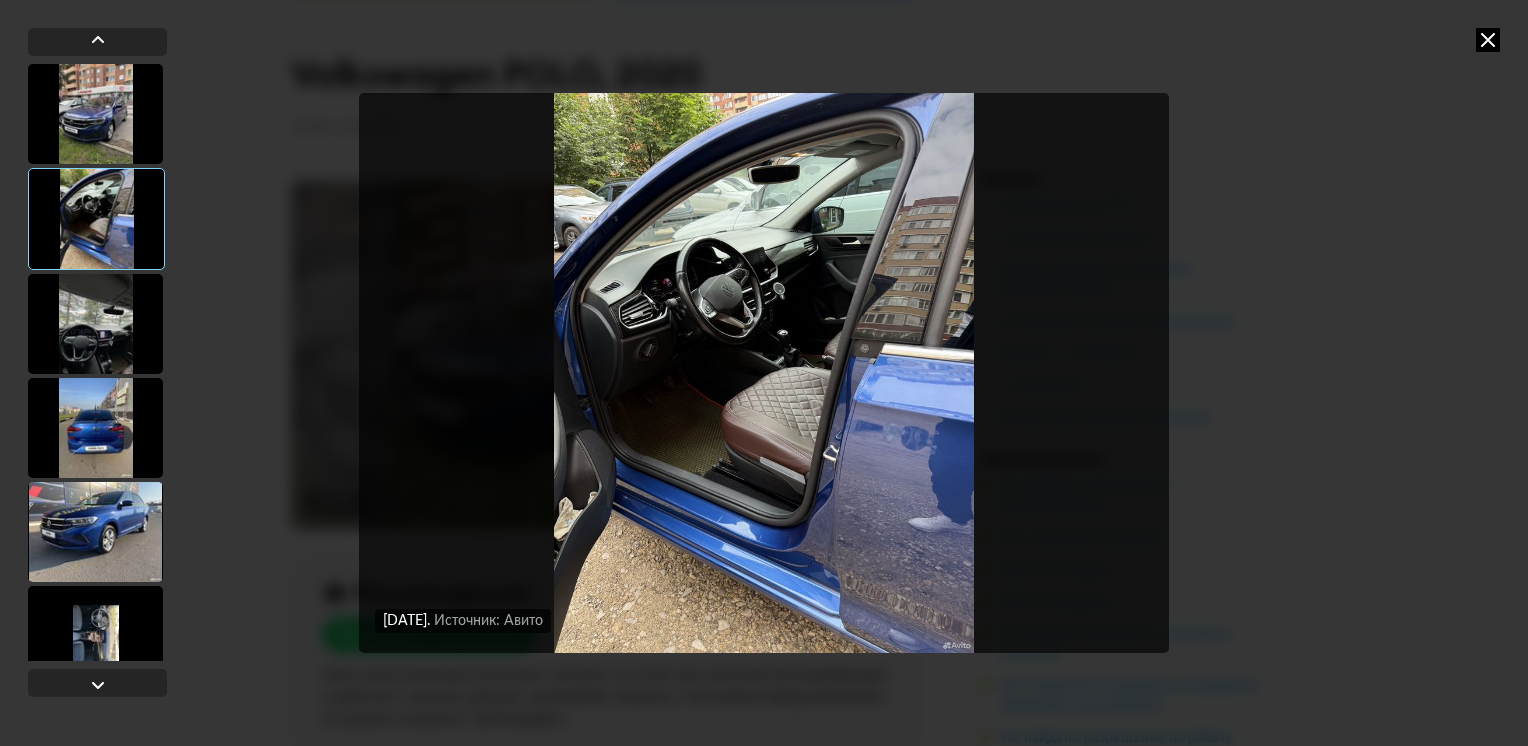click at bounding box center (95, 324) 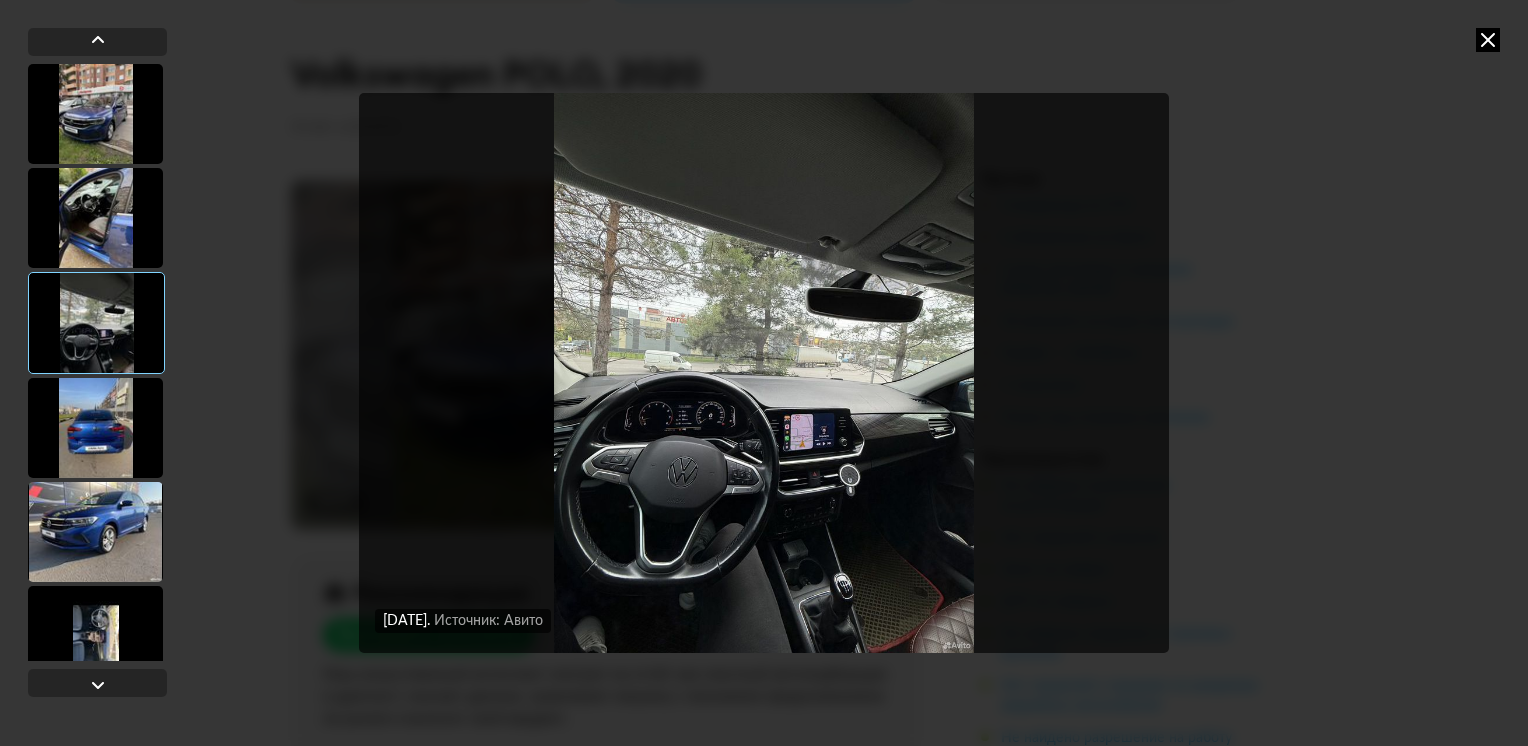 click at bounding box center (95, 428) 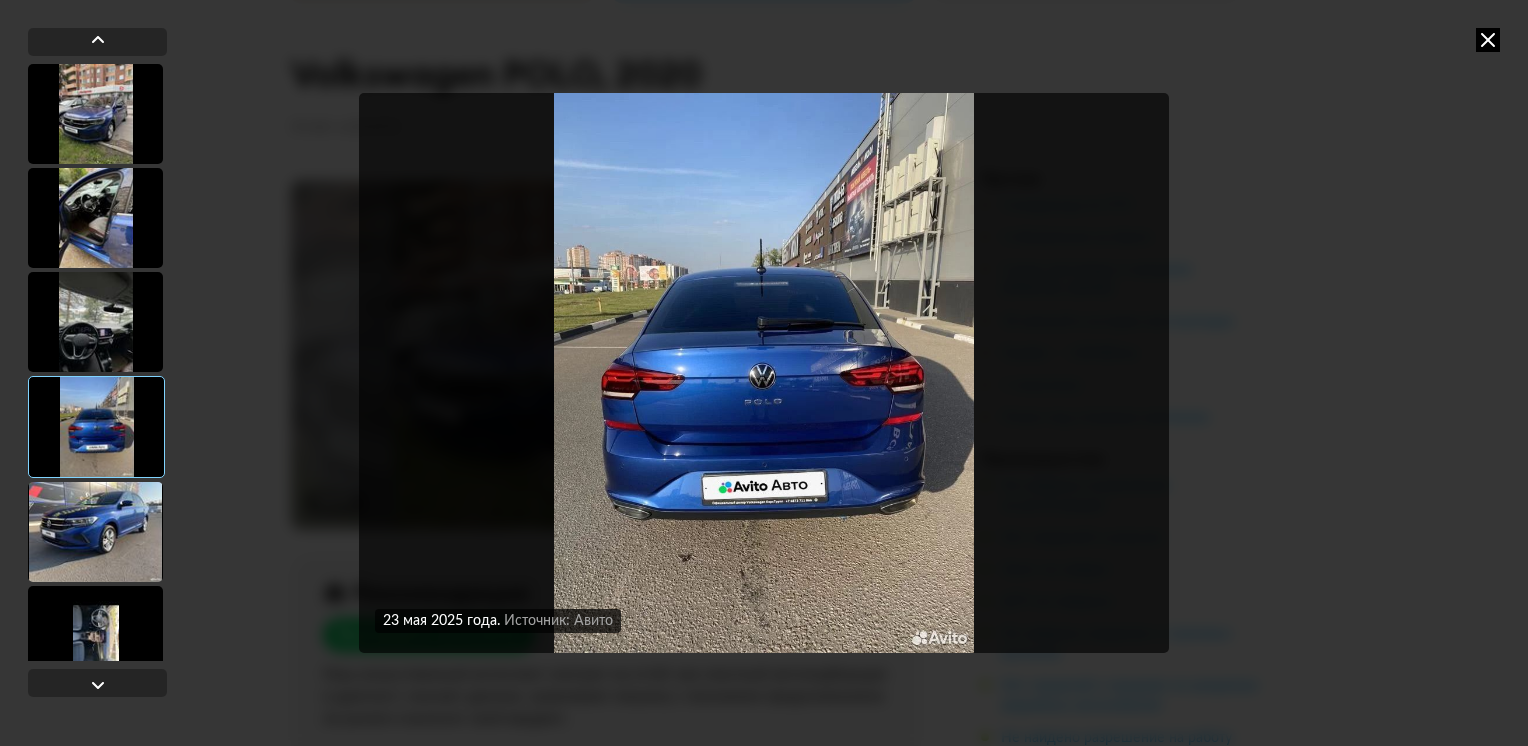click at bounding box center [95, 322] 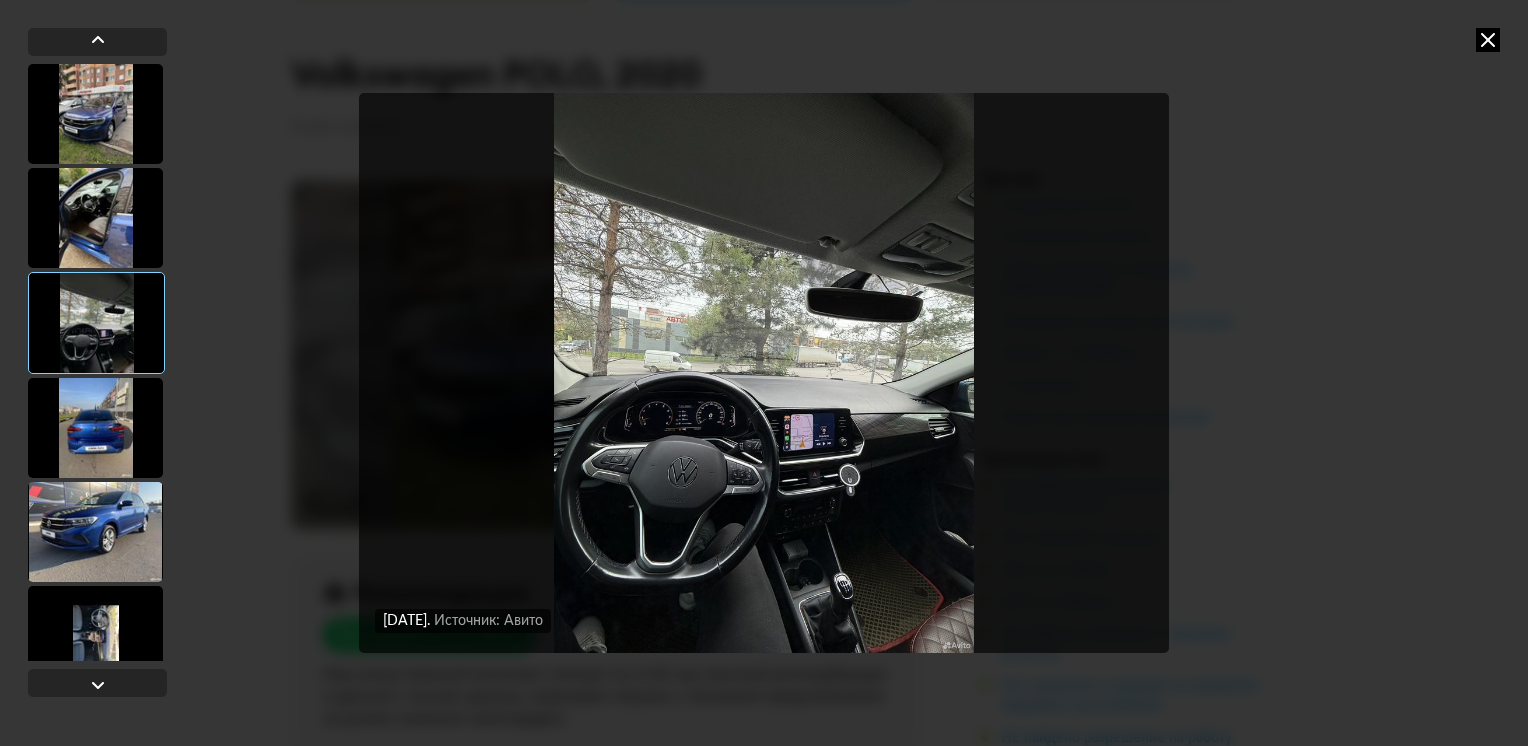 click at bounding box center (95, 428) 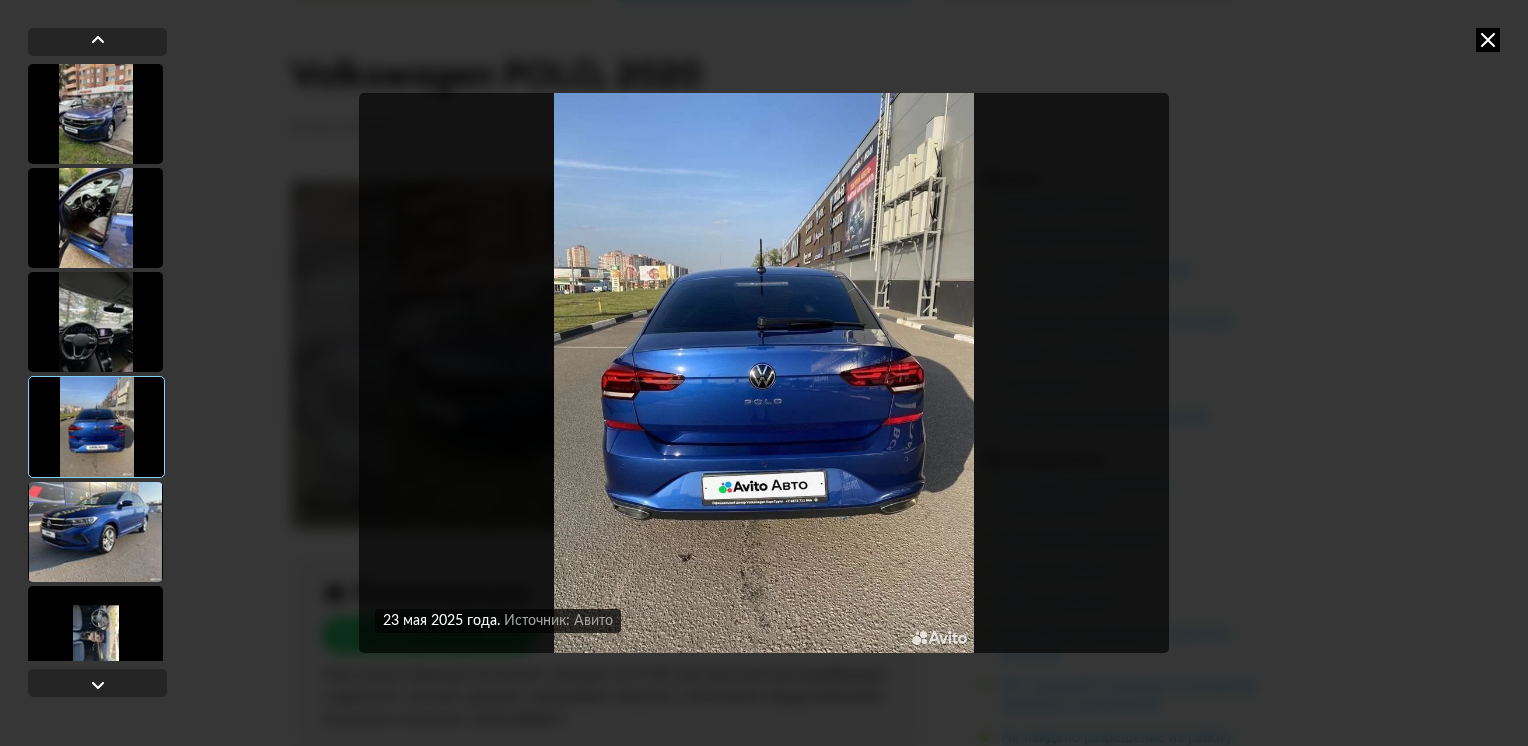 click at bounding box center (95, 532) 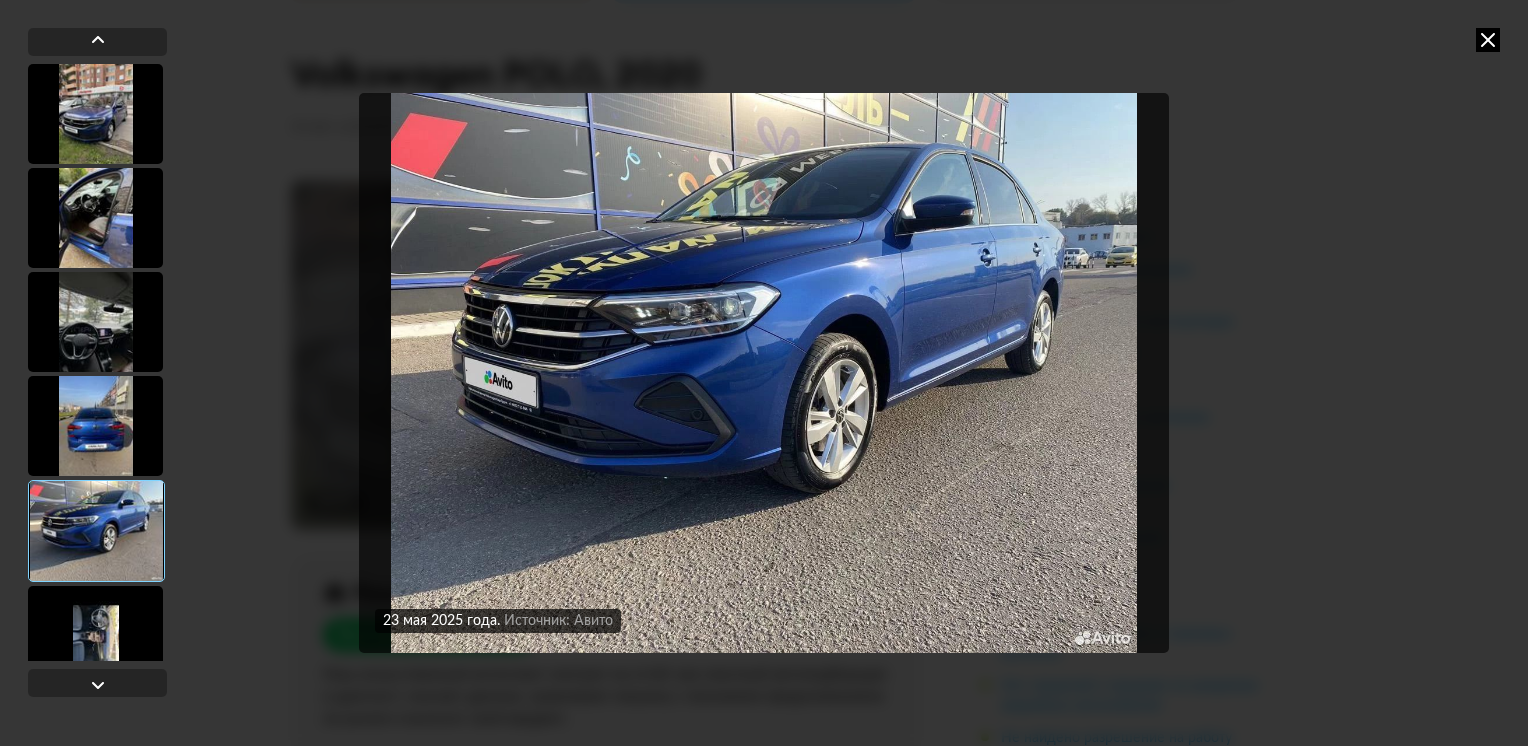 click at bounding box center [95, 636] 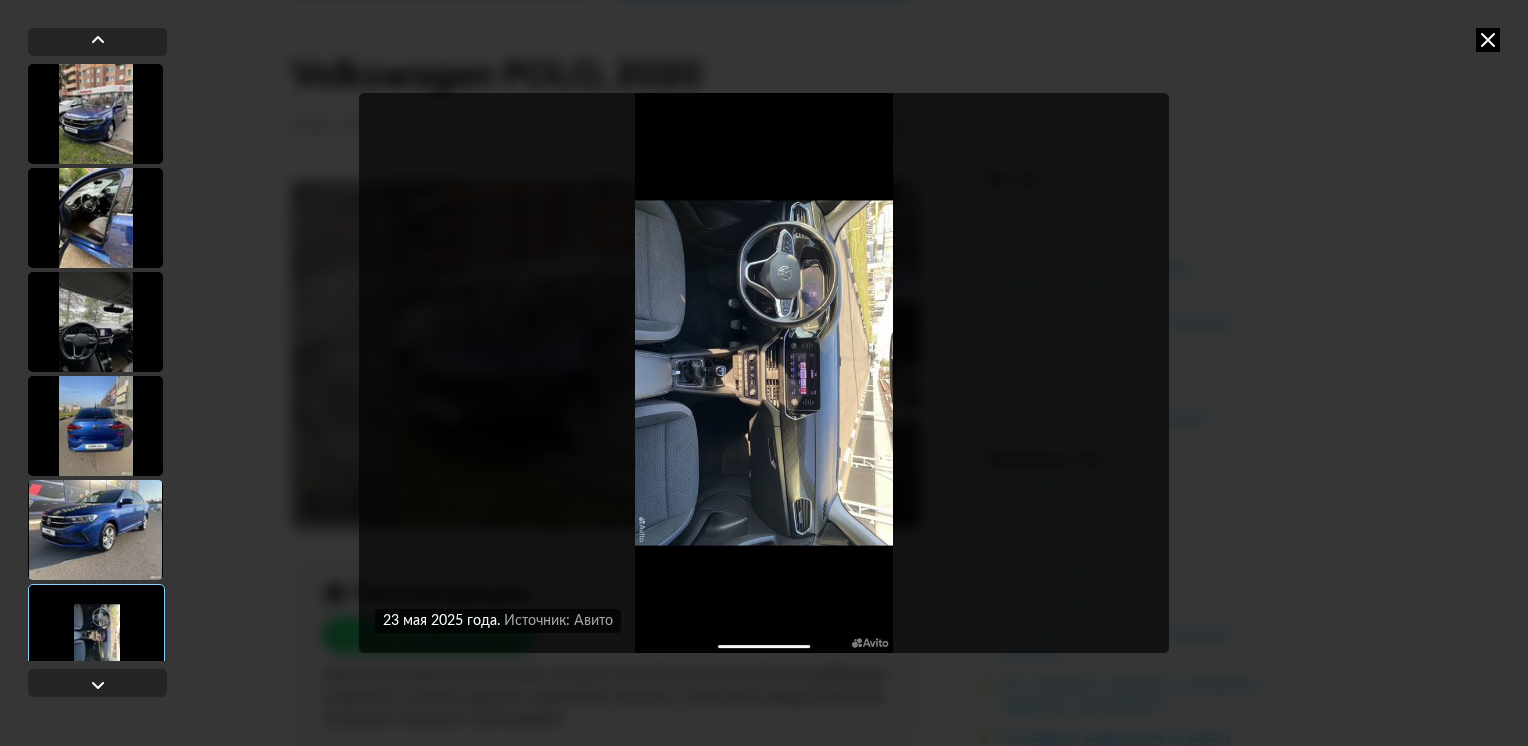 scroll, scrollTop: 100, scrollLeft: 0, axis: vertical 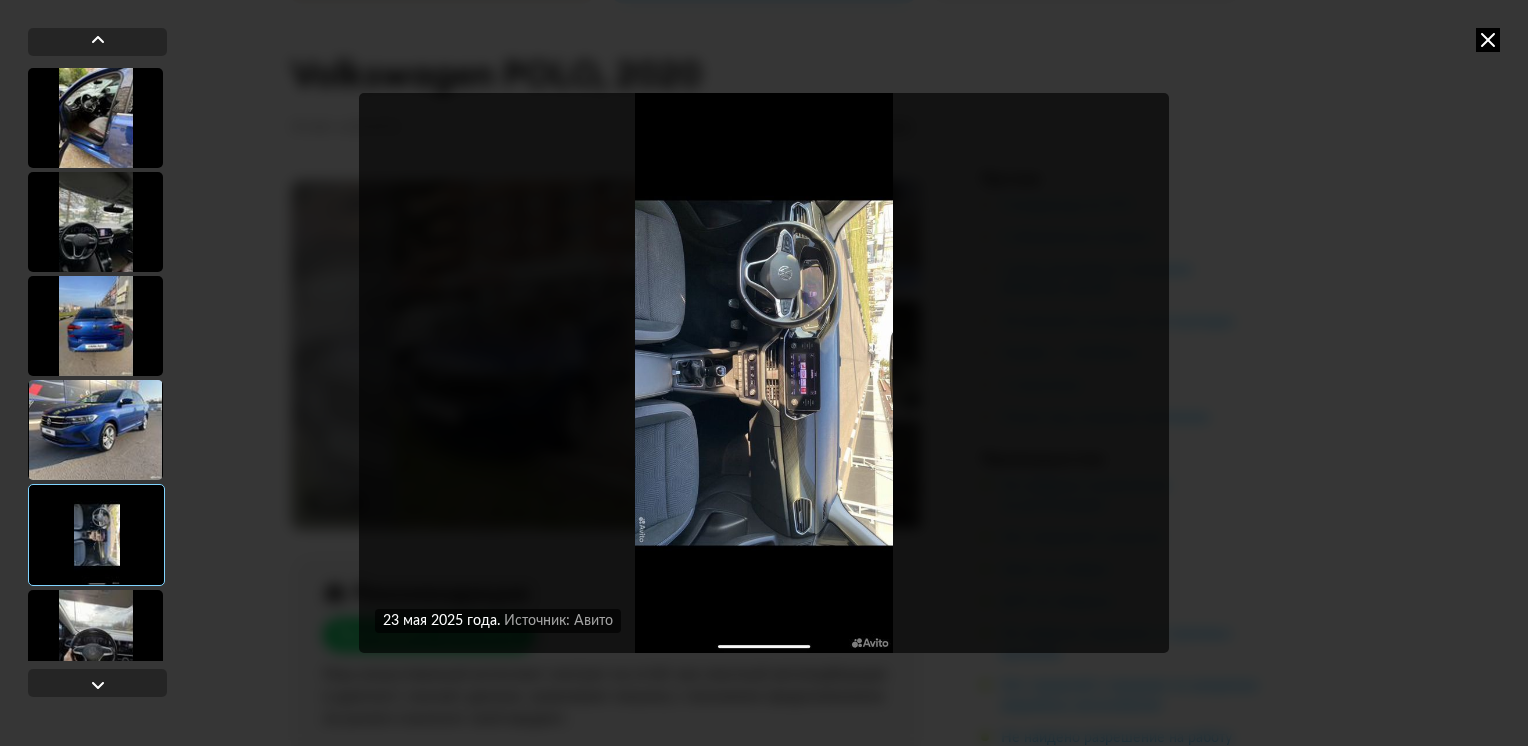 click at bounding box center [95, 640] 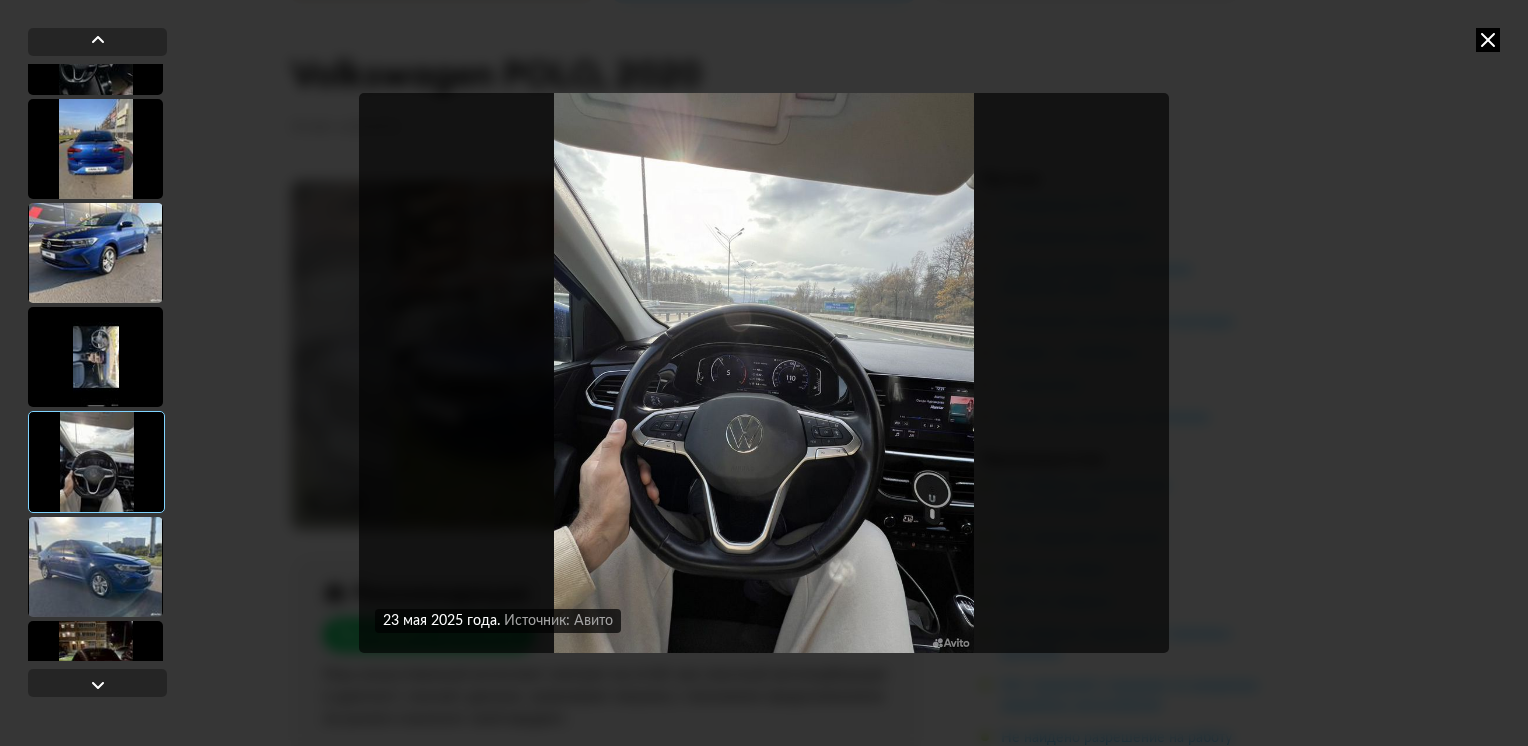 scroll, scrollTop: 300, scrollLeft: 0, axis: vertical 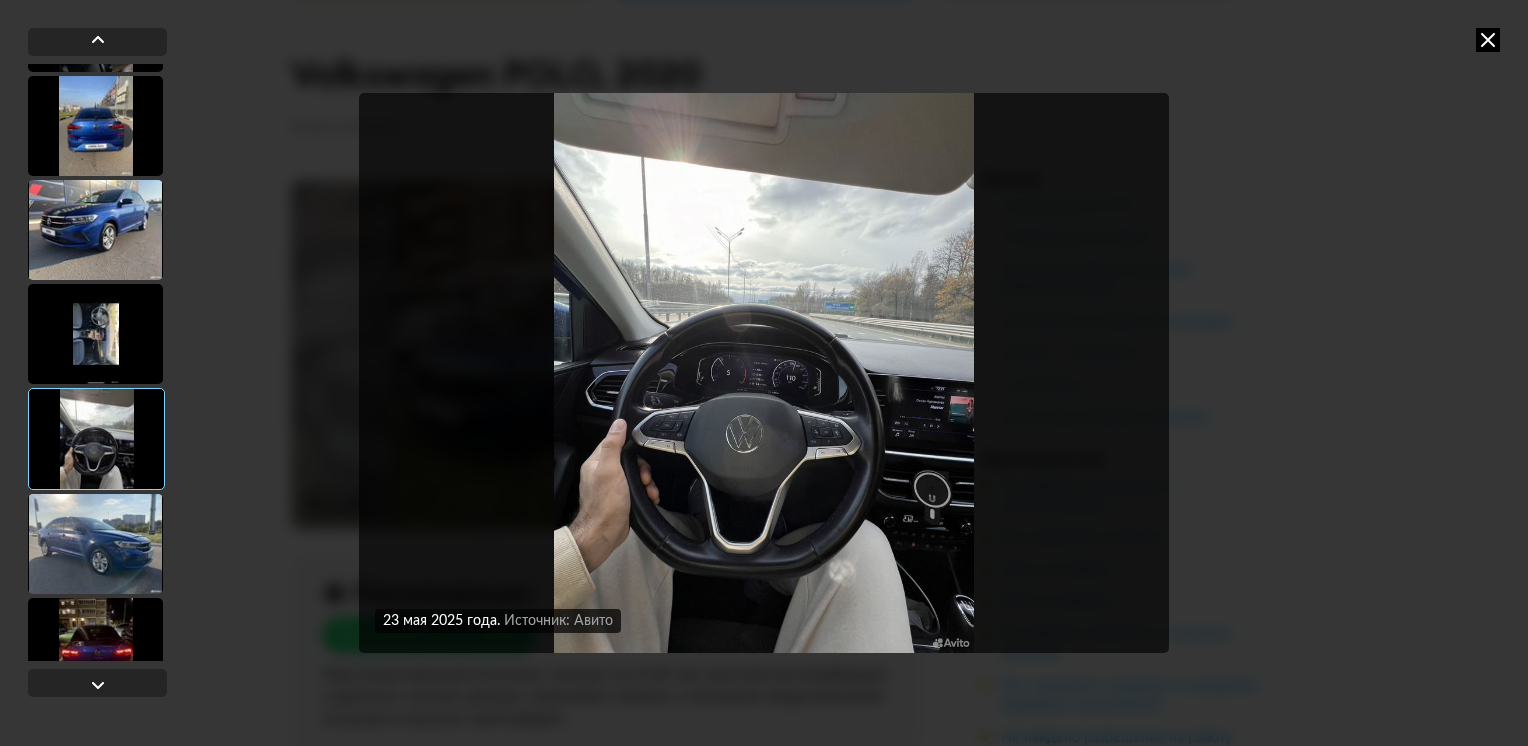 click at bounding box center [95, 544] 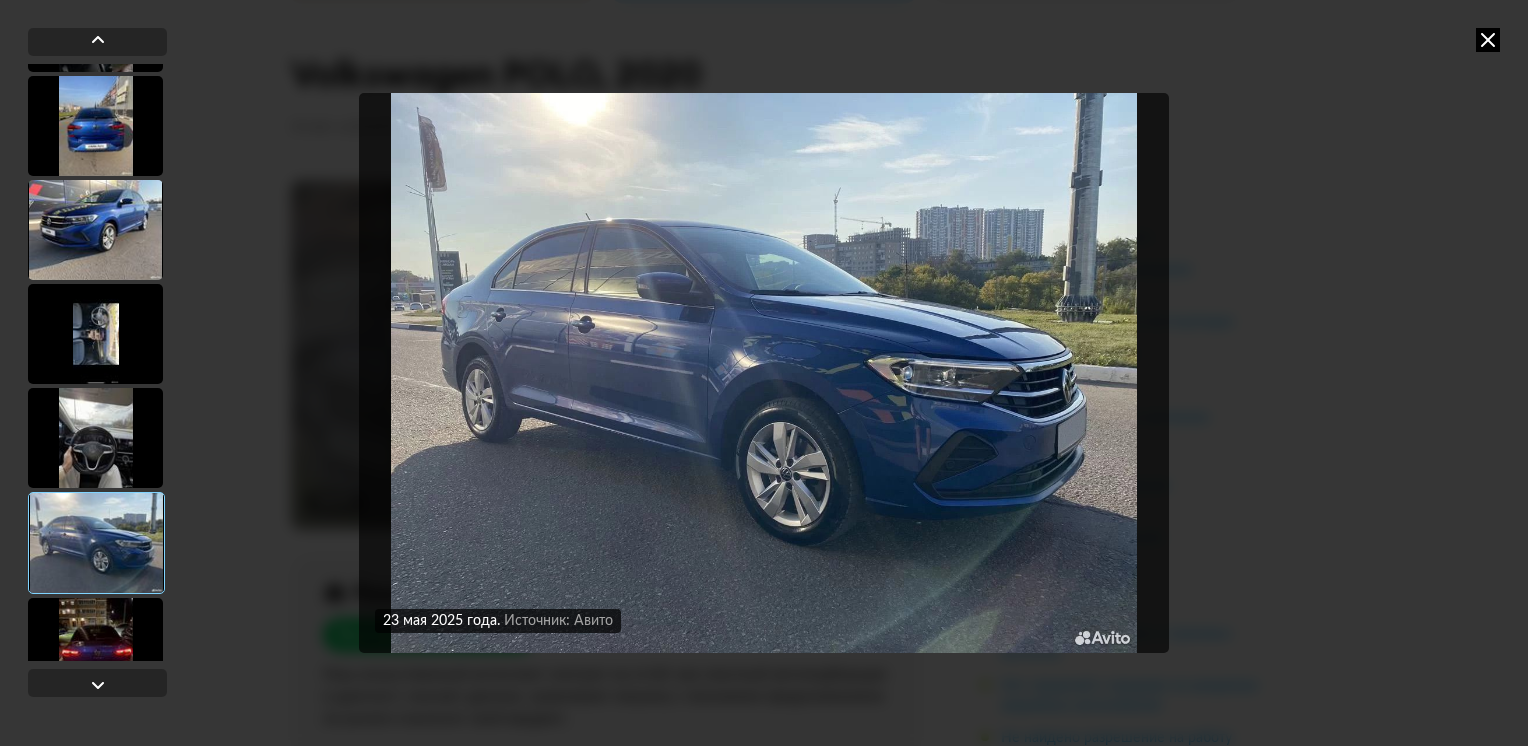 scroll, scrollTop: 500, scrollLeft: 0, axis: vertical 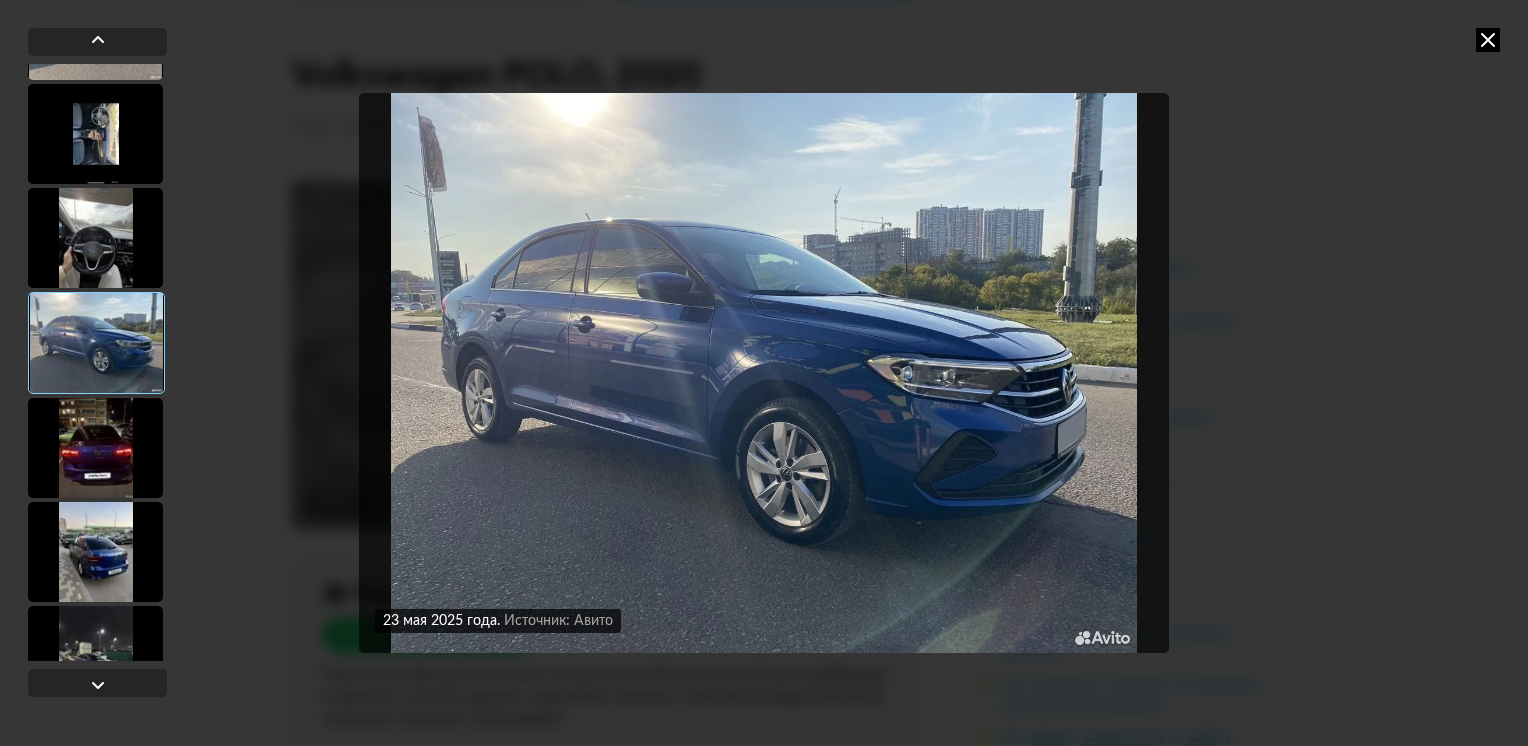 click at bounding box center (95, 448) 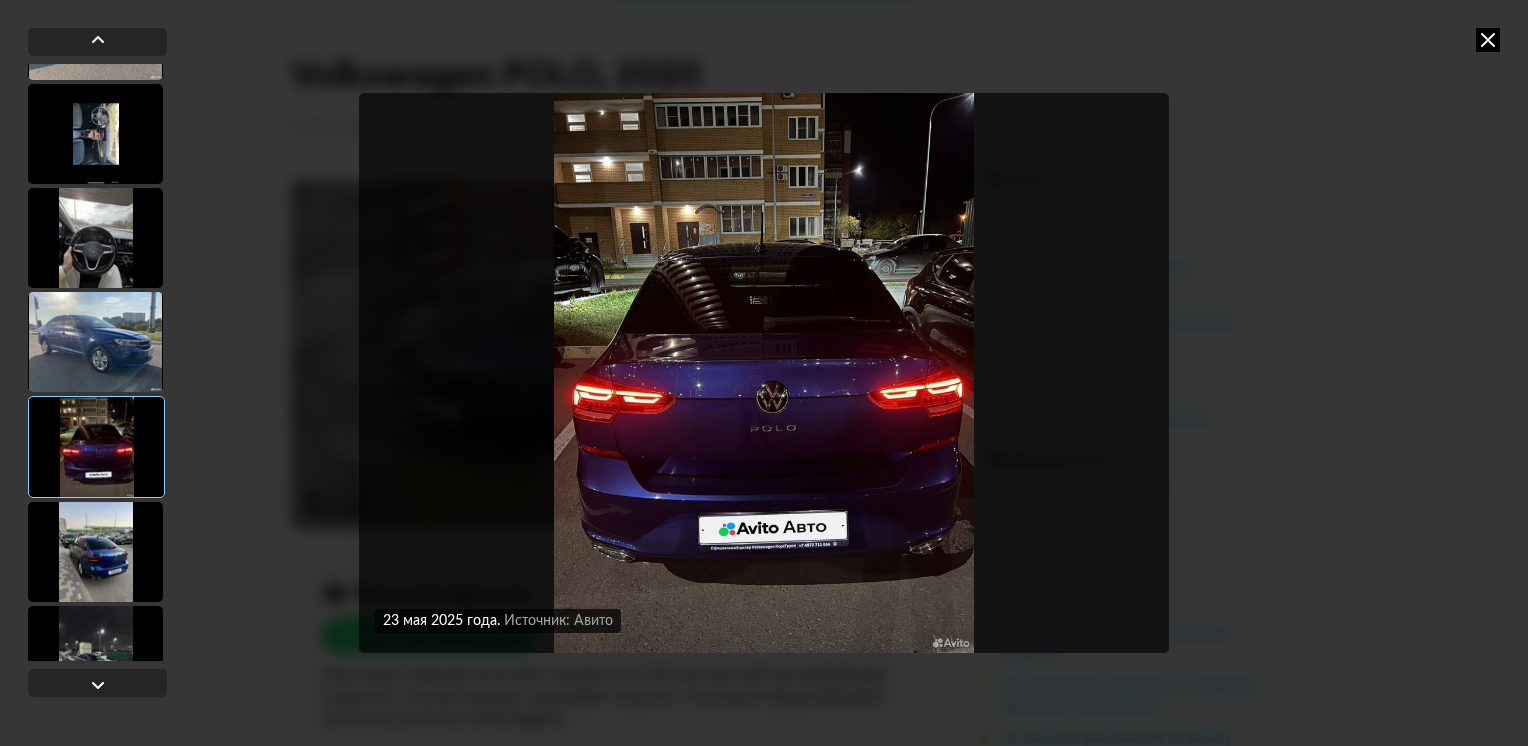 click at bounding box center (95, 552) 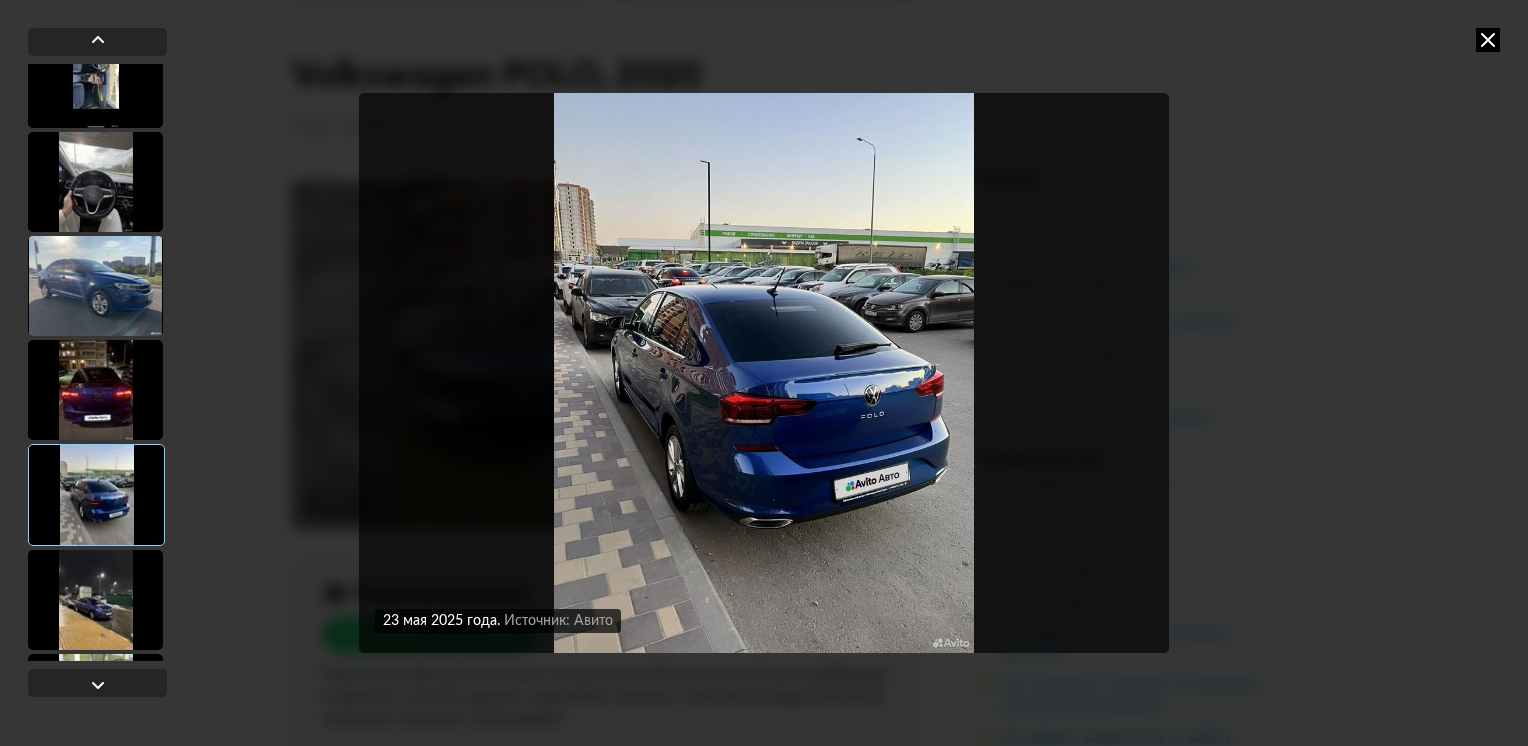 scroll, scrollTop: 600, scrollLeft: 0, axis: vertical 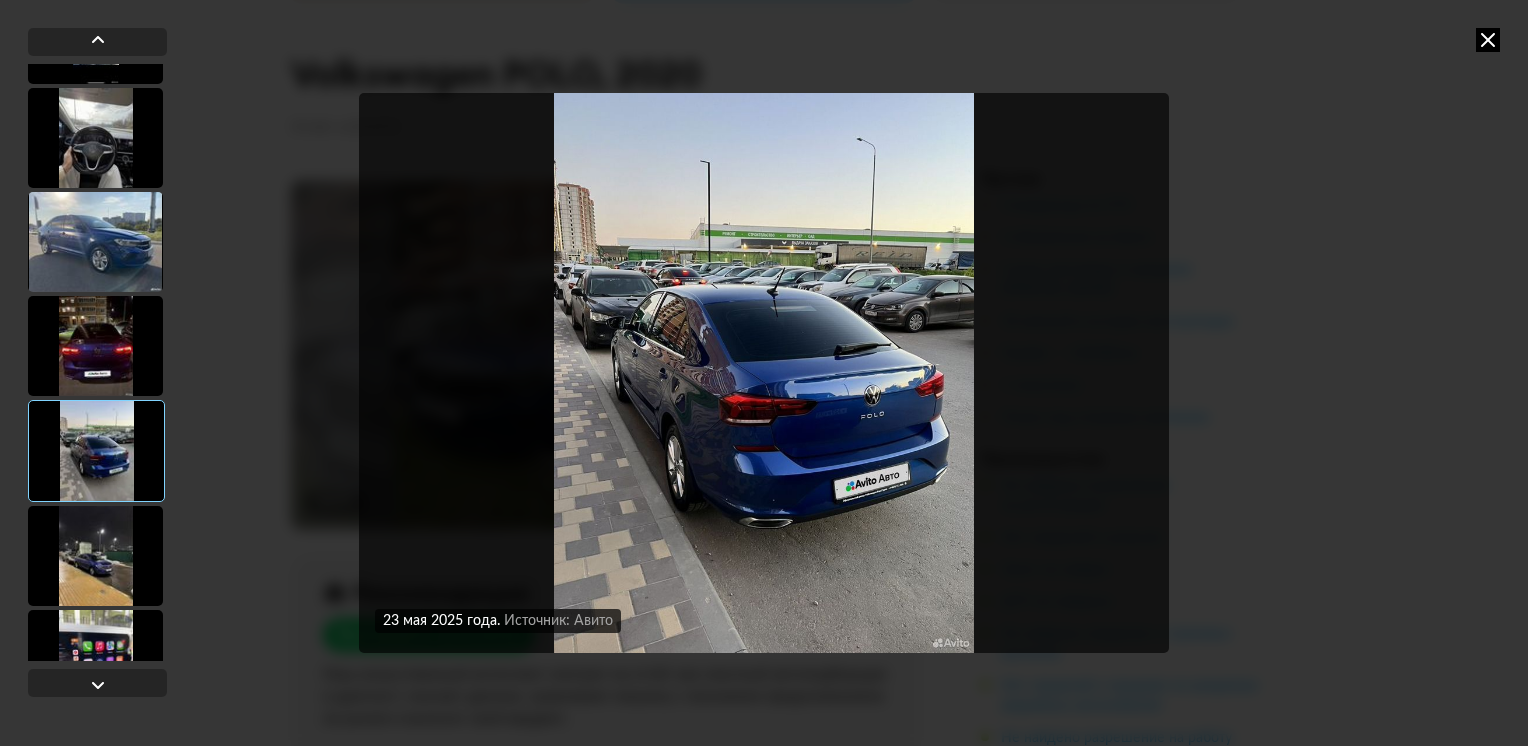 click at bounding box center [95, 556] 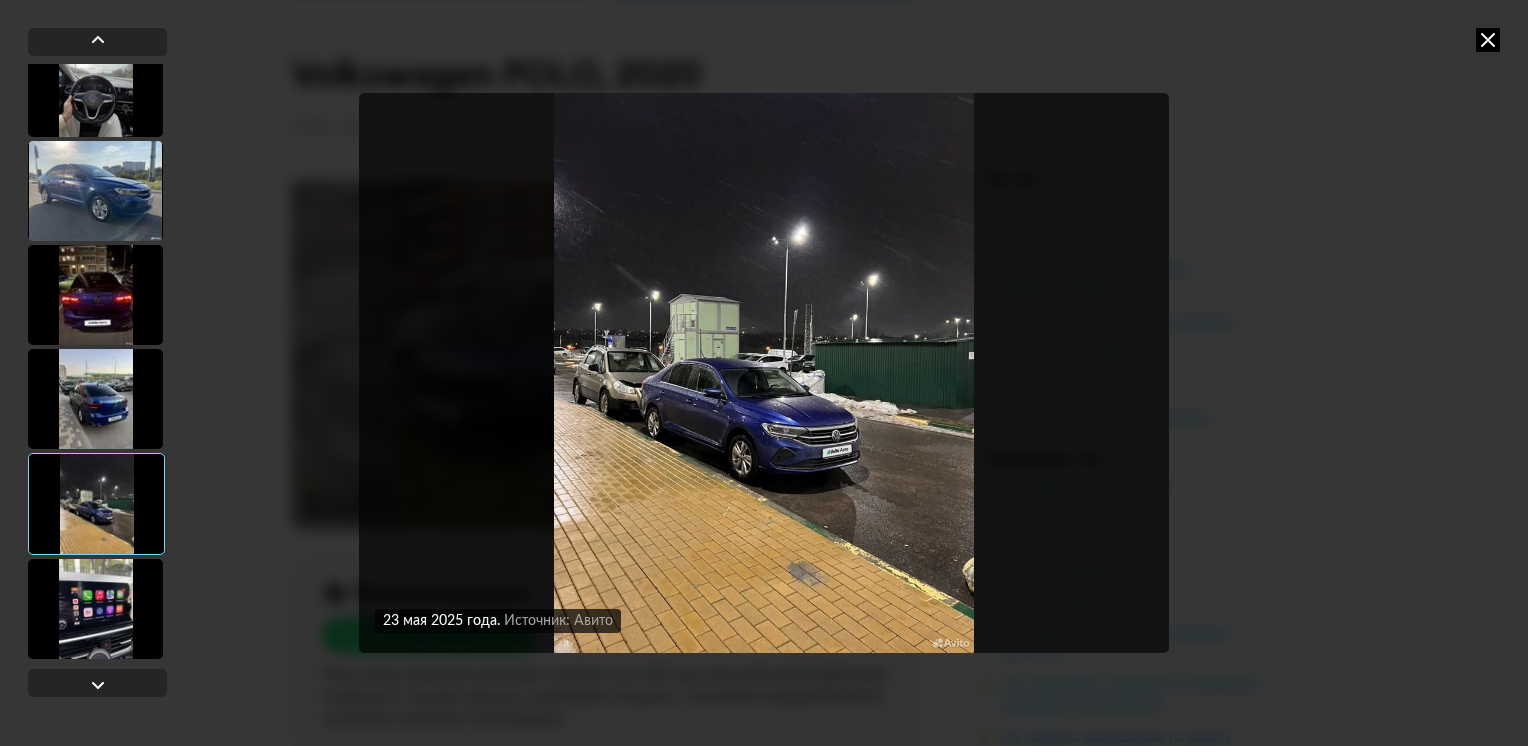 scroll, scrollTop: 700, scrollLeft: 0, axis: vertical 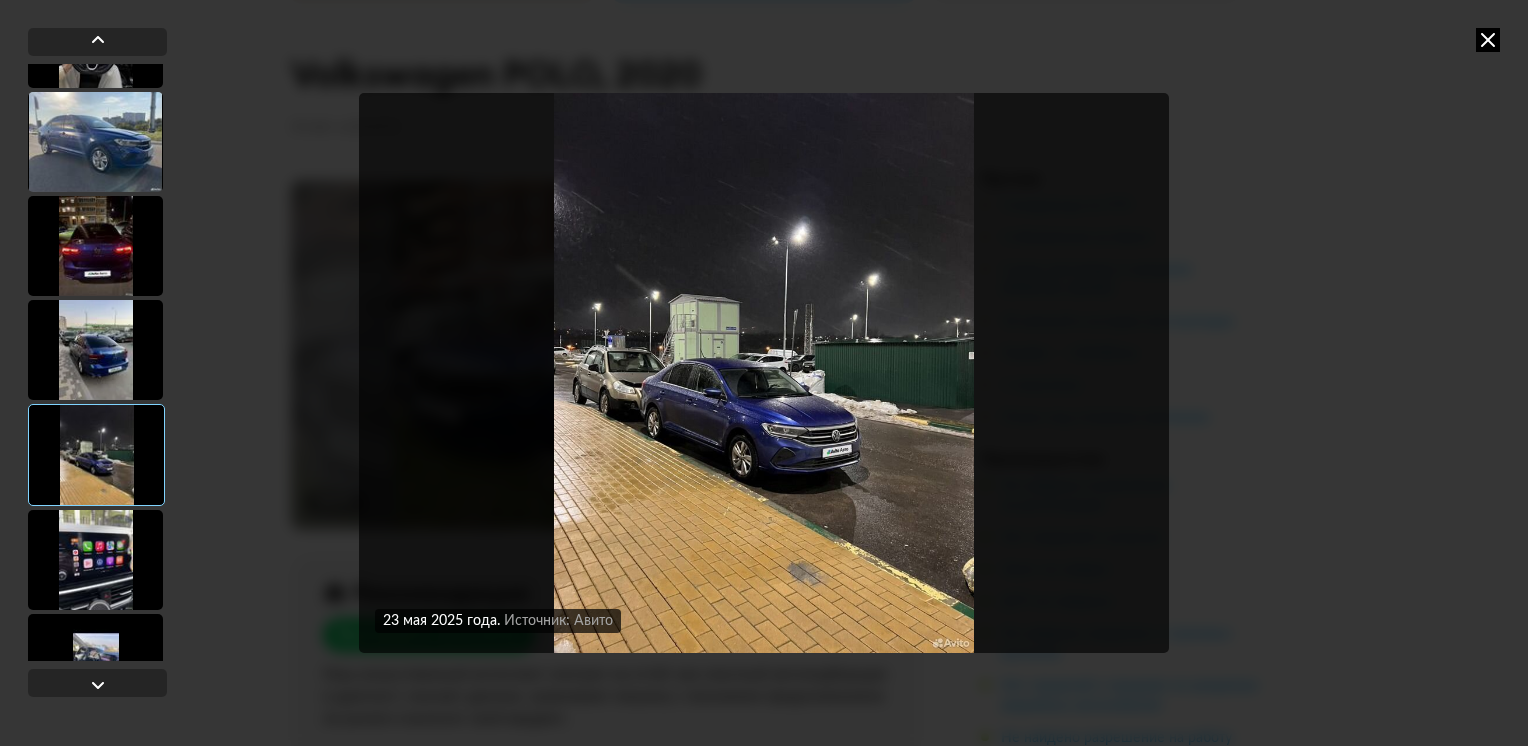click at bounding box center [95, 560] 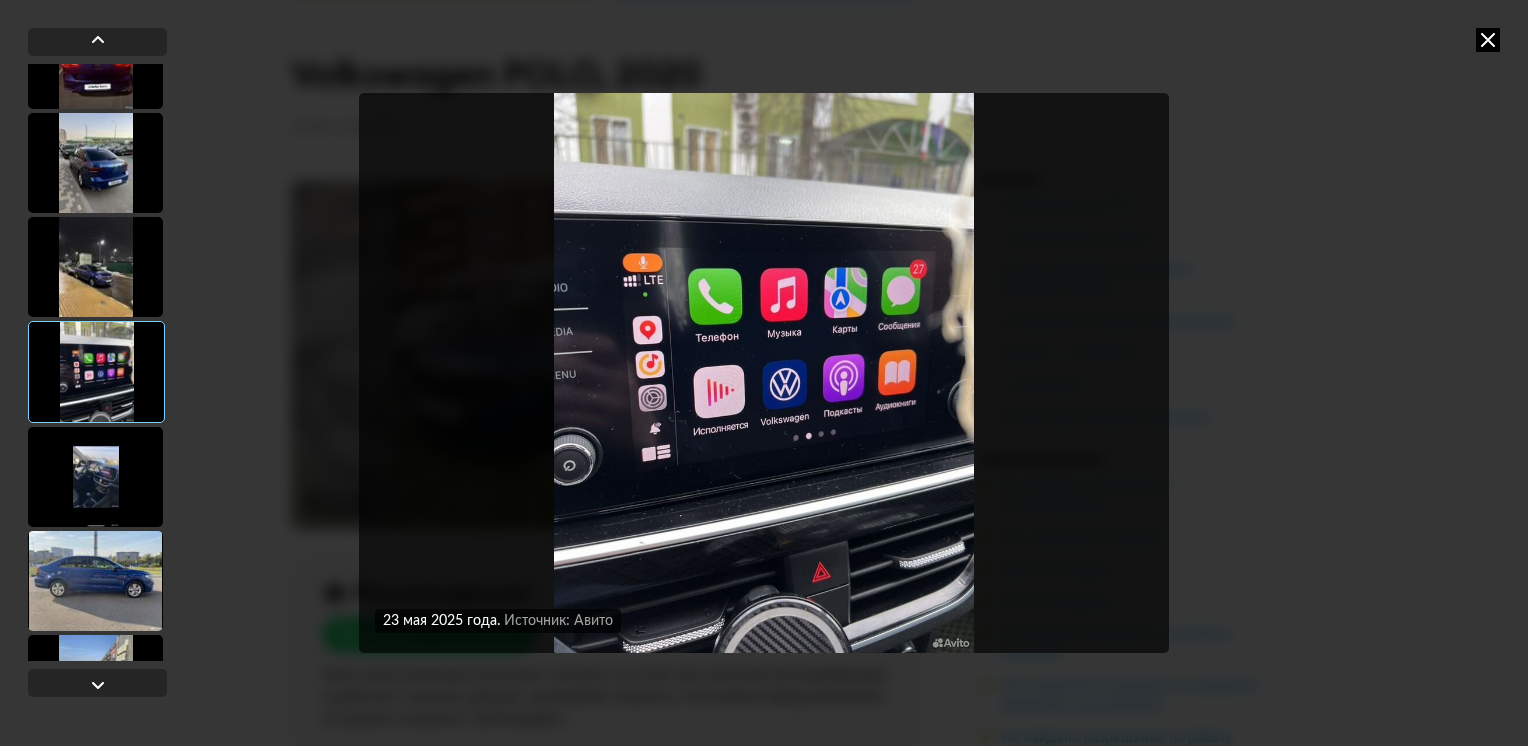 scroll, scrollTop: 900, scrollLeft: 0, axis: vertical 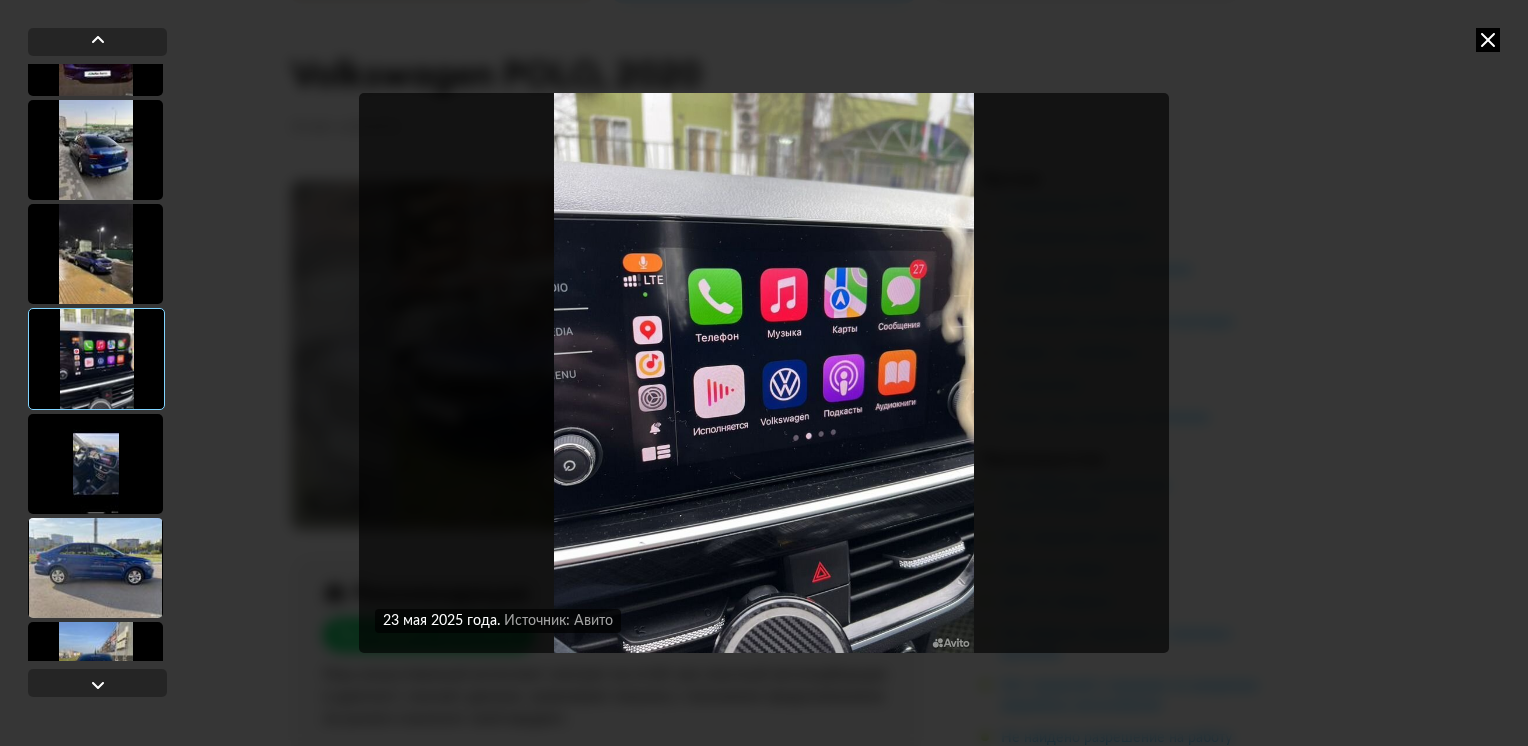 click at bounding box center [95, 568] 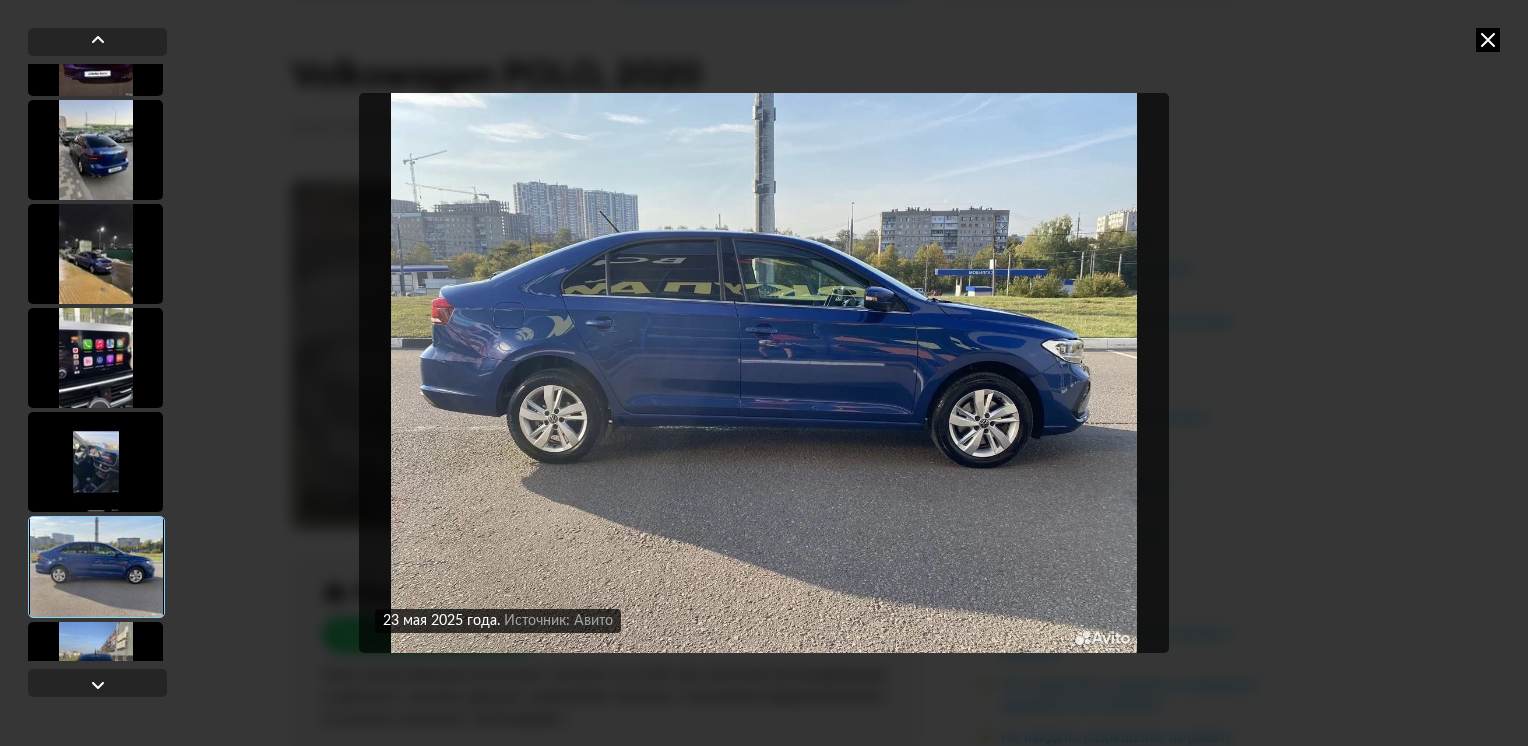 click at bounding box center (95, 462) 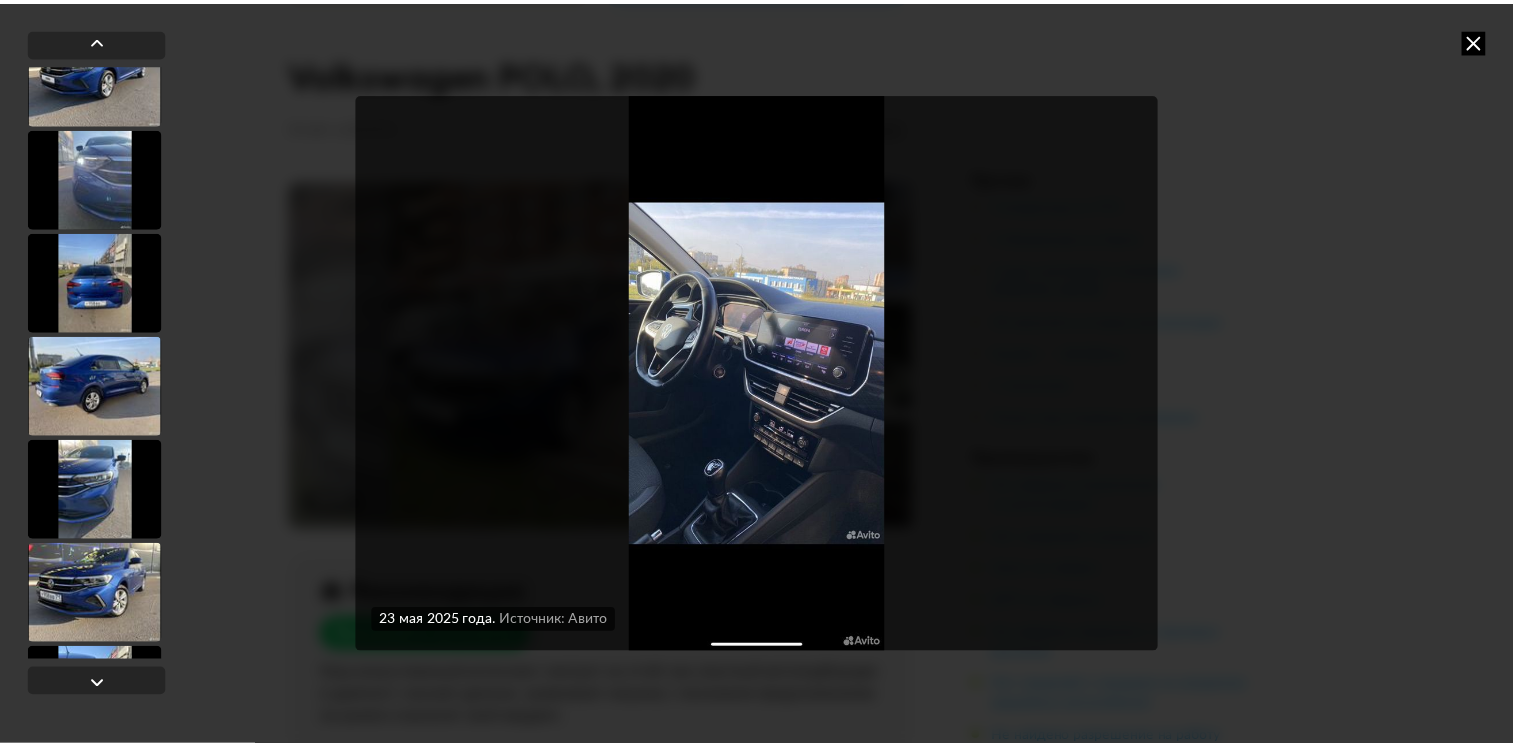 scroll, scrollTop: 2500, scrollLeft: 0, axis: vertical 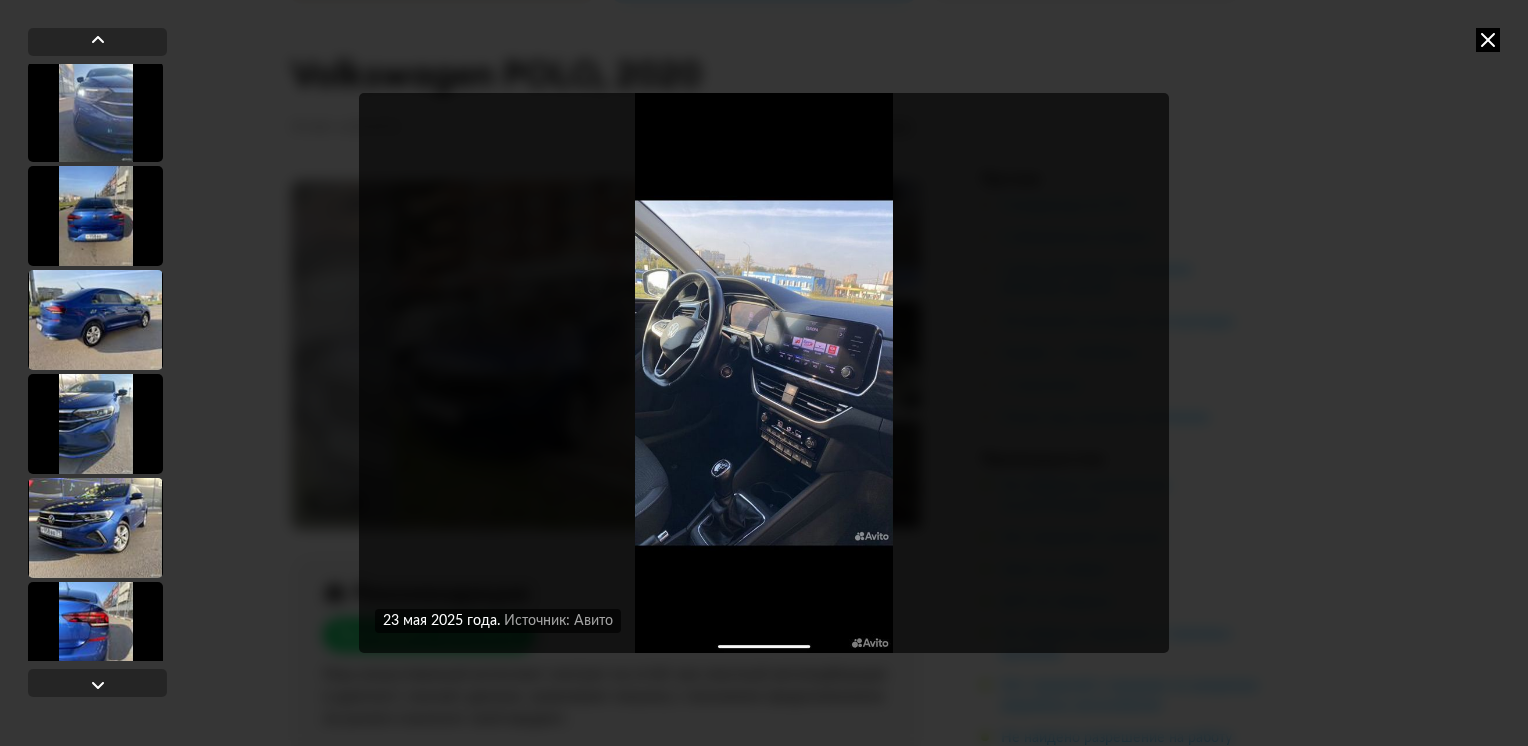 click at bounding box center [1488, 40] 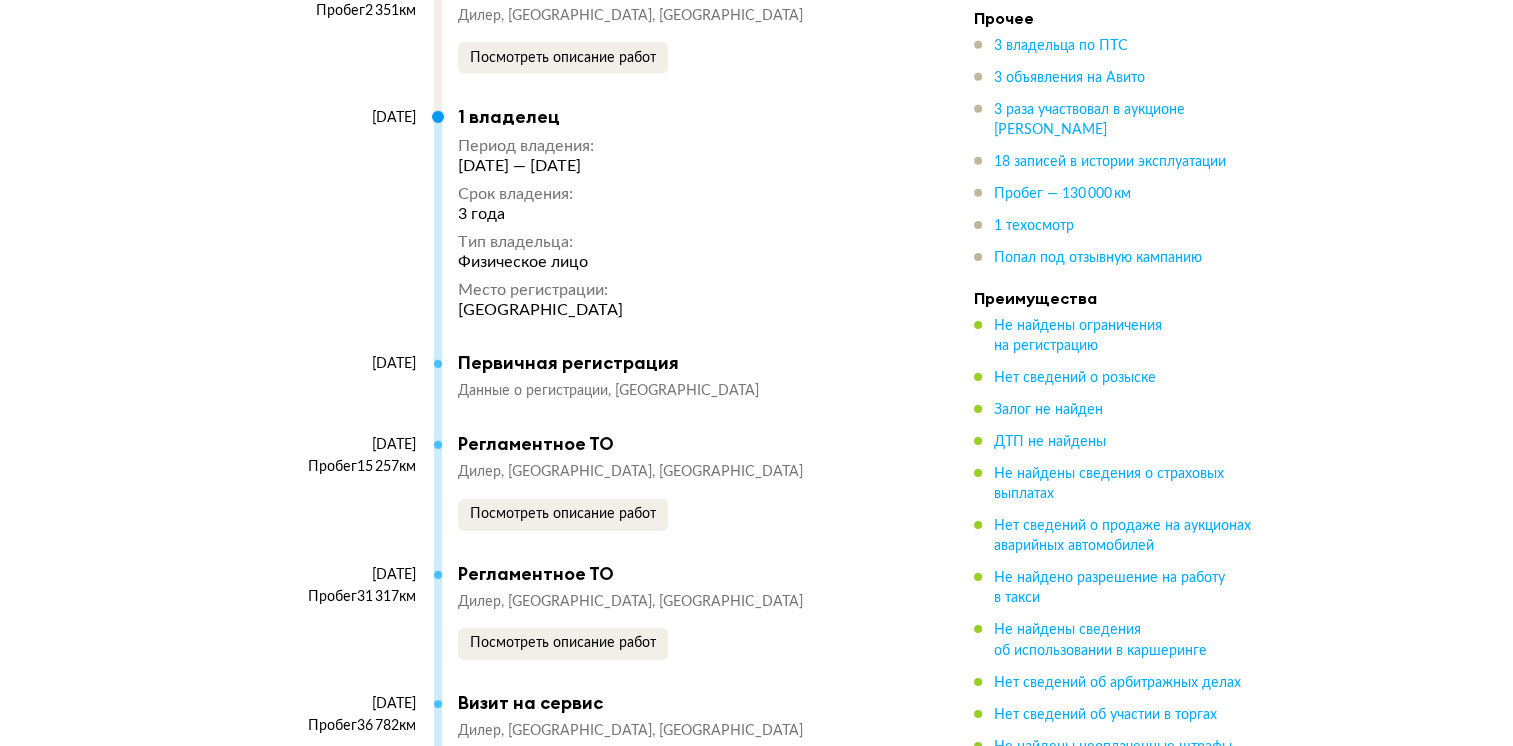 scroll, scrollTop: 6500, scrollLeft: 0, axis: vertical 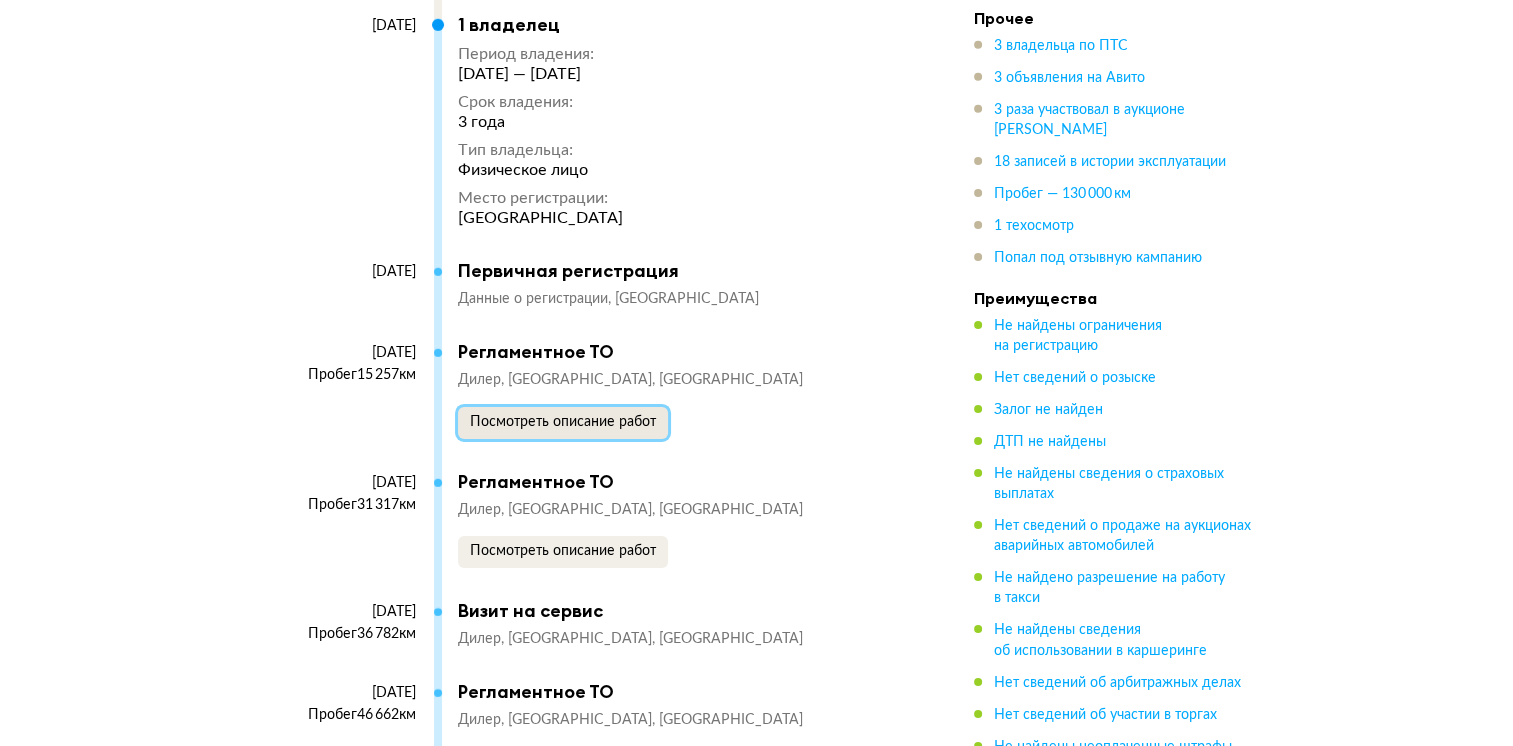 click on "Посмотреть описание работ" at bounding box center [563, 422] 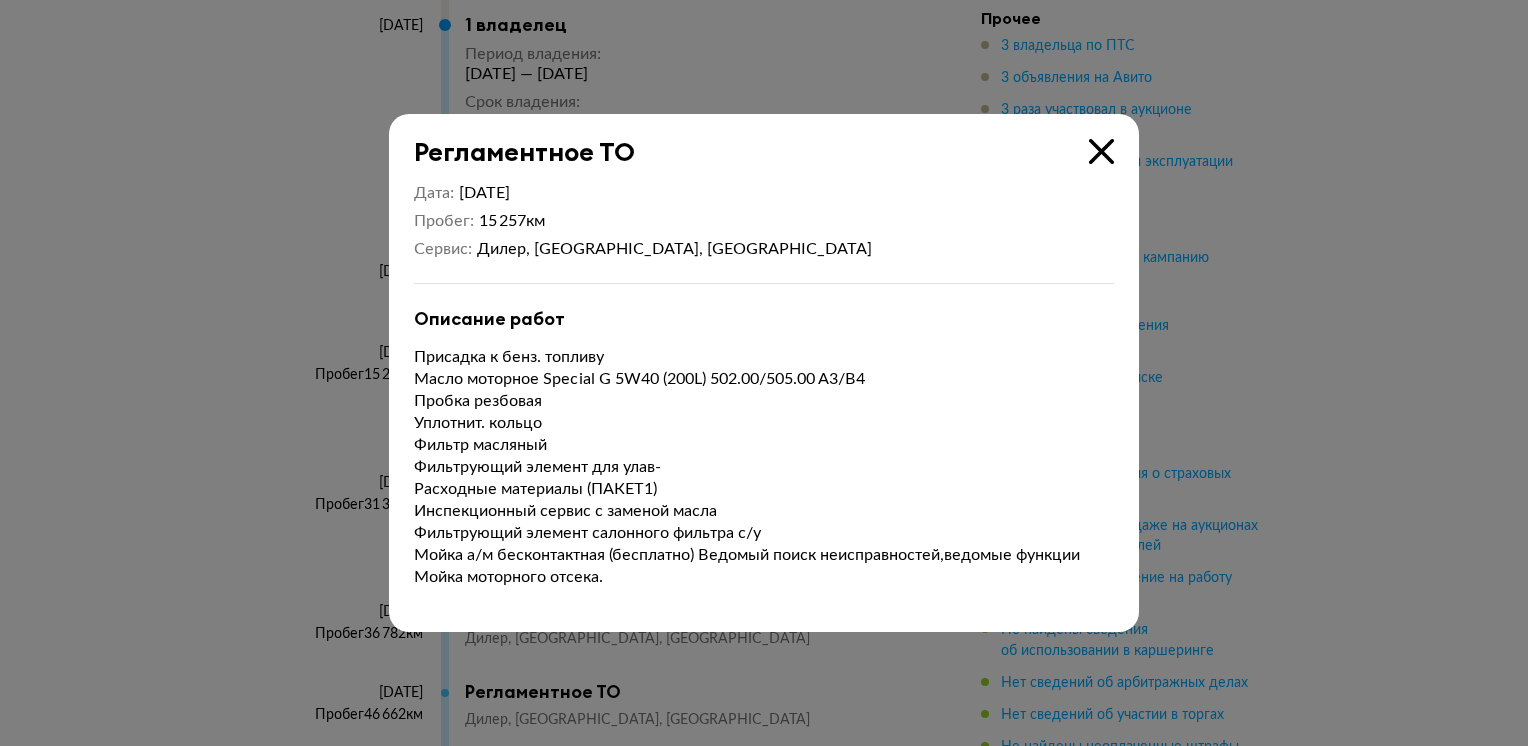 click at bounding box center (764, 373) 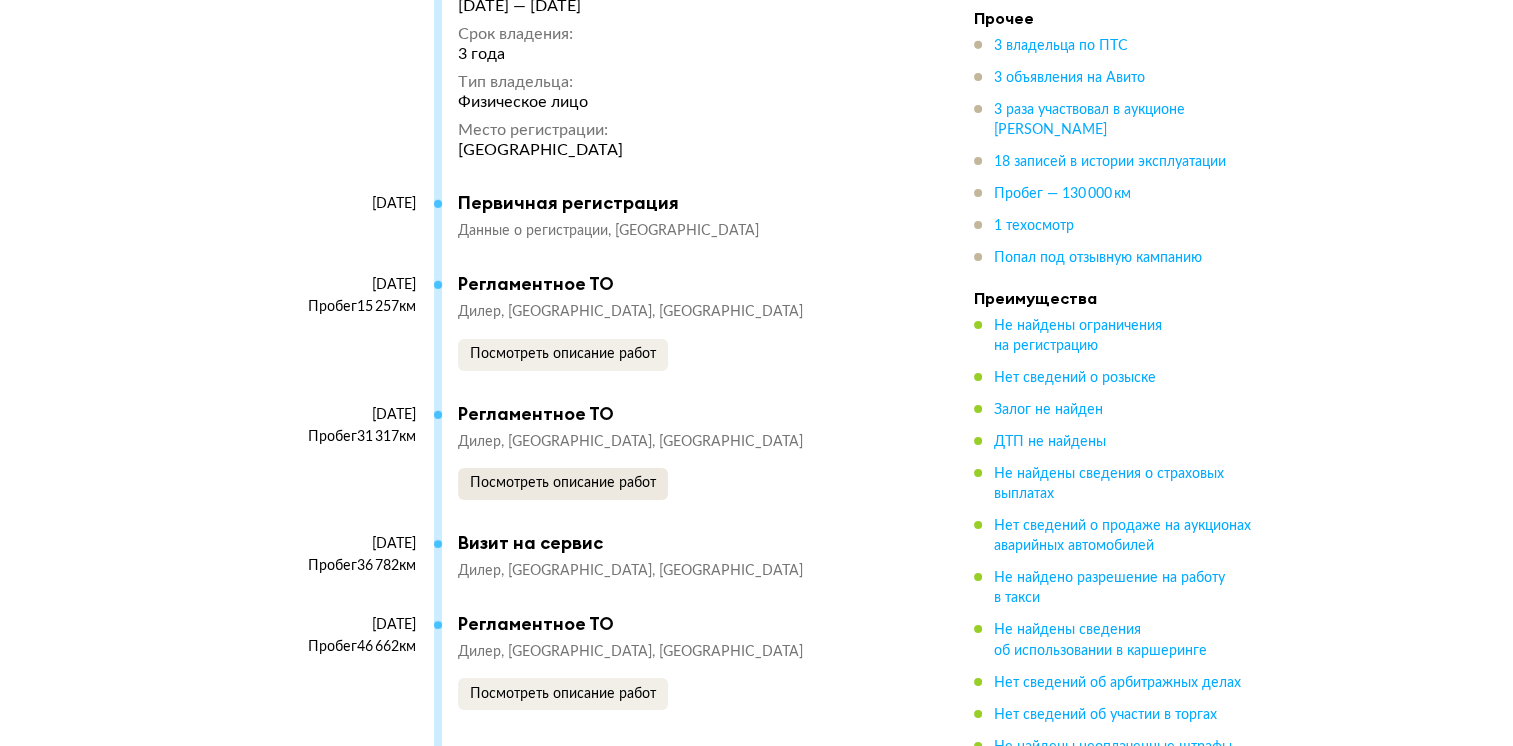 scroll, scrollTop: 6600, scrollLeft: 0, axis: vertical 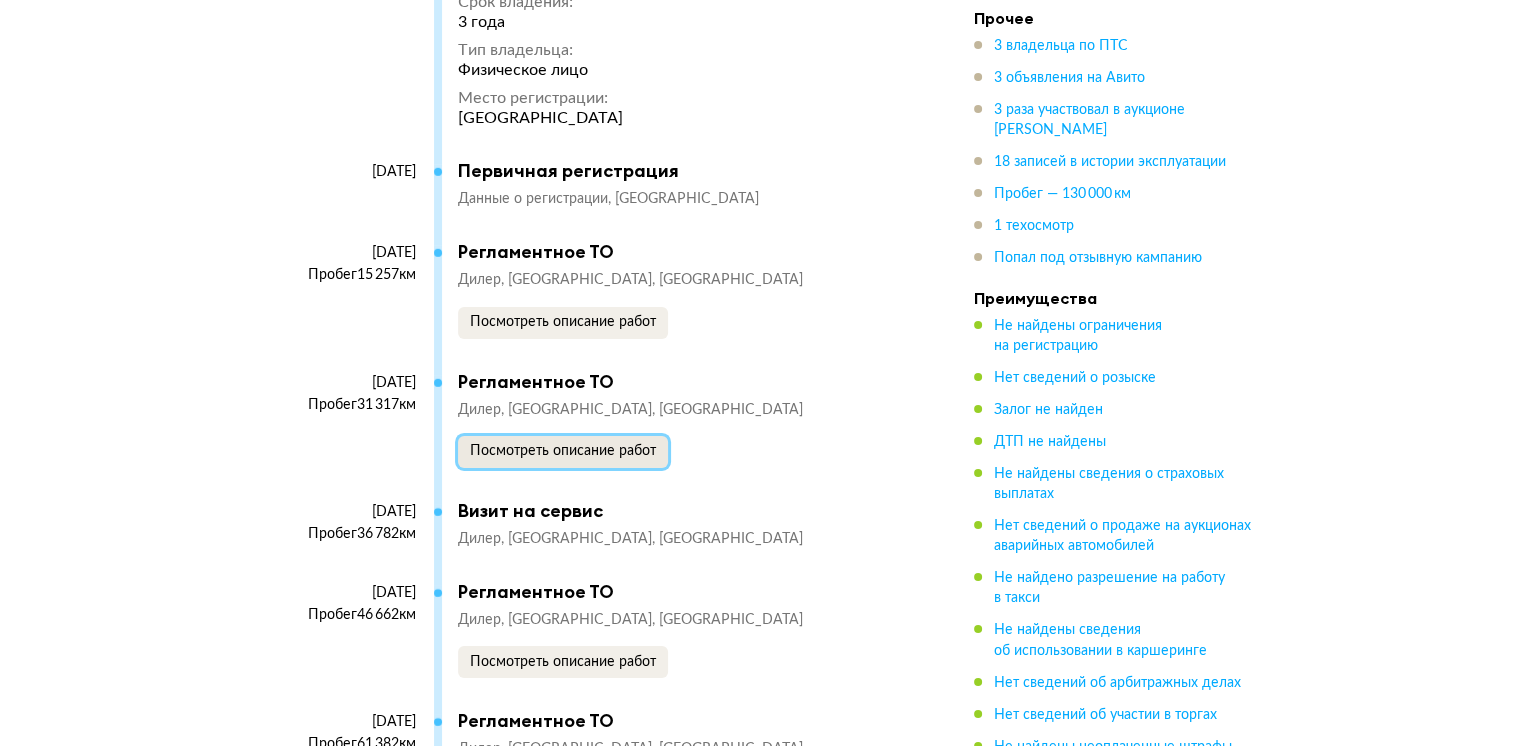 click on "Посмотреть описание работ" at bounding box center [563, 451] 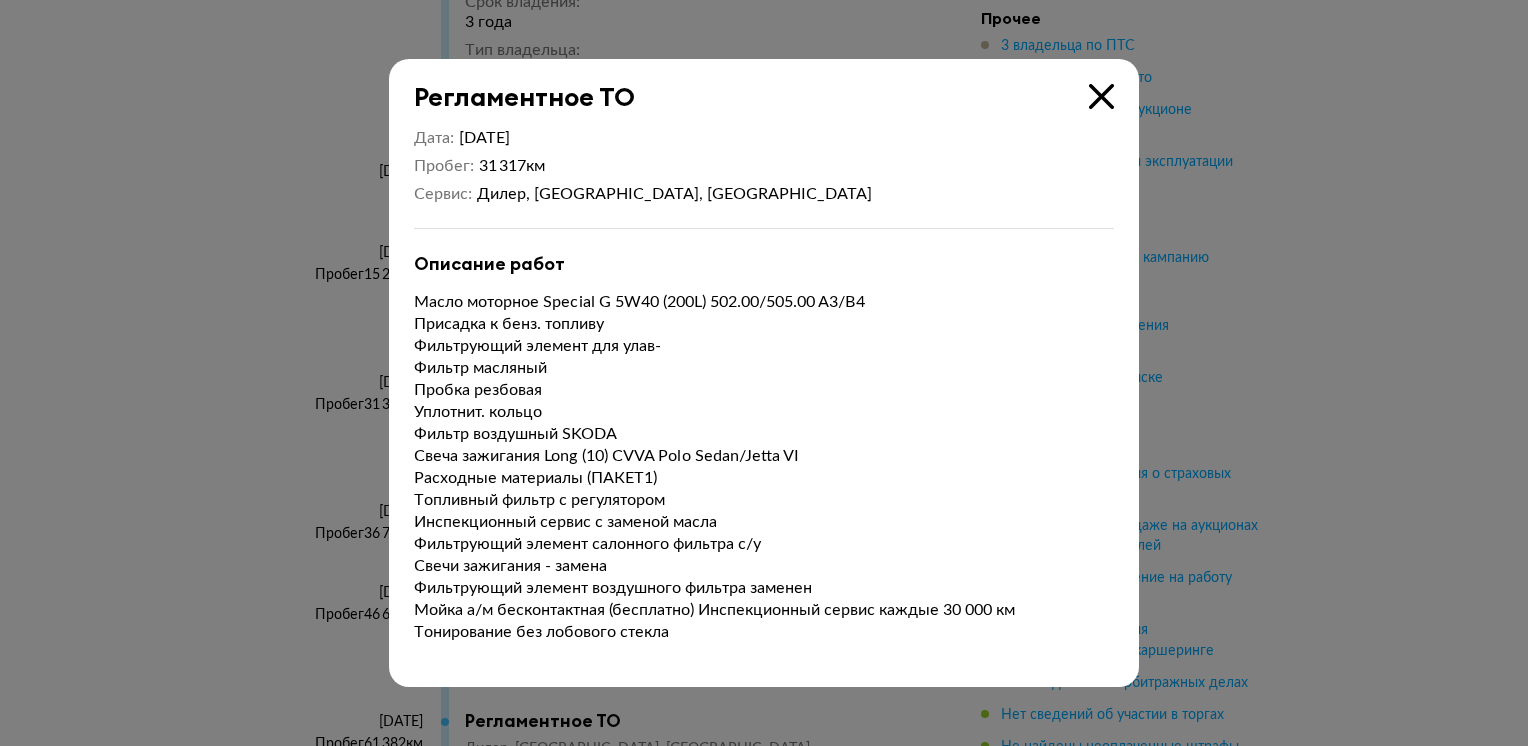 click at bounding box center (764, 373) 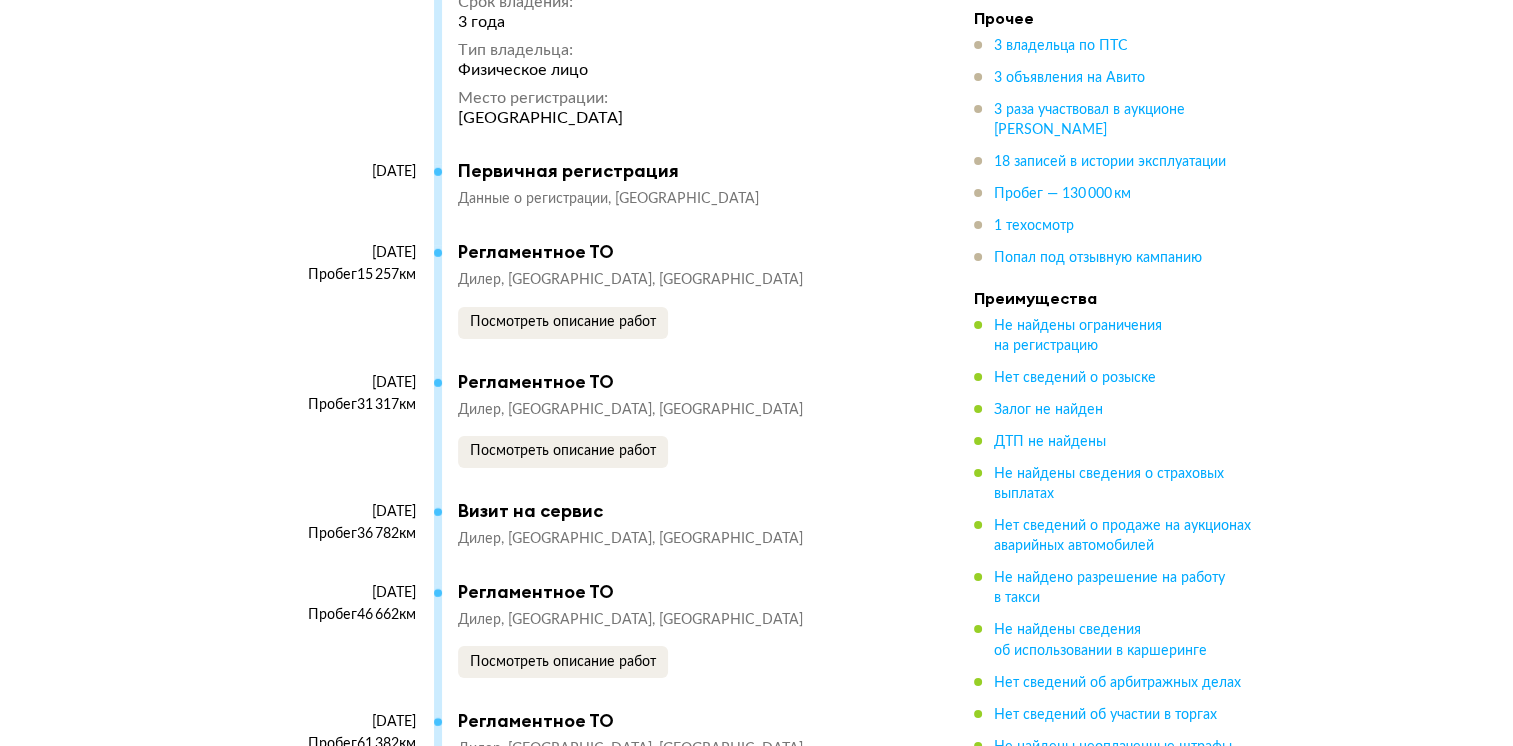 scroll, scrollTop: 6700, scrollLeft: 0, axis: vertical 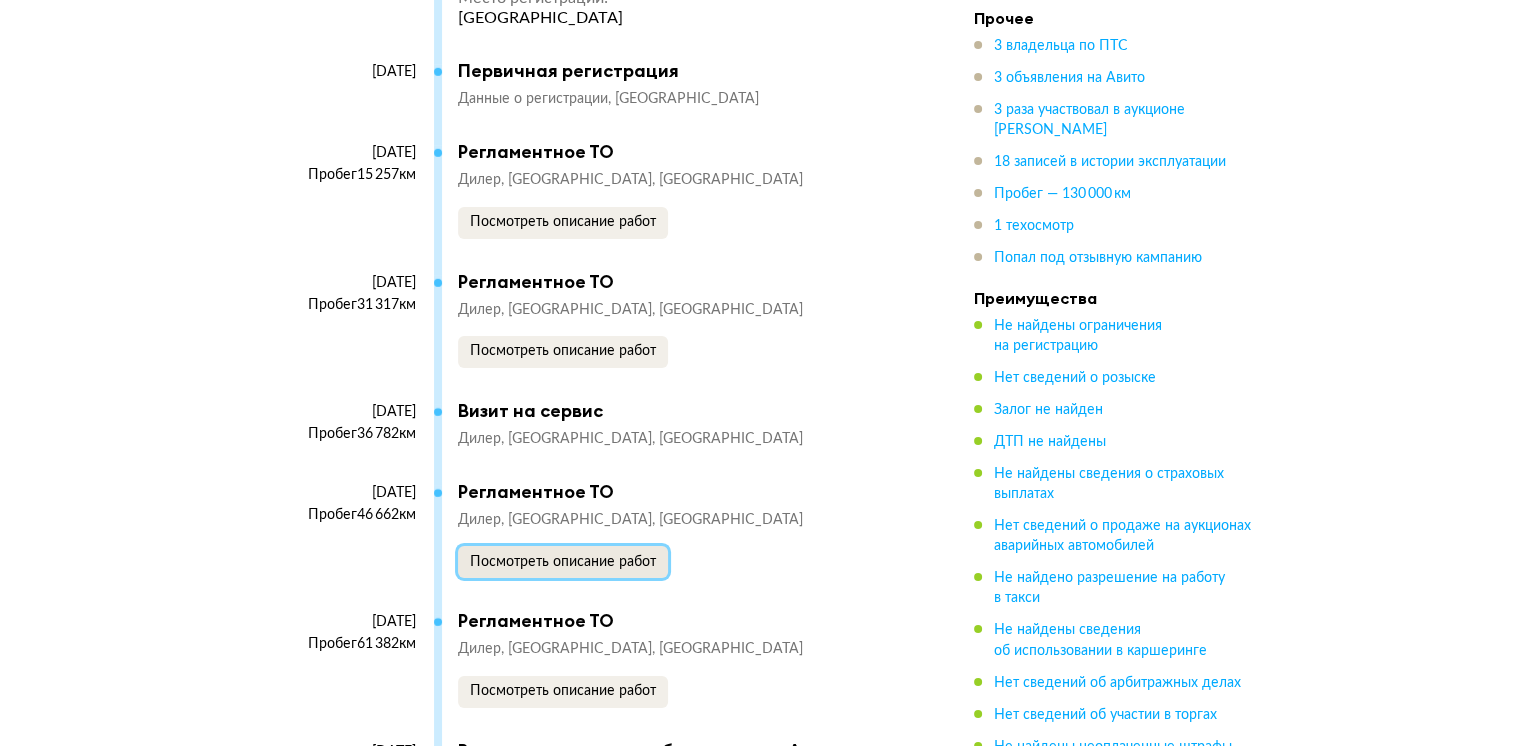 click on "Посмотреть описание работ" at bounding box center [563, 562] 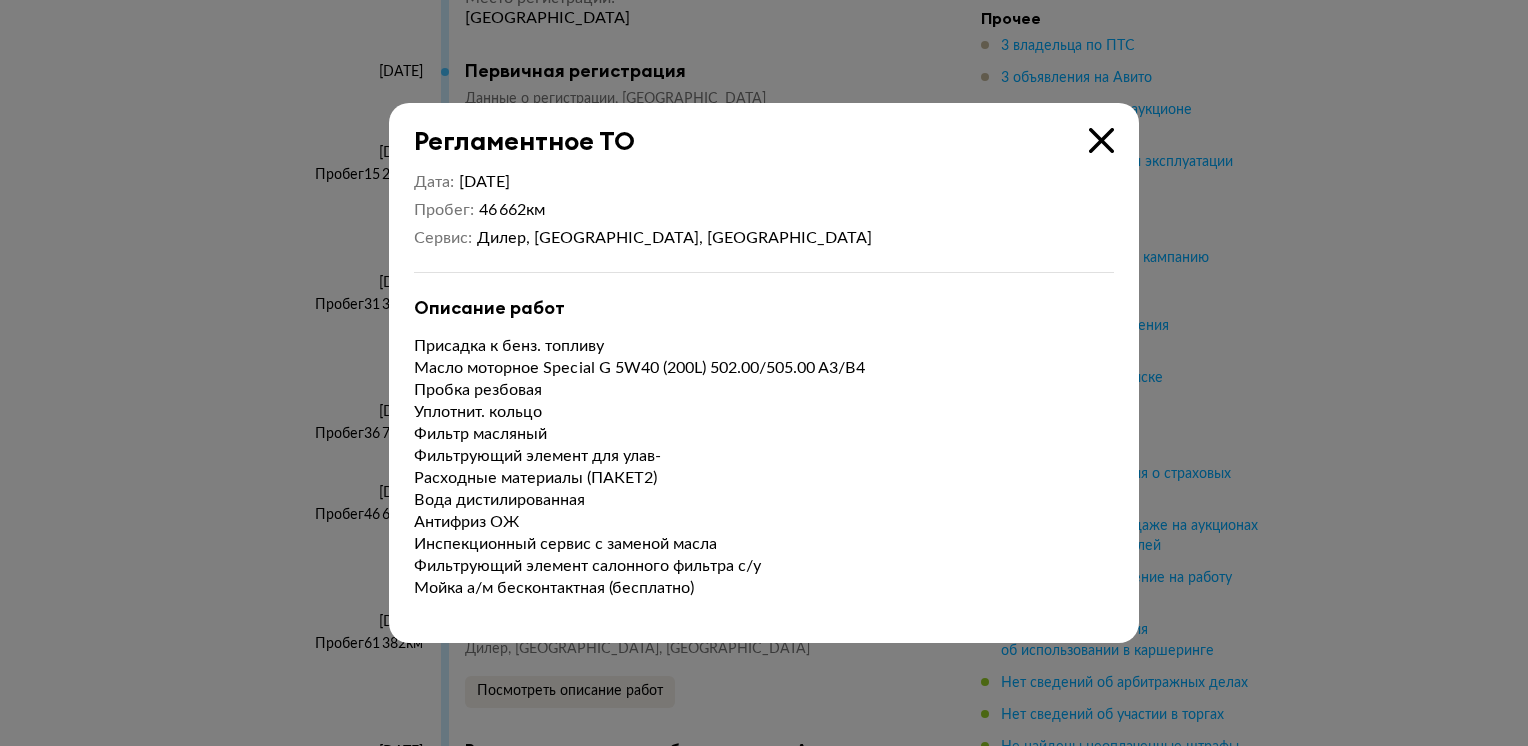 click at bounding box center [764, 373] 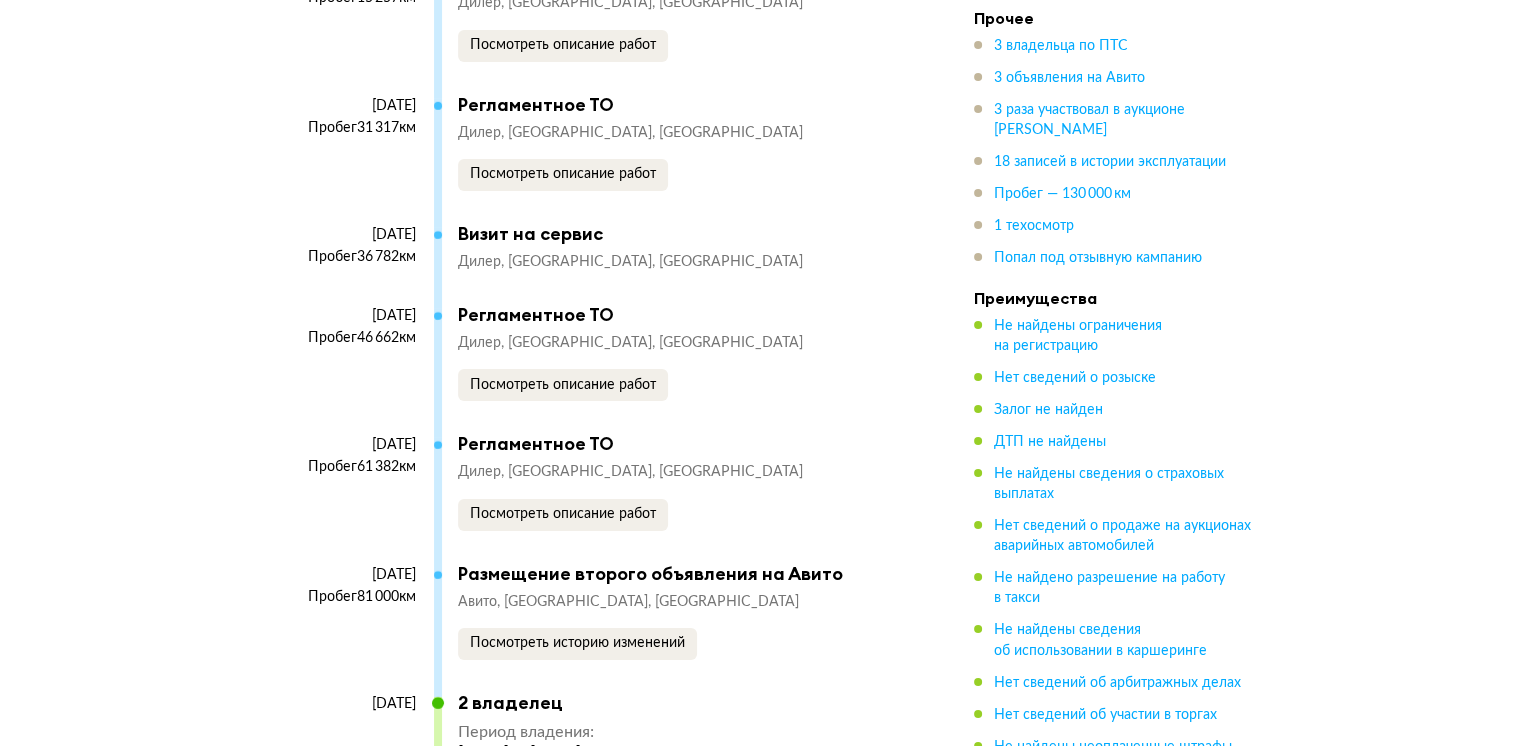 scroll, scrollTop: 6900, scrollLeft: 0, axis: vertical 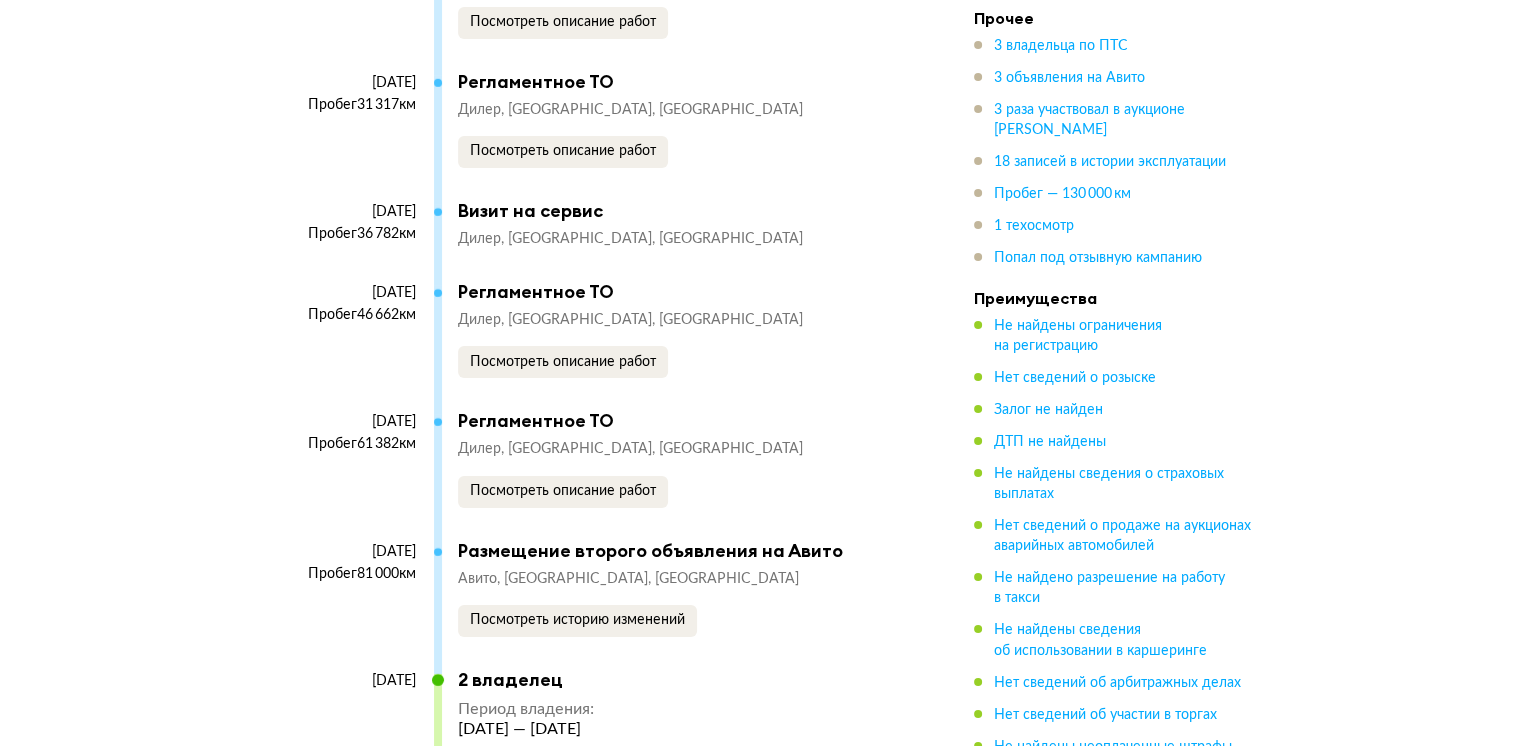 click on "Дилер Тульская область, Тула Посмотреть описание работ" at bounding box center [676, 473] 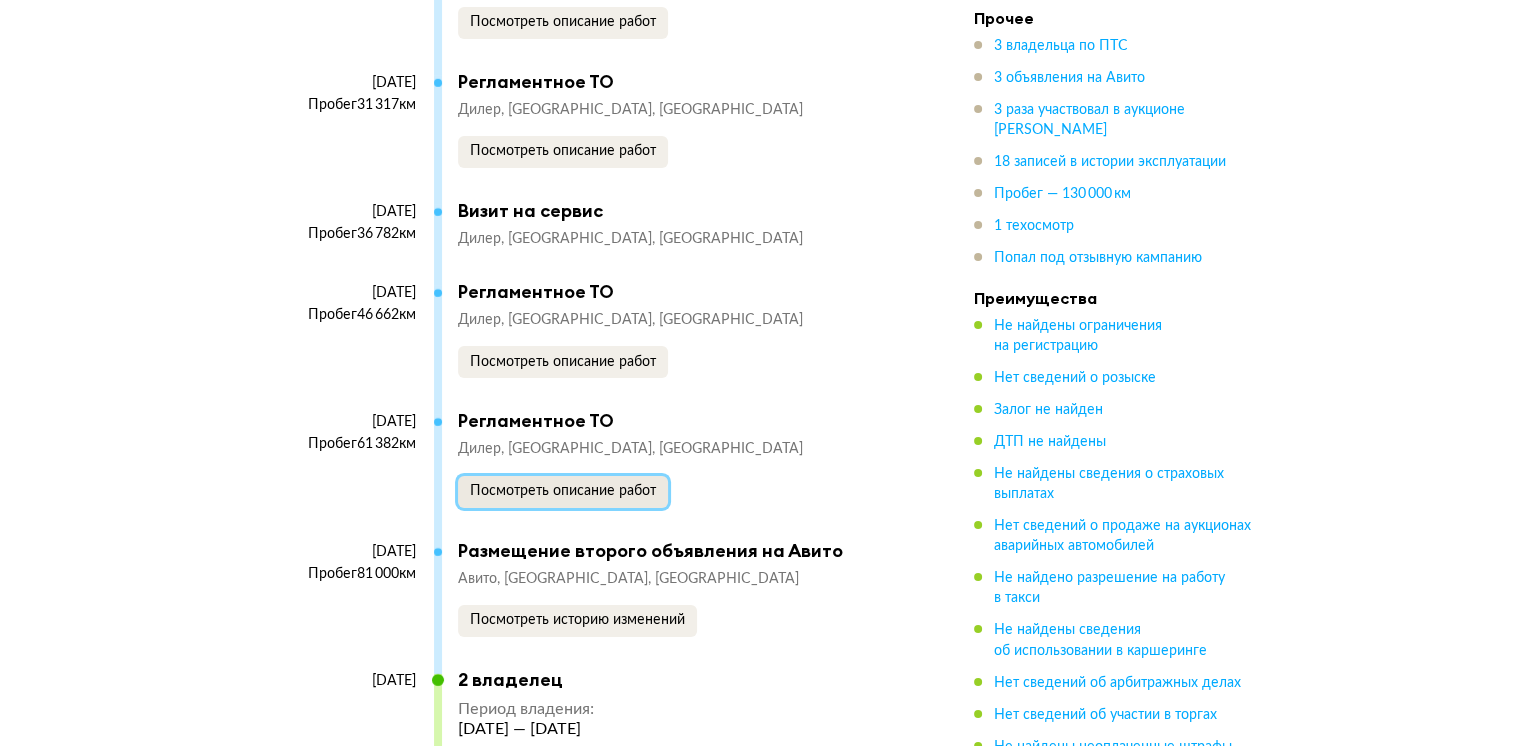 click on "Посмотреть описание работ" at bounding box center [563, 491] 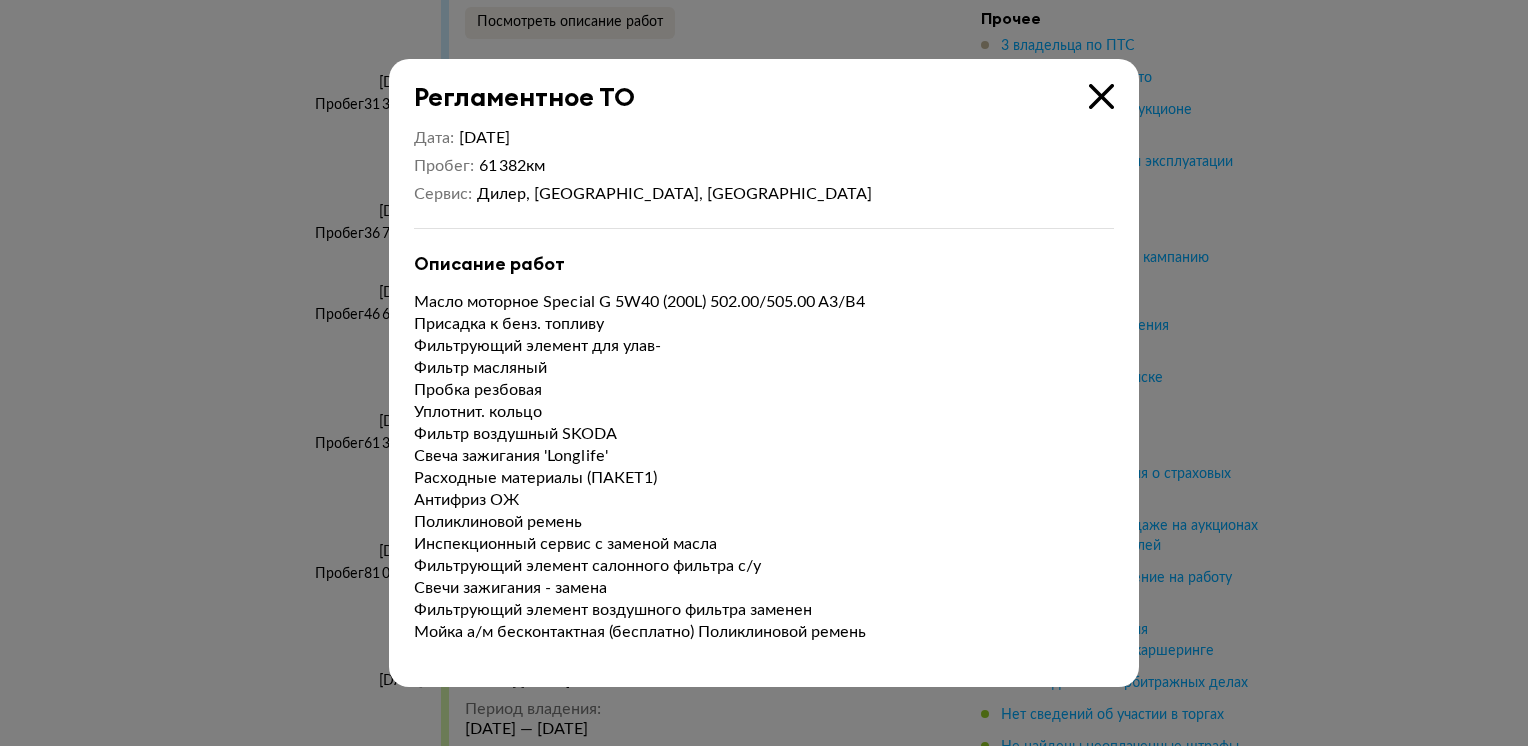 click at bounding box center [764, 373] 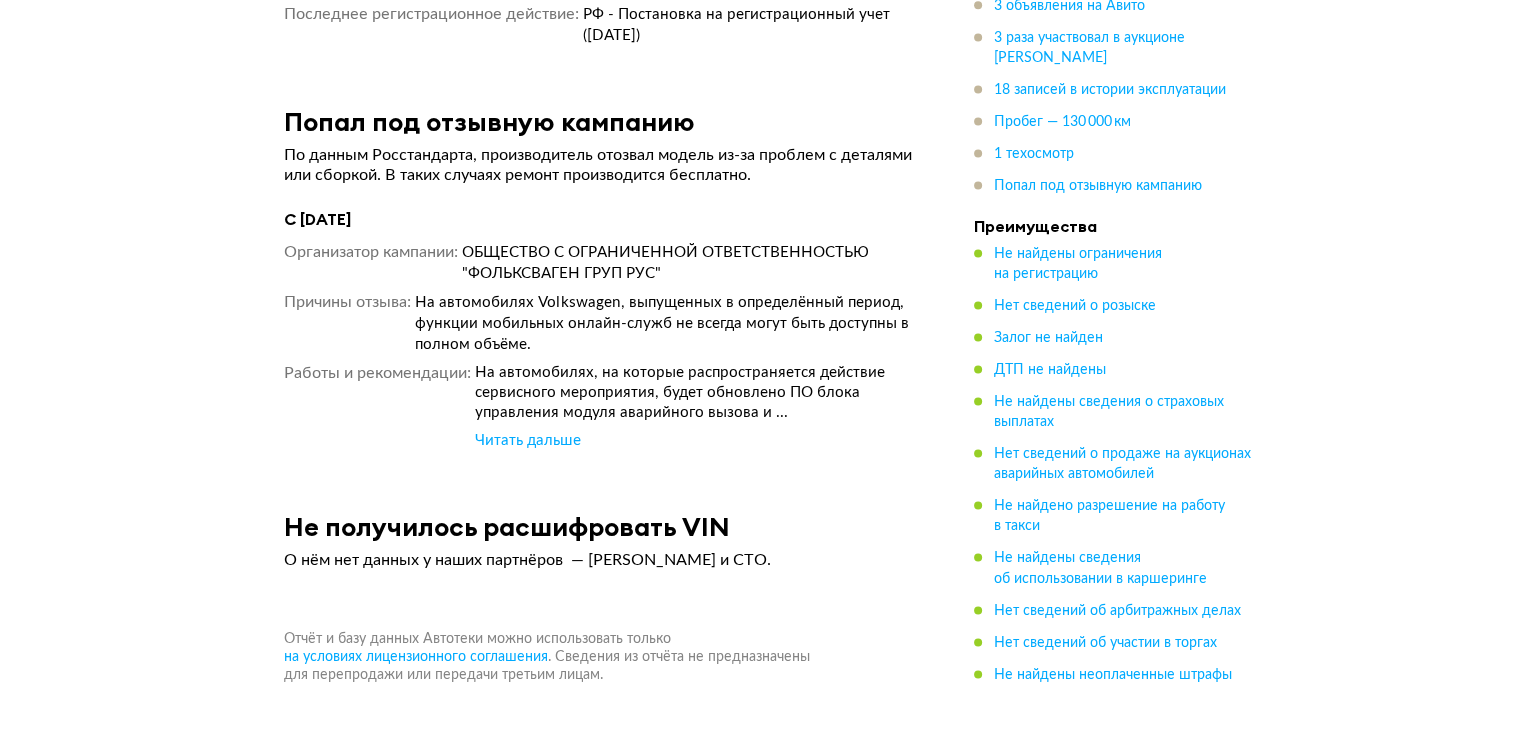 scroll, scrollTop: 10400, scrollLeft: 0, axis: vertical 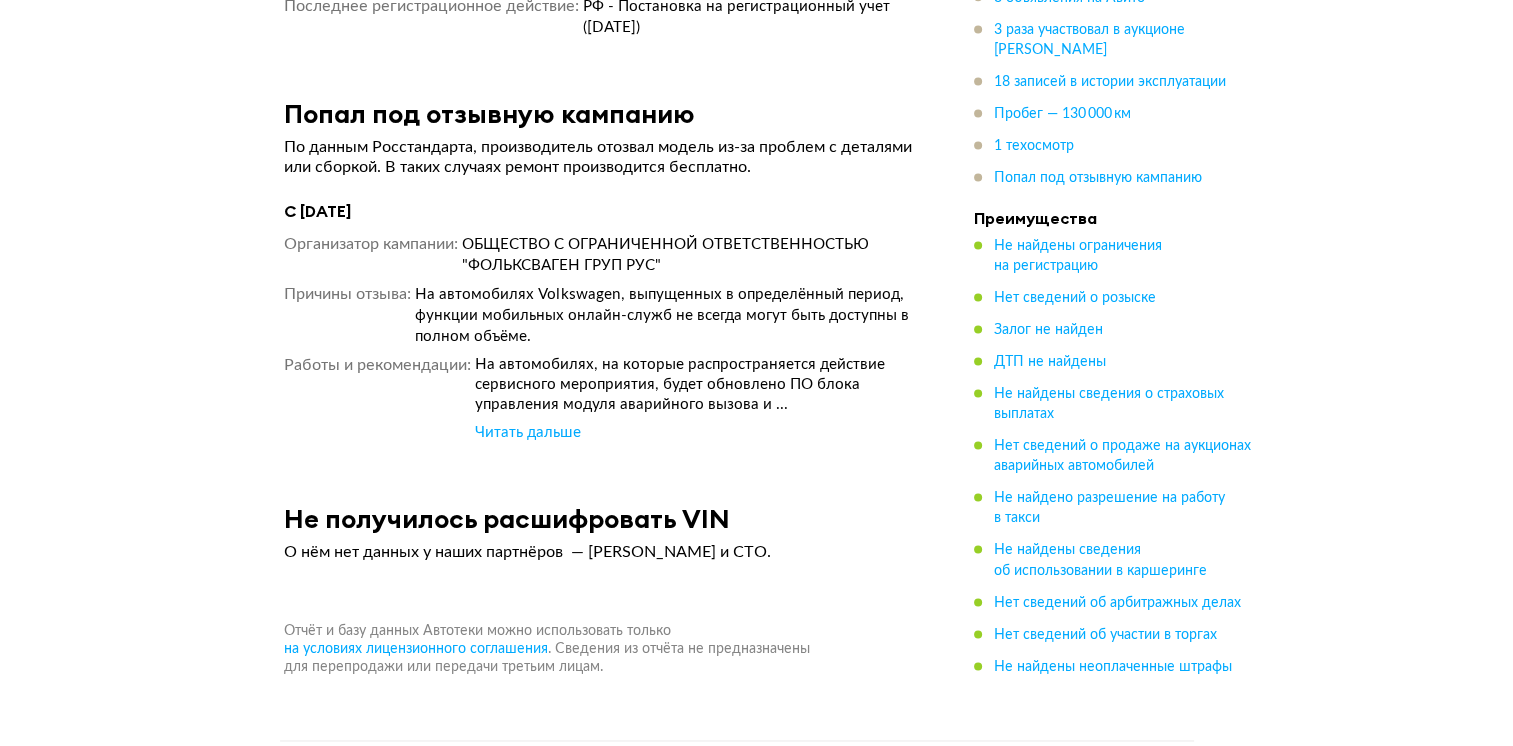 click on "Читать дальше" at bounding box center [528, 433] 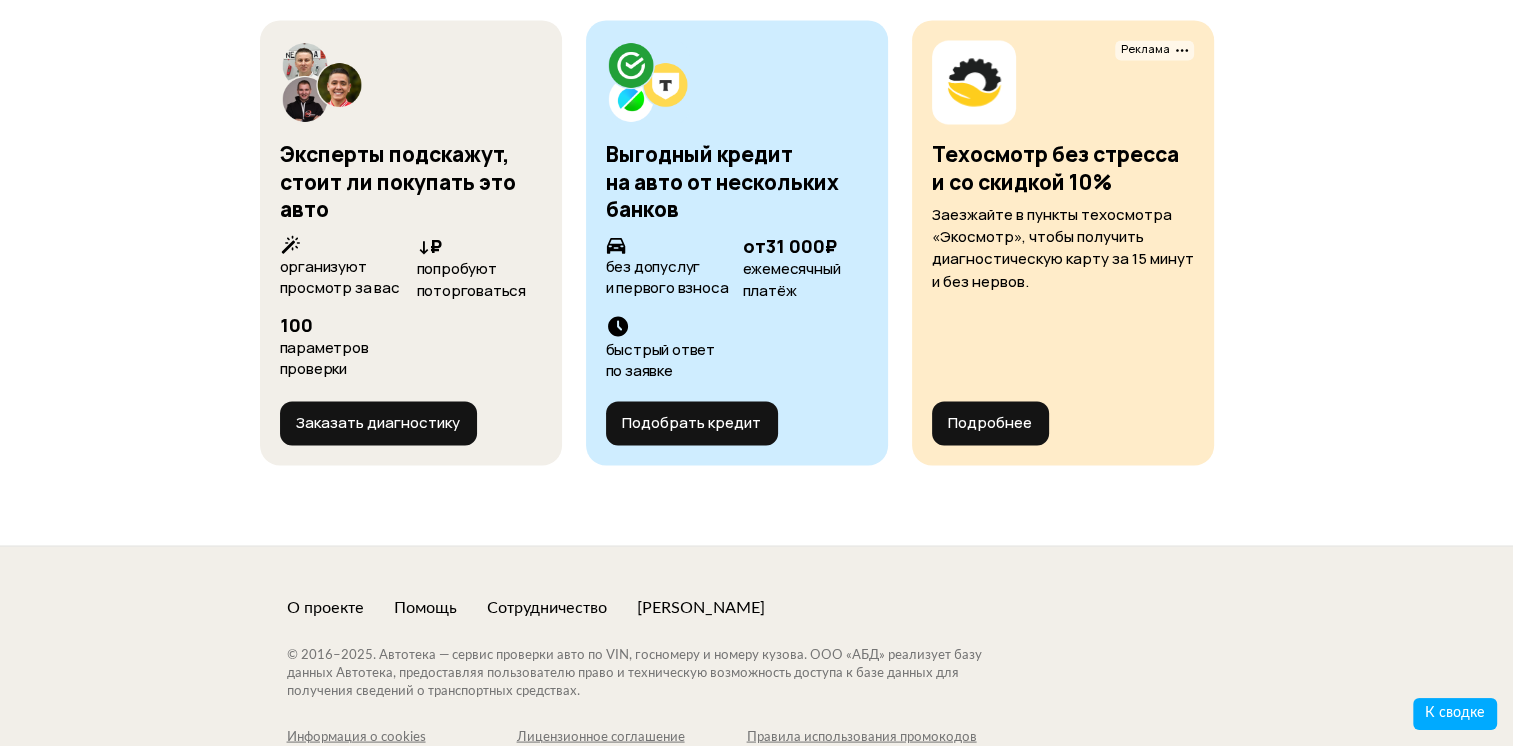 scroll, scrollTop: 11380, scrollLeft: 0, axis: vertical 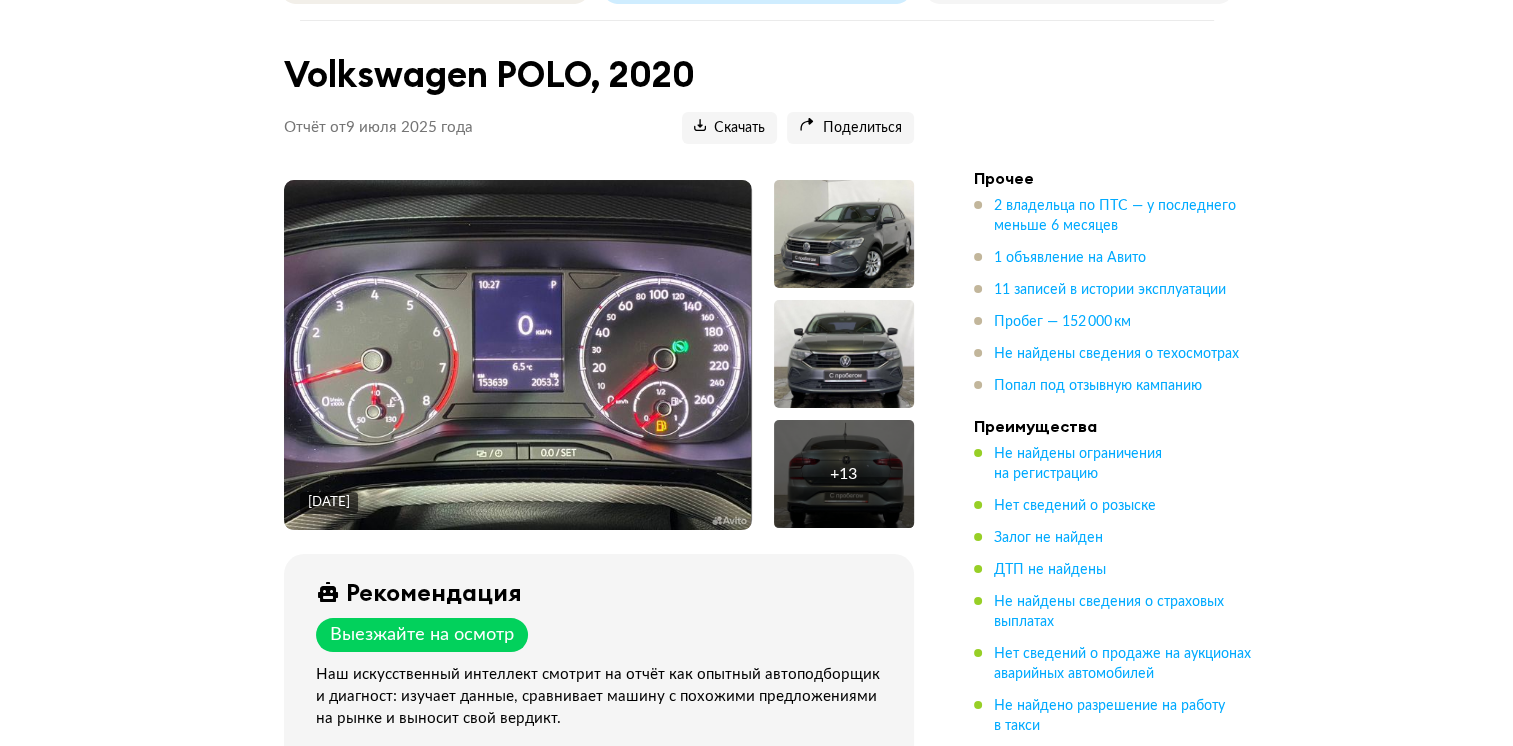 click at bounding box center (844, 354) 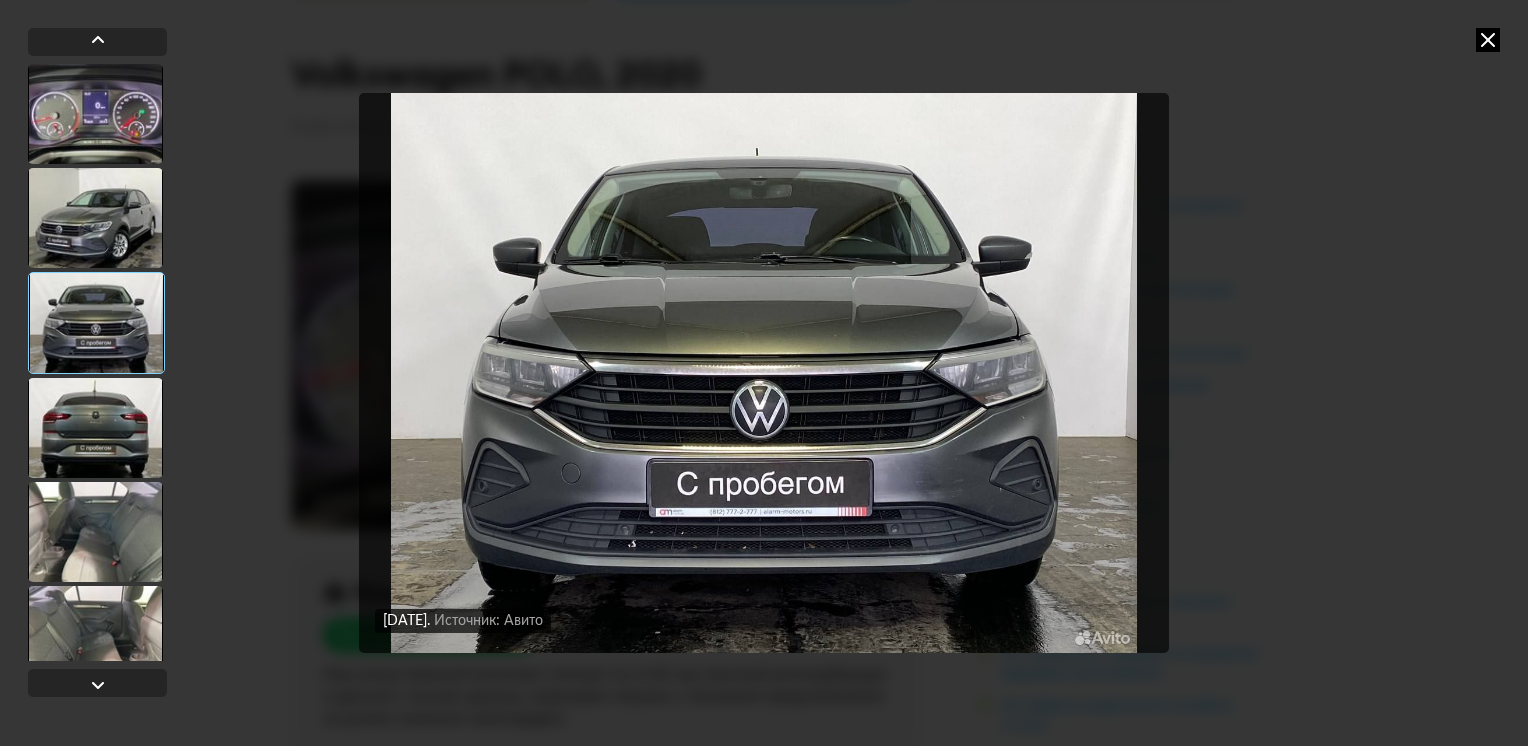 click at bounding box center [95, 532] 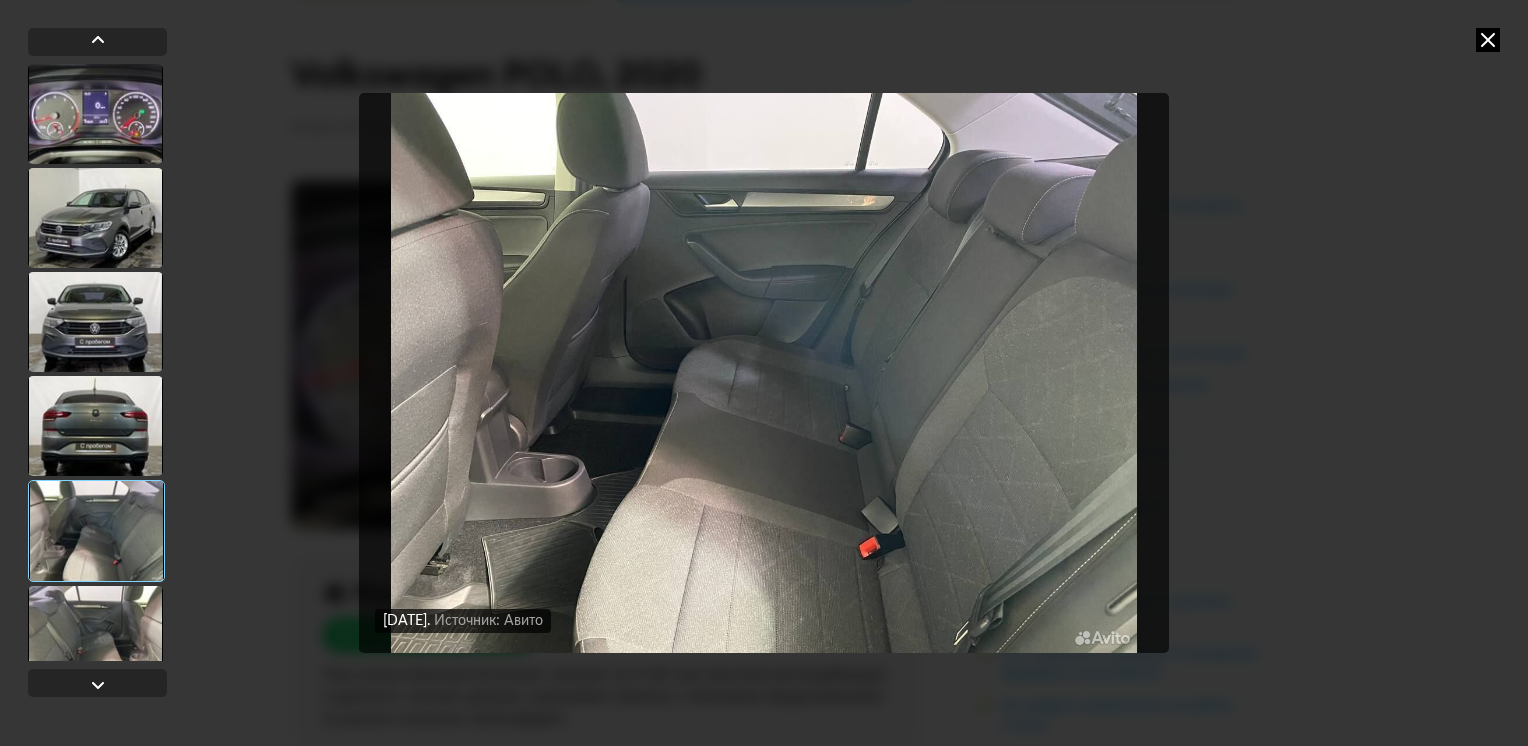 click at bounding box center [95, 636] 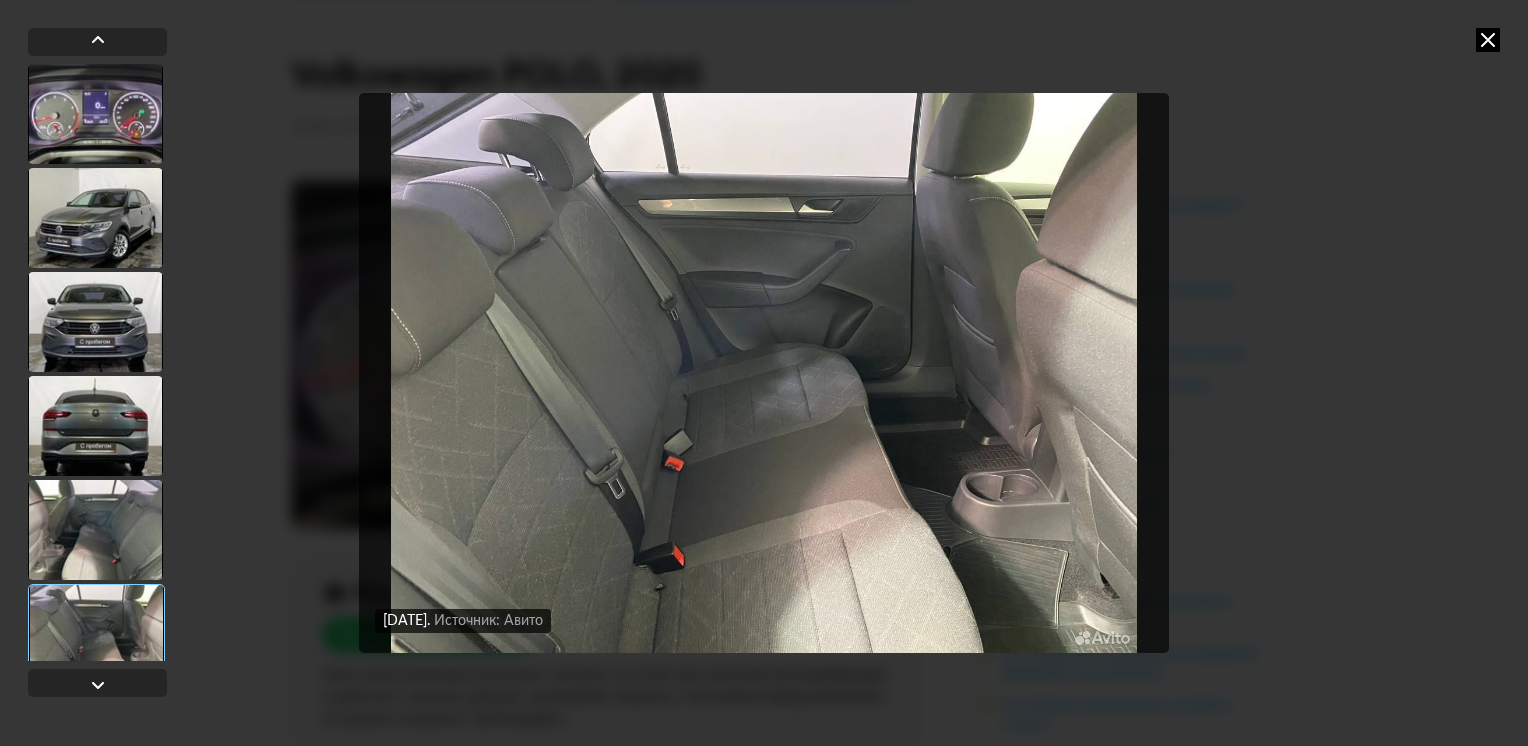 click at bounding box center [1488, 40] 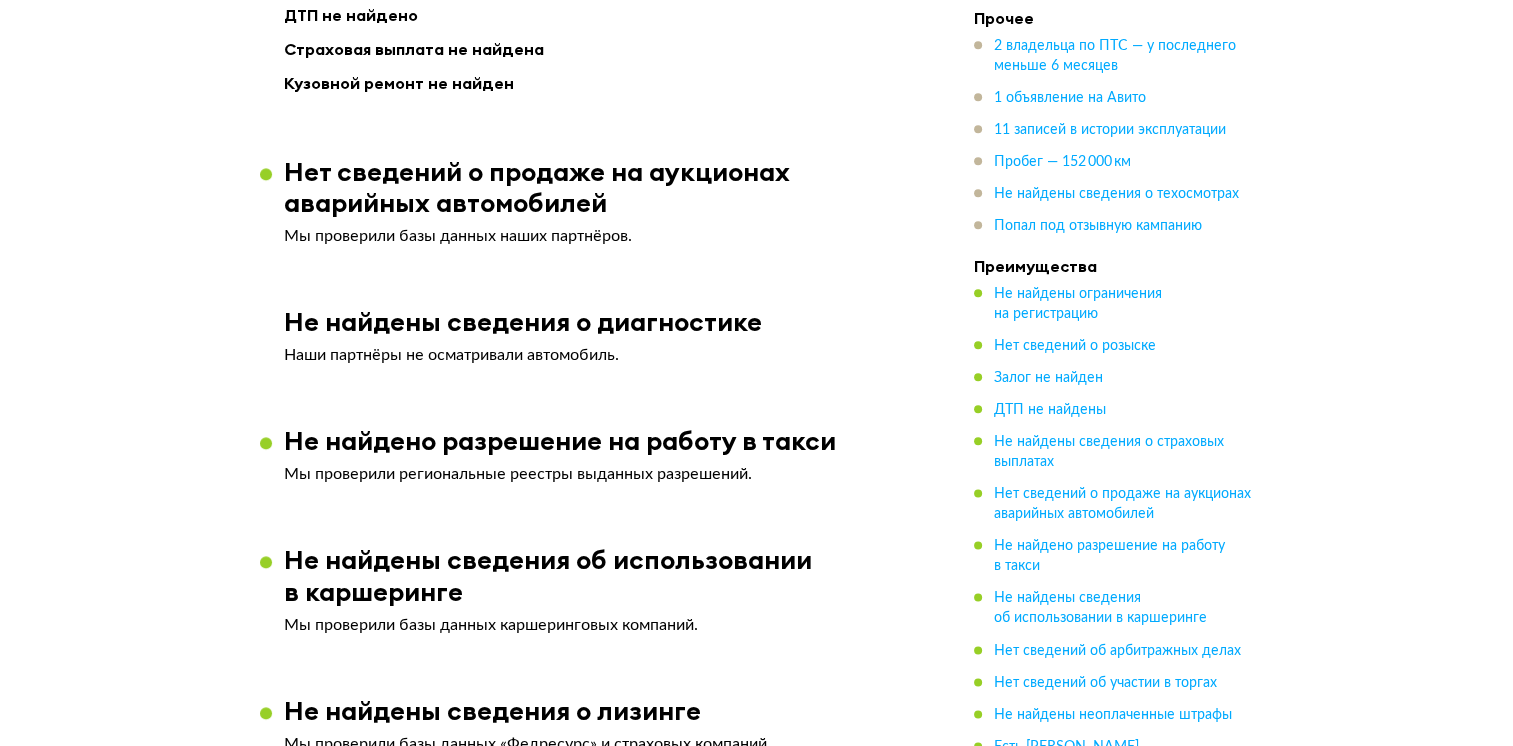 scroll, scrollTop: 2100, scrollLeft: 0, axis: vertical 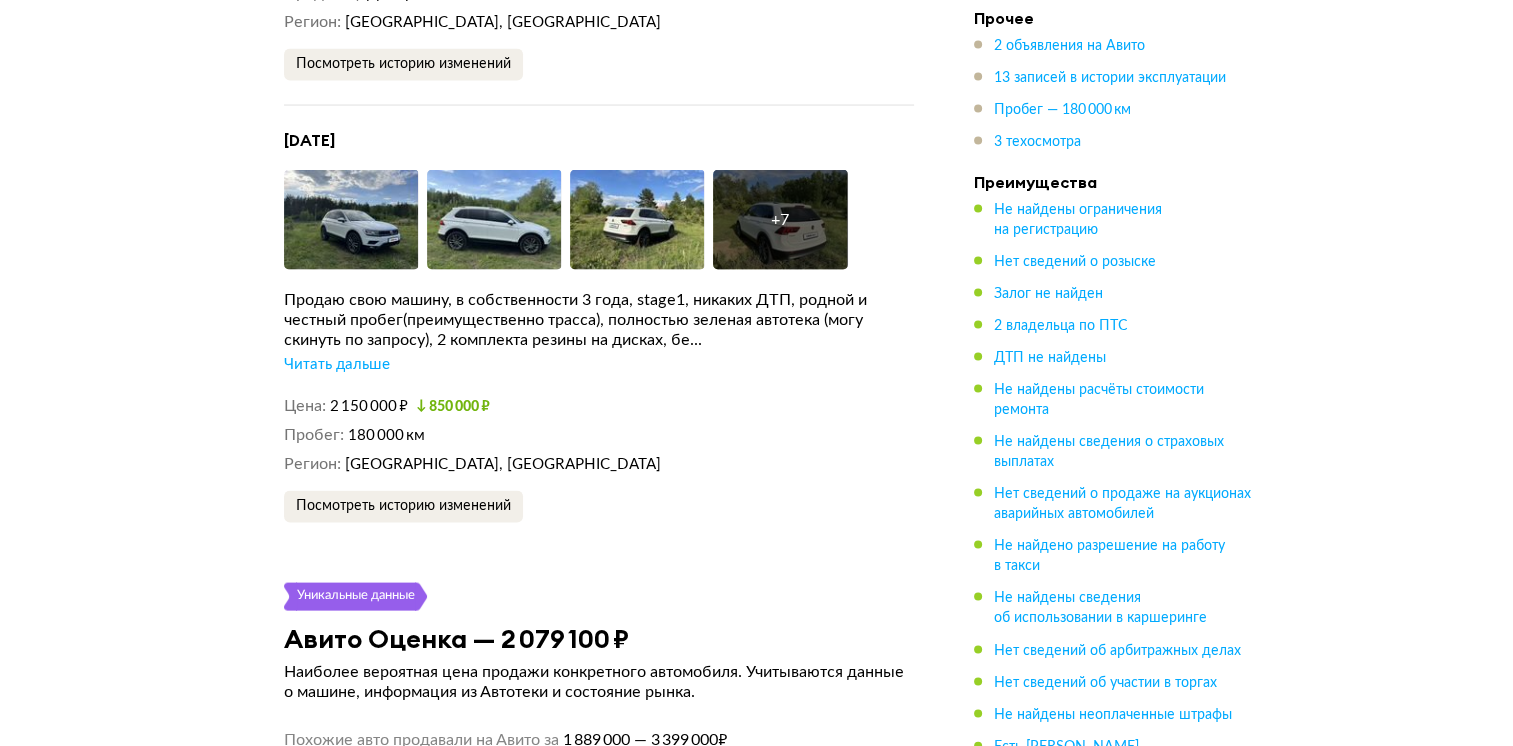 click on "Читать дальше" at bounding box center (337, 365) 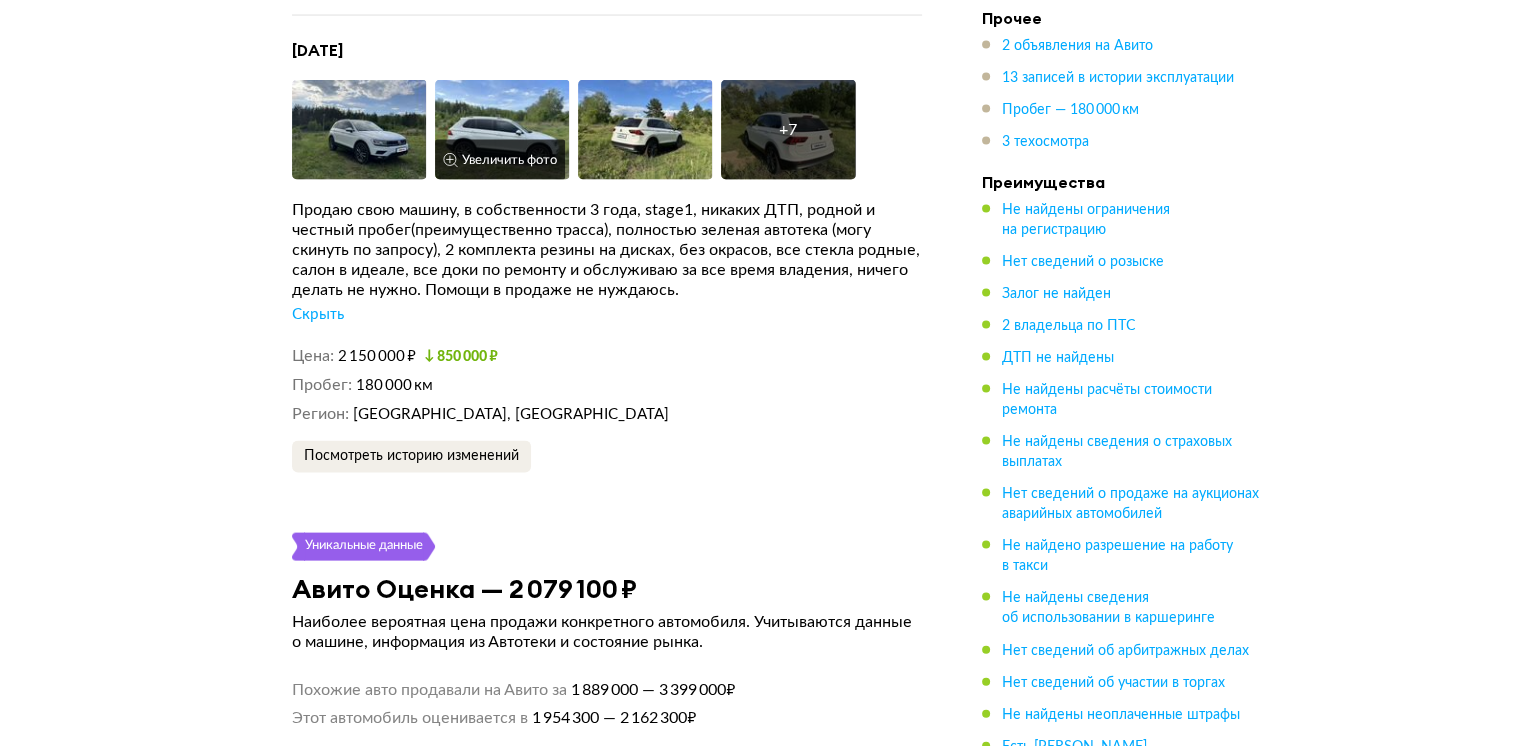 scroll, scrollTop: 4100, scrollLeft: 0, axis: vertical 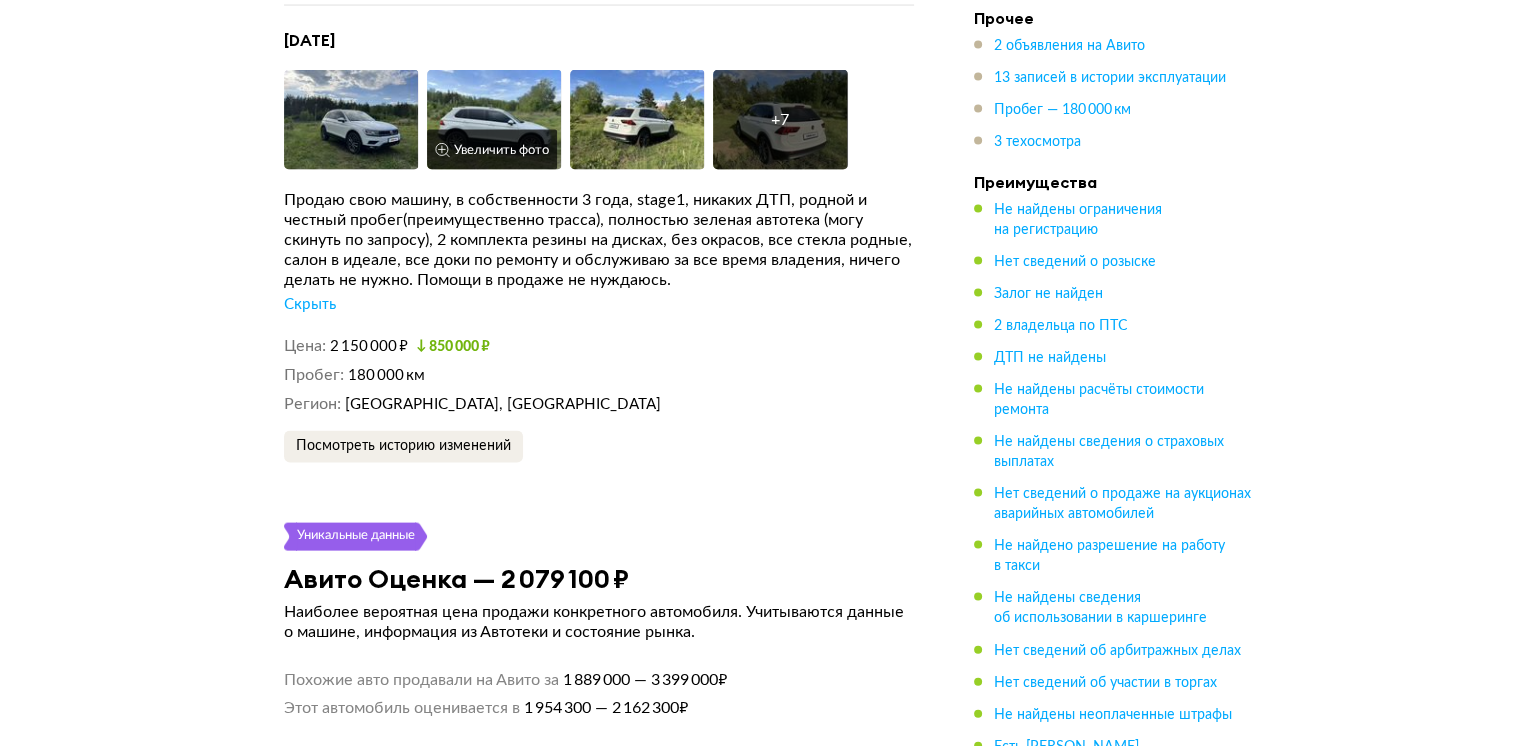 click on "Увеличить фото" at bounding box center (492, 150) 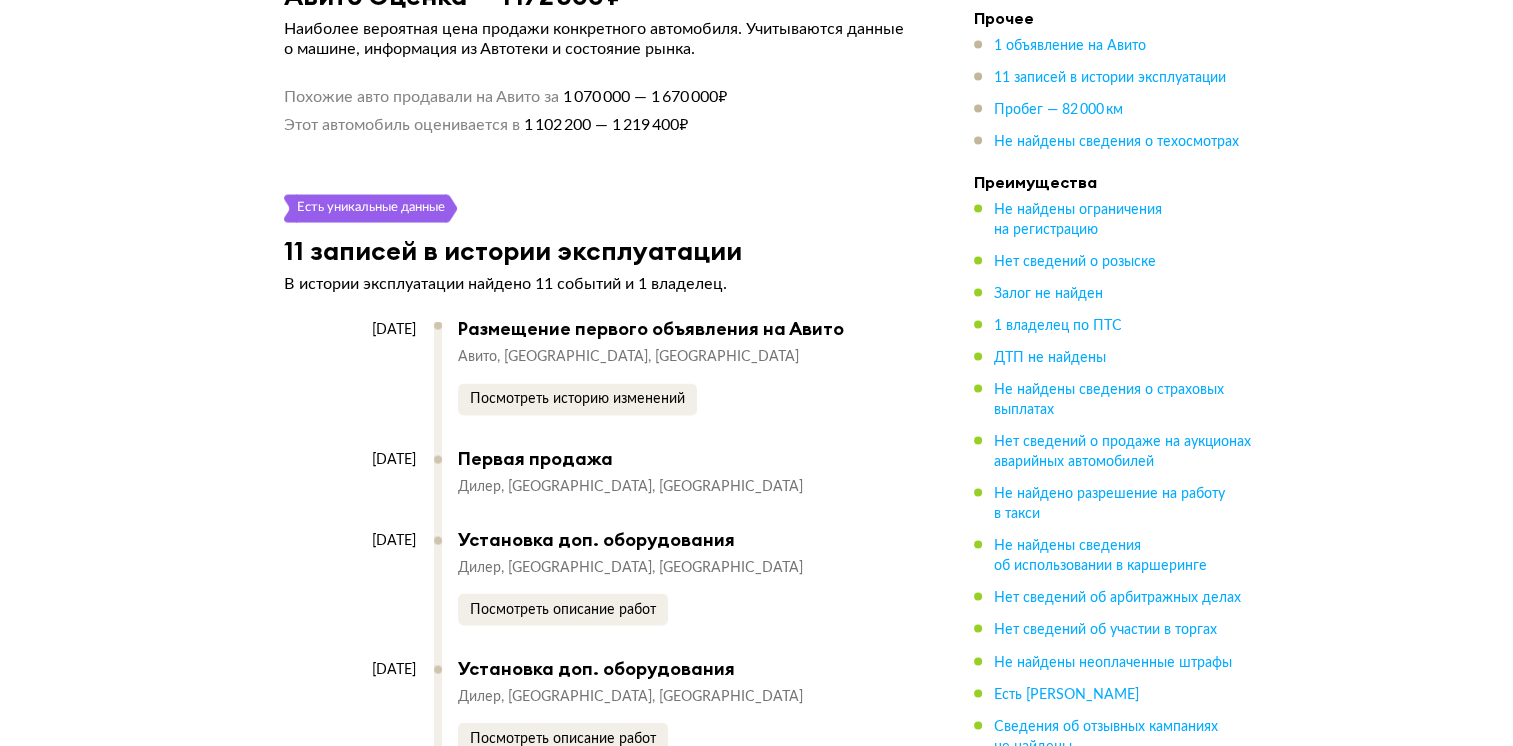 scroll, scrollTop: 4100, scrollLeft: 0, axis: vertical 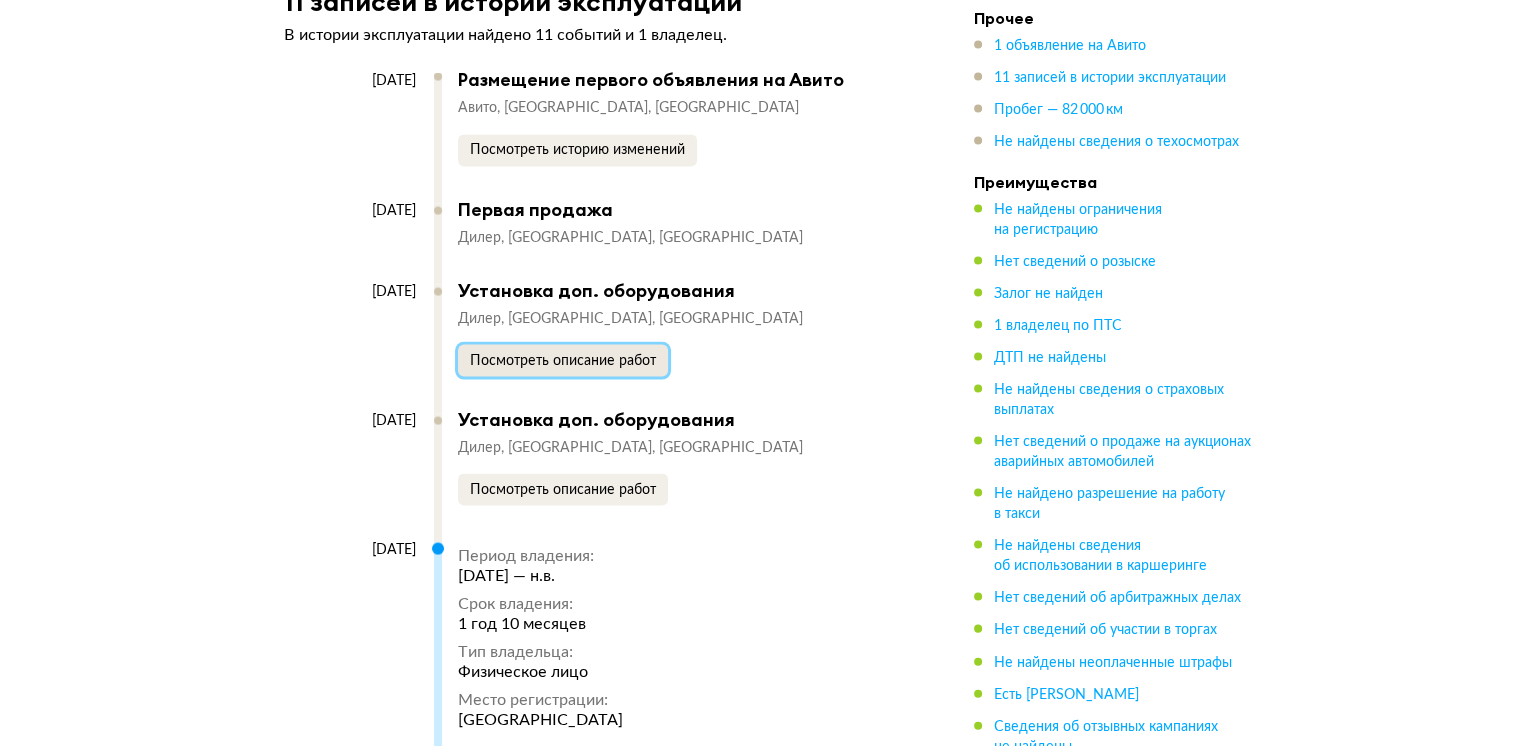 click on "Посмотреть описание работ" at bounding box center (563, 361) 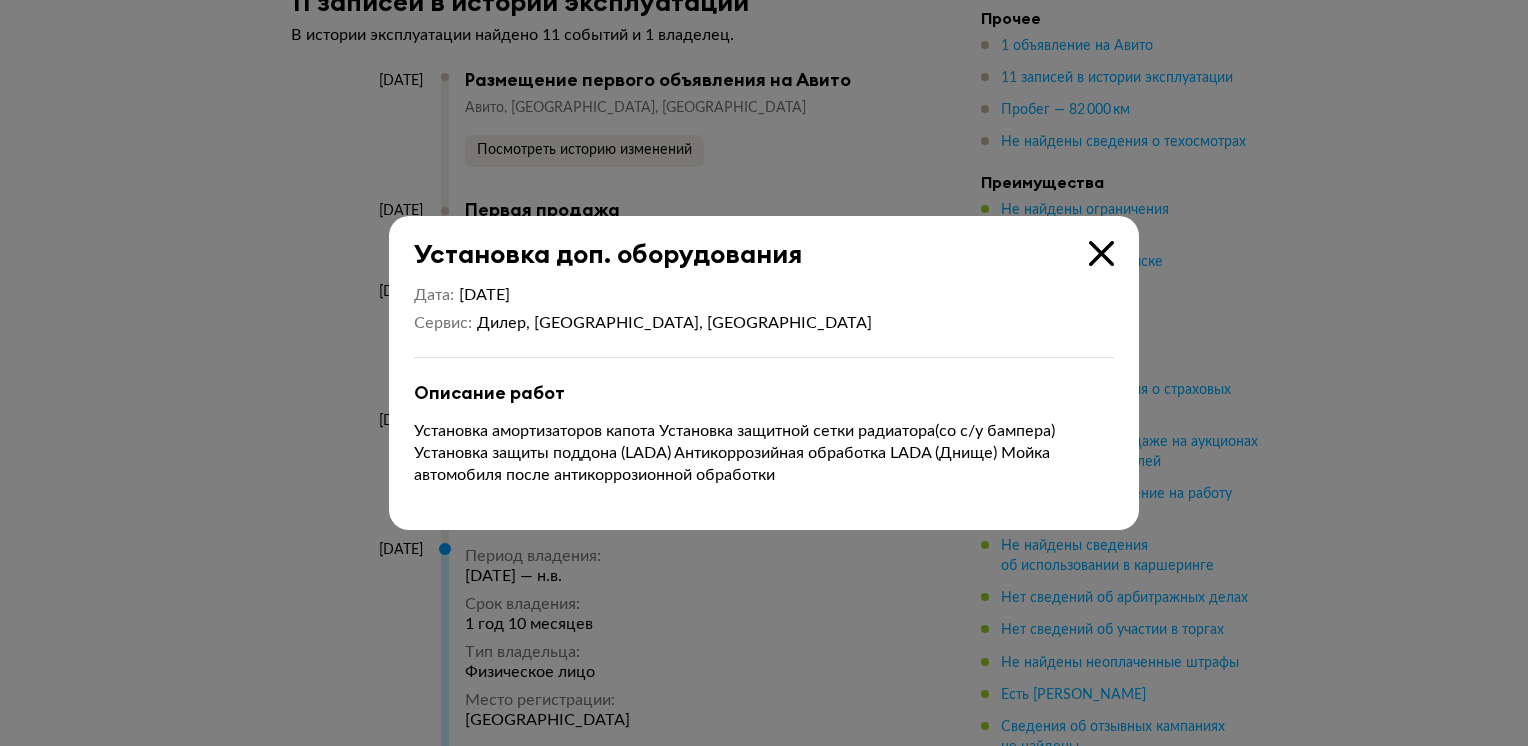 click at bounding box center (764, 373) 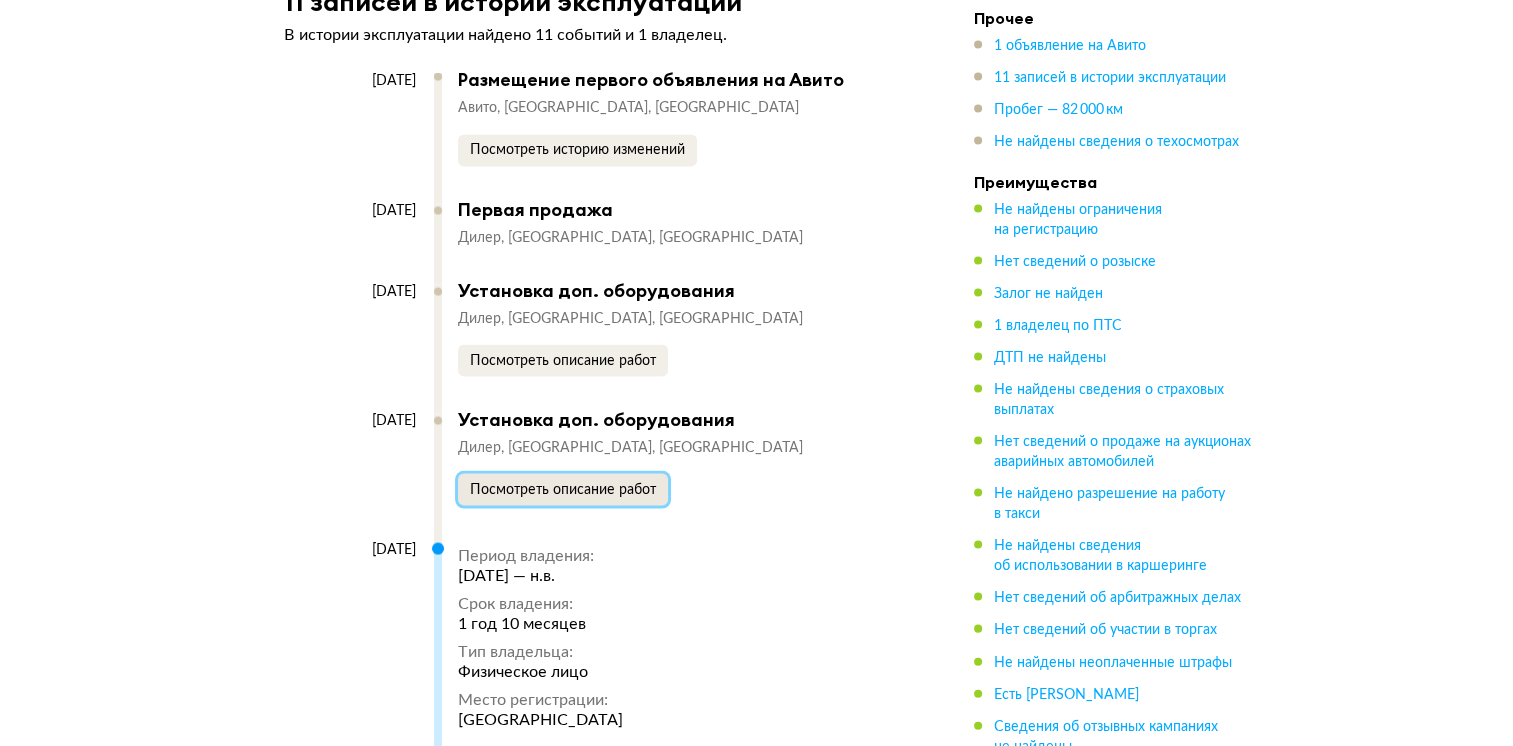 click on "Посмотреть описание работ" at bounding box center [563, 490] 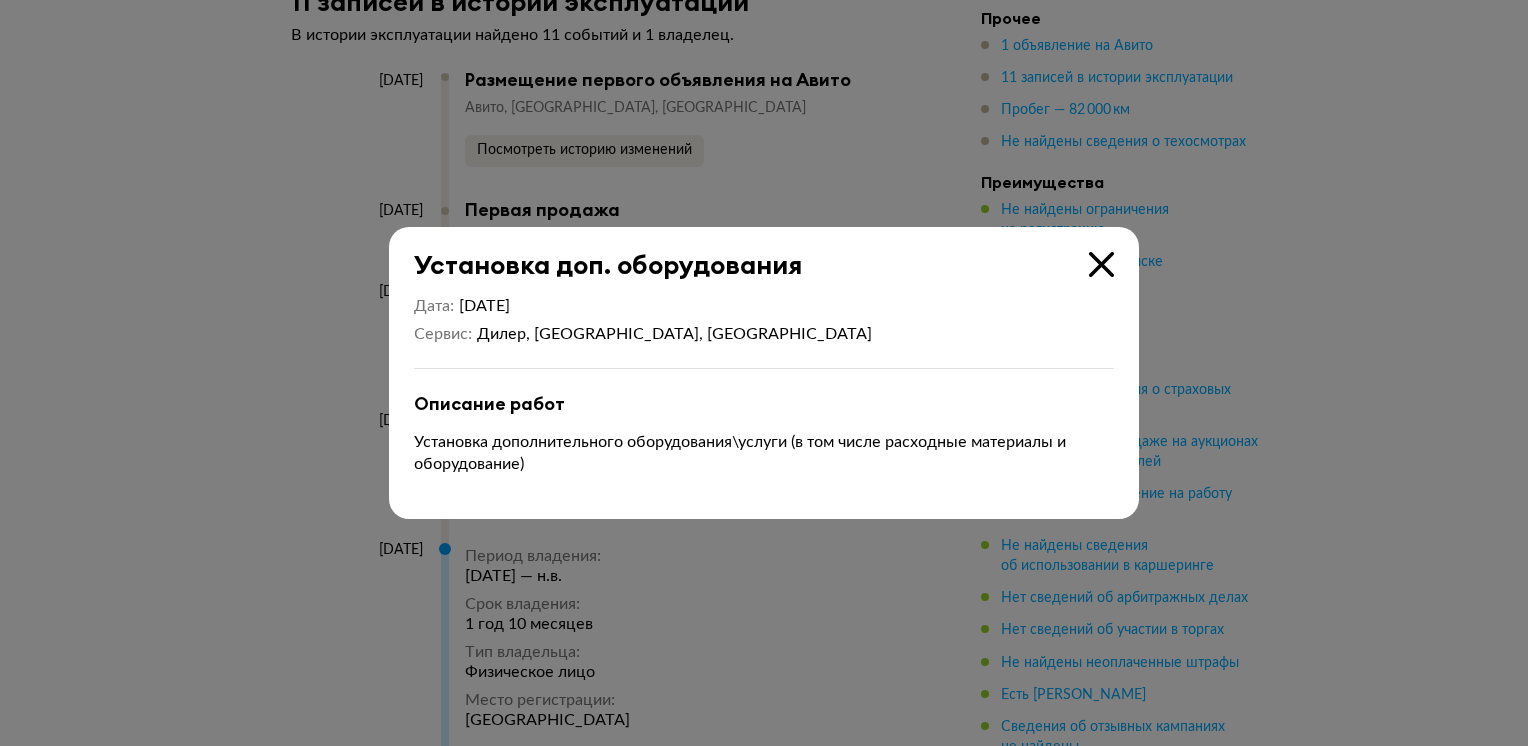 click at bounding box center (764, 373) 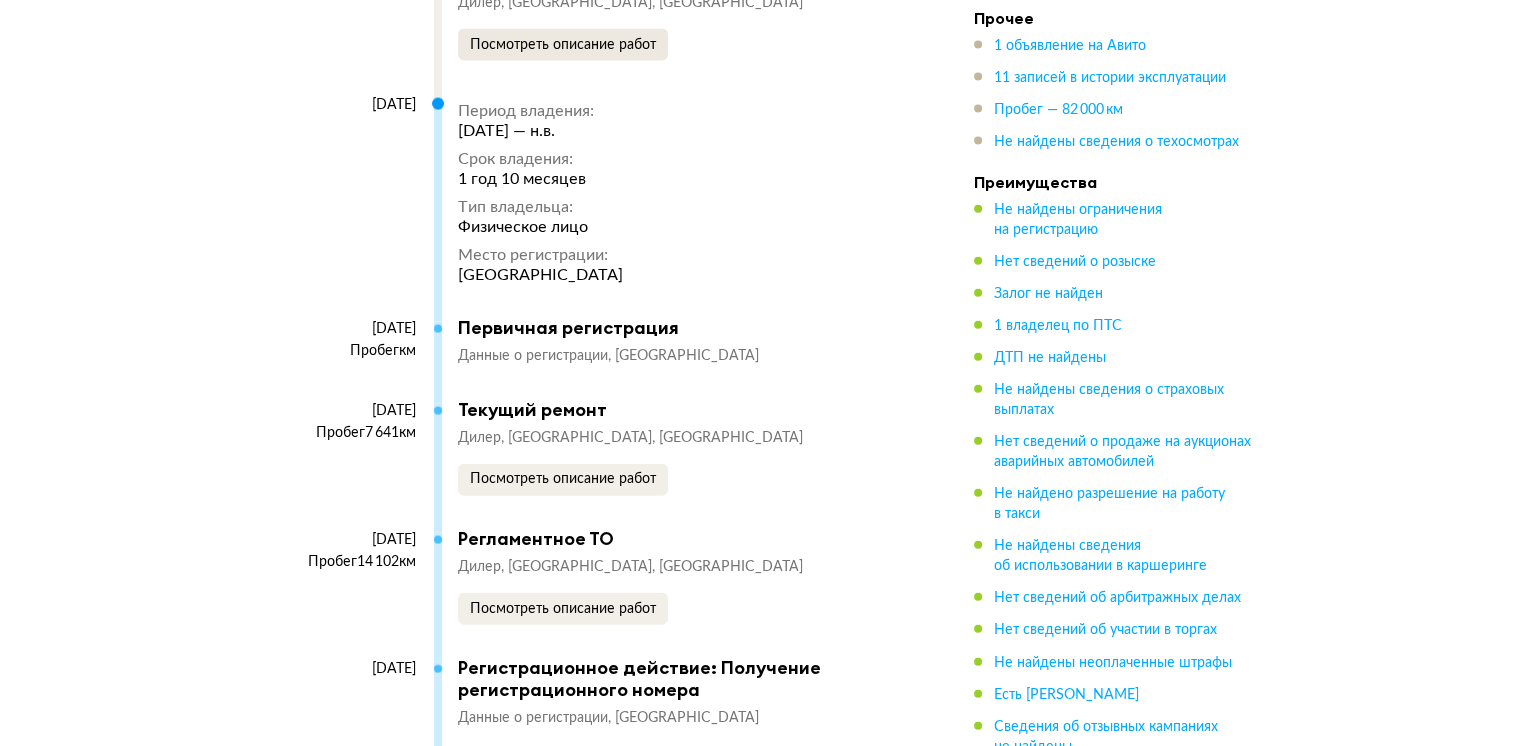 scroll, scrollTop: 4600, scrollLeft: 0, axis: vertical 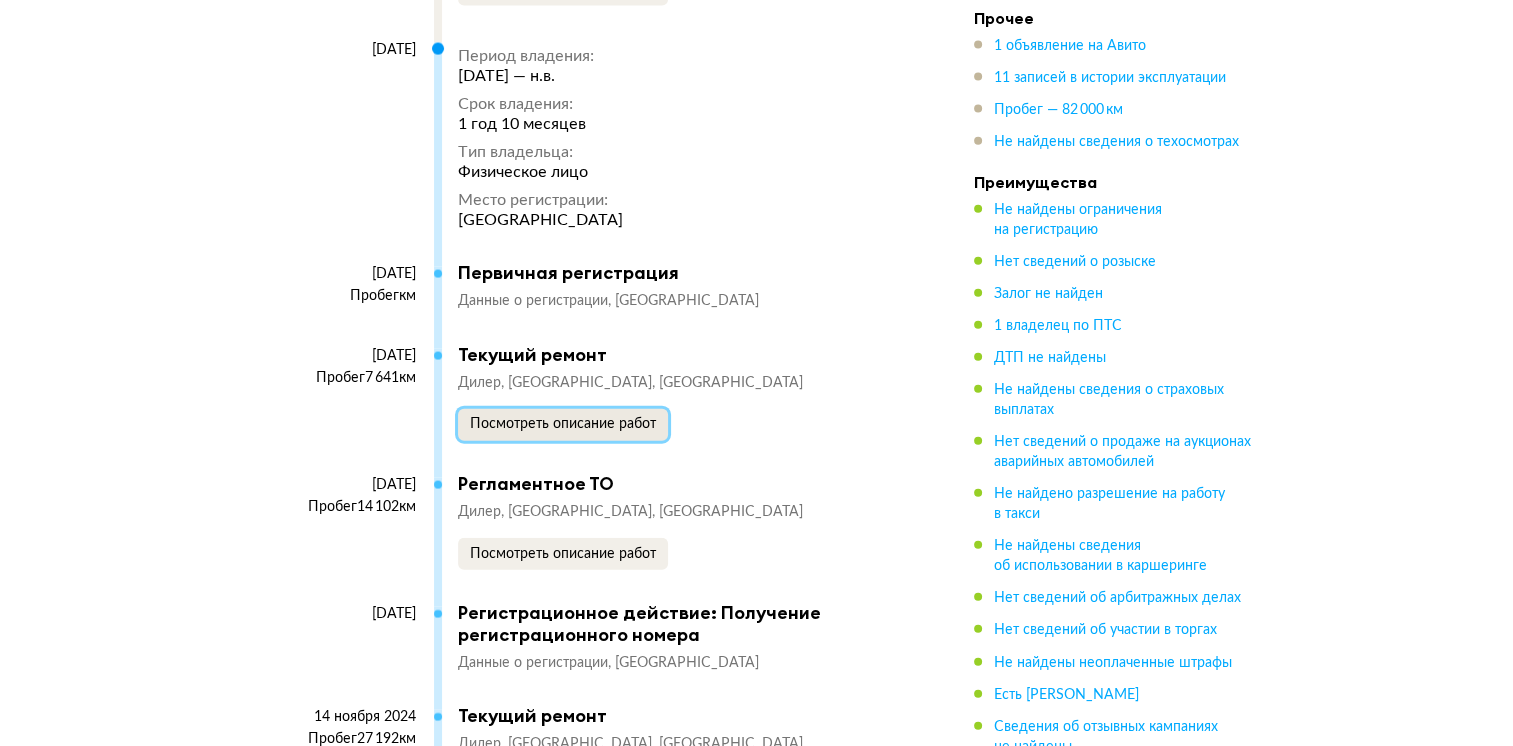 click on "Посмотреть описание работ" at bounding box center (563, 424) 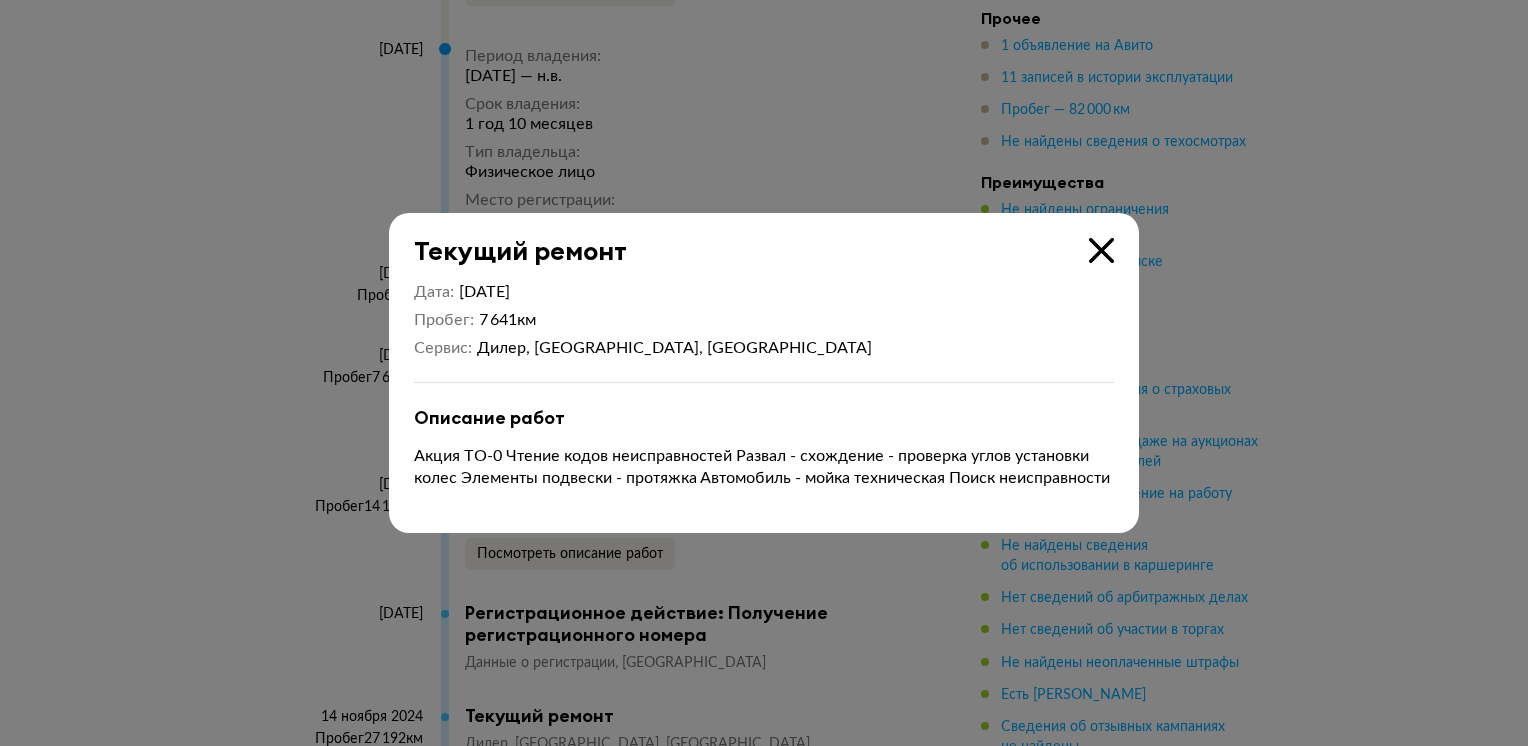 click at bounding box center (764, 373) 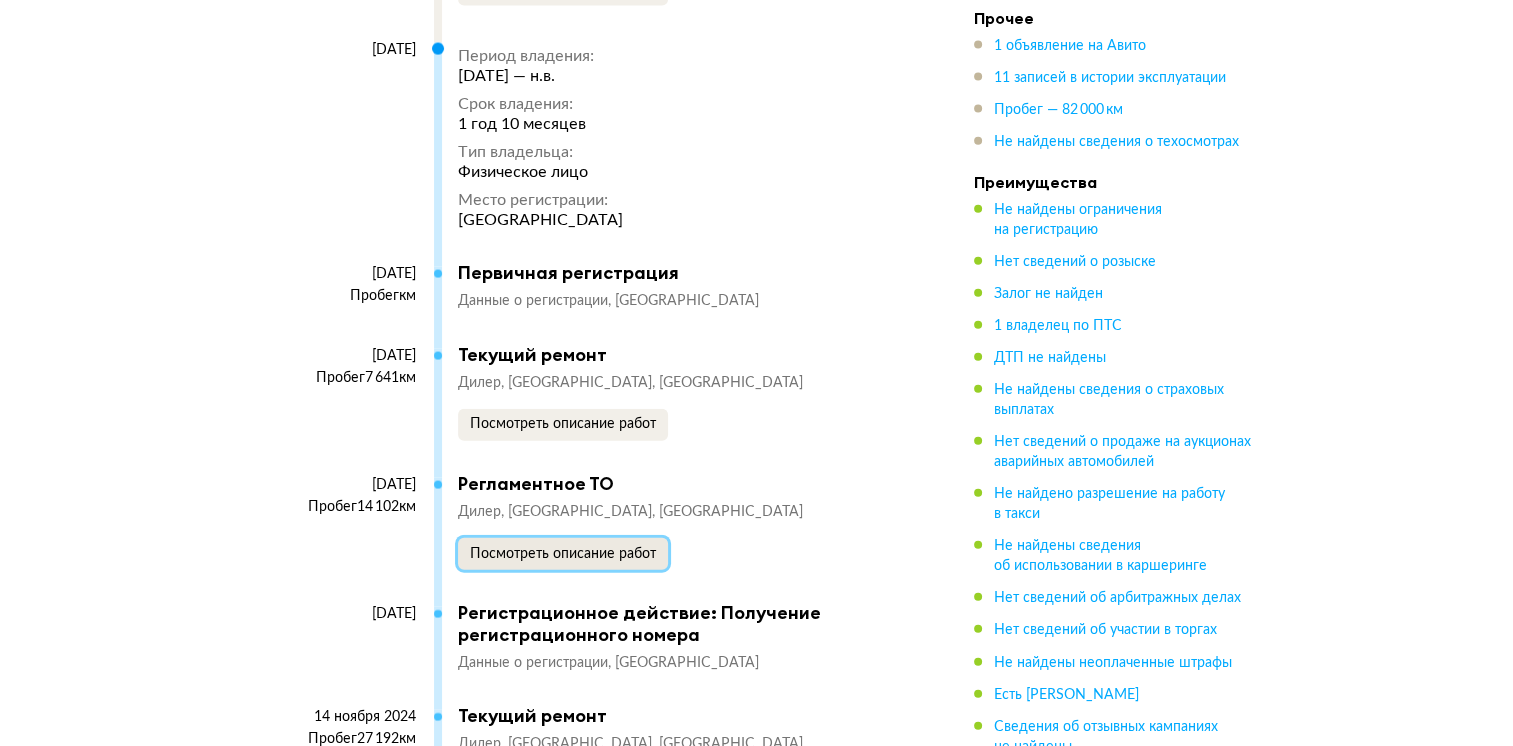 click on "Посмотреть описание работ" at bounding box center [563, 554] 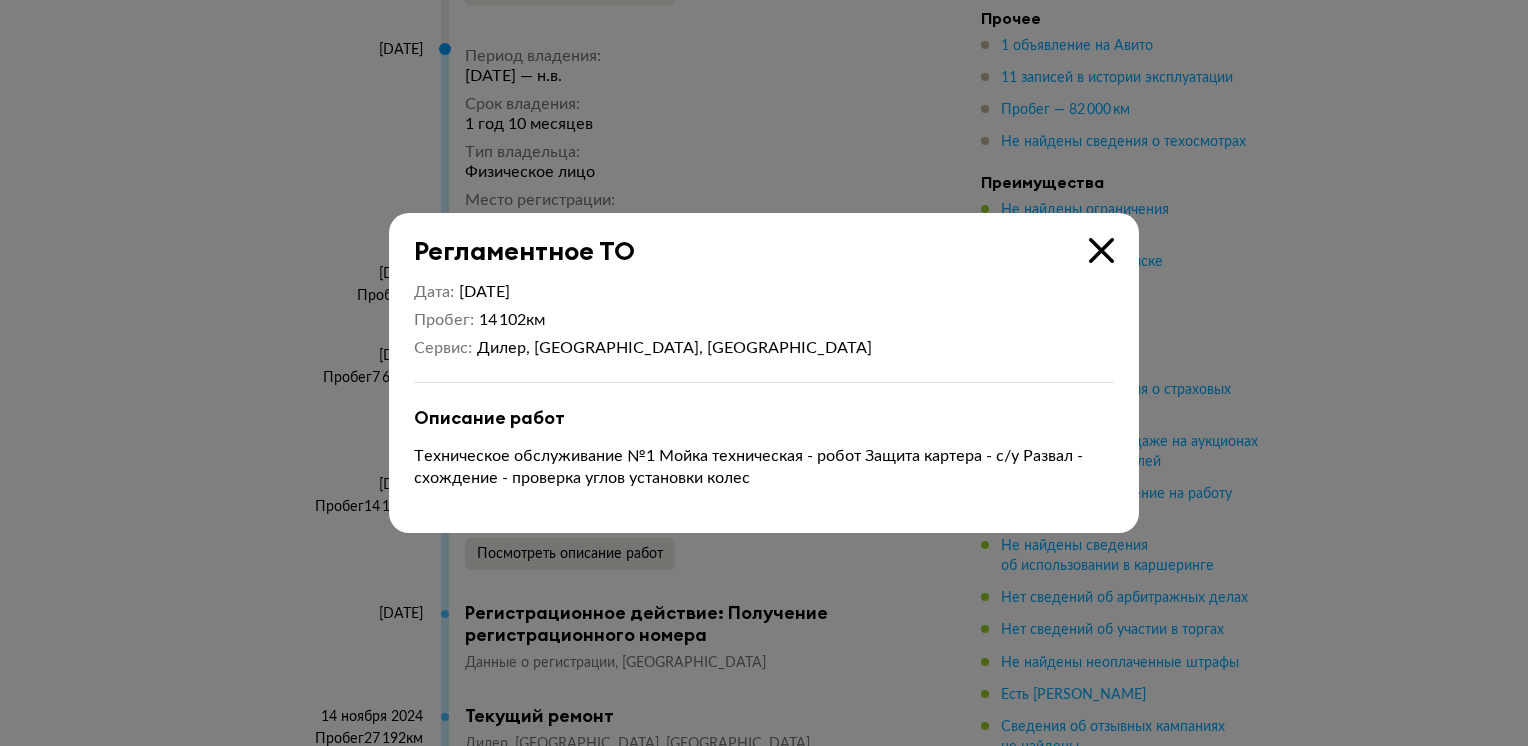 click at bounding box center (764, 373) 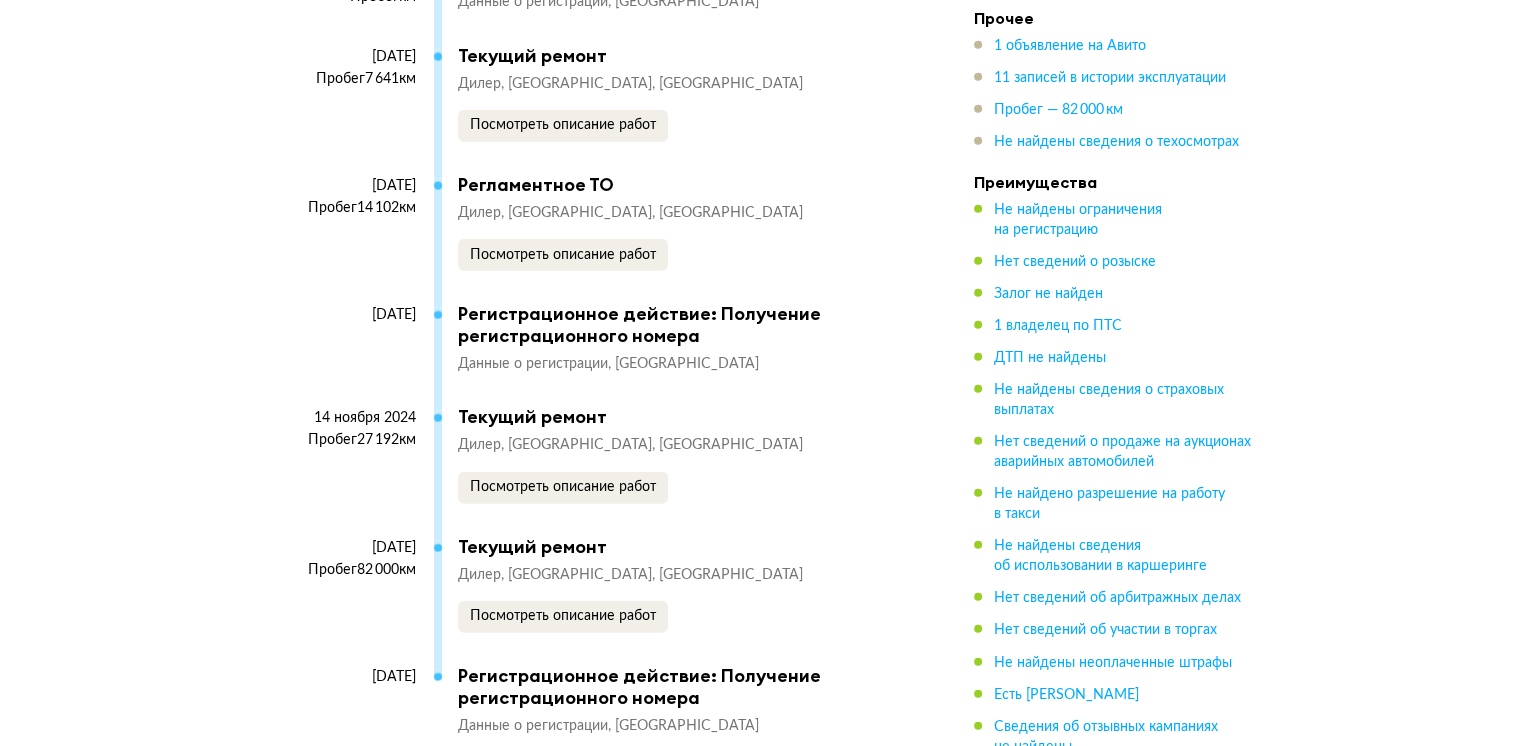scroll, scrollTop: 4900, scrollLeft: 0, axis: vertical 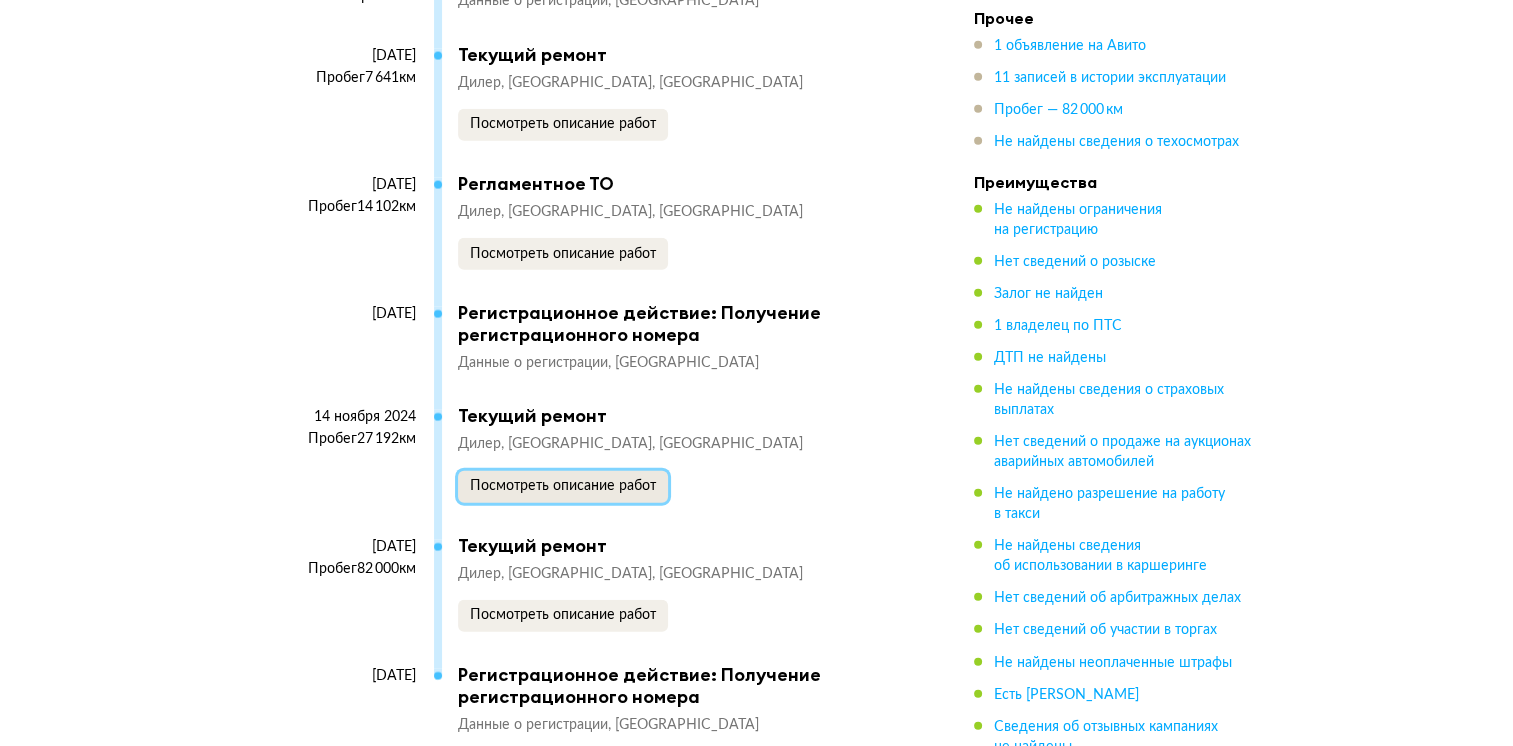 click on "Посмотреть описание работ" at bounding box center (563, 486) 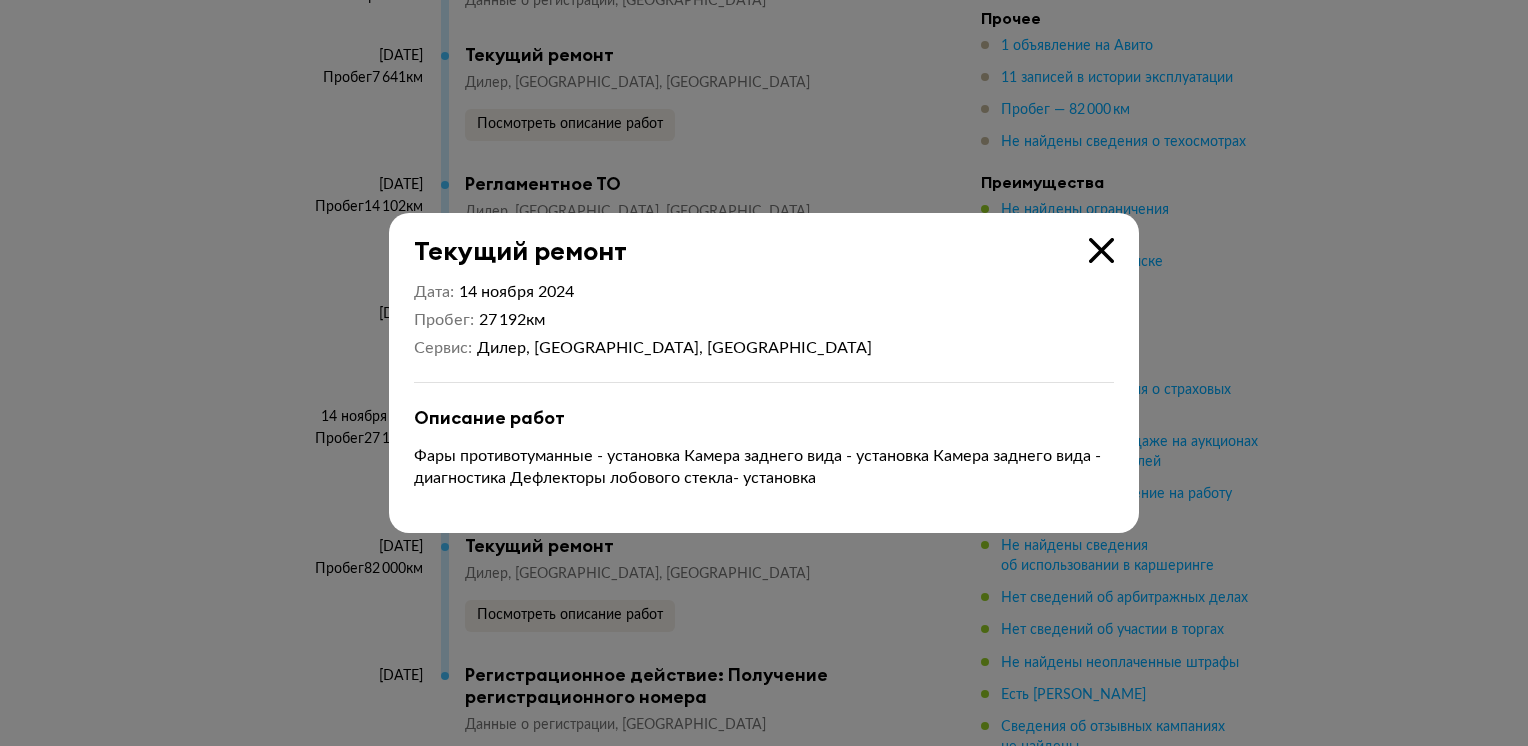 click on "Дата [DATE] Пробег 27 192  км Сервис Дилер, [GEOGRAPHIC_DATA], [GEOGRAPHIC_DATA] Описание работ Фары противотуманные - установка Камера заднего вида - установка Камера заднего вида - диагностика Дефлекторы лобового стекла- установка" at bounding box center [764, 399] 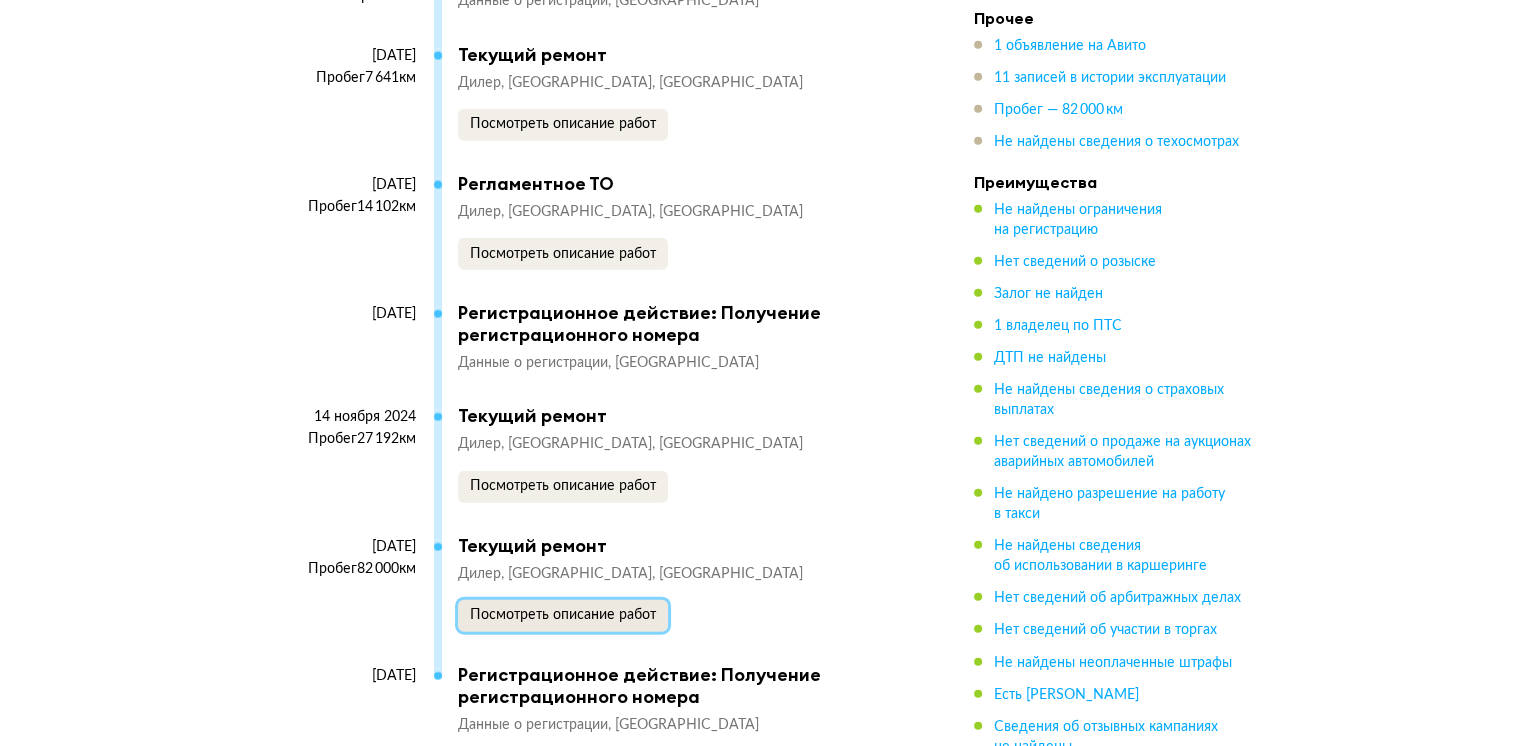 click on "Посмотреть описание работ" at bounding box center (563, 615) 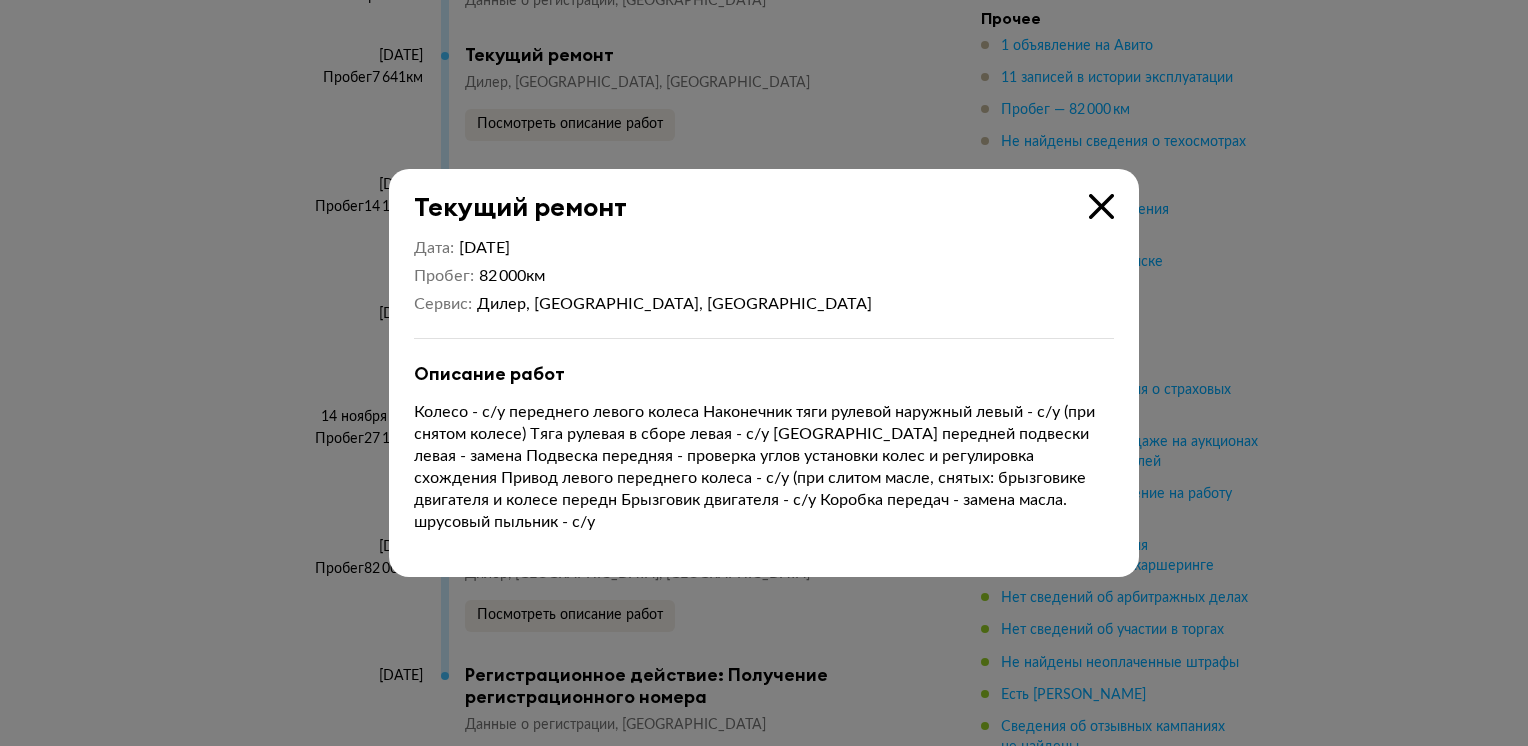 click at bounding box center [764, 373] 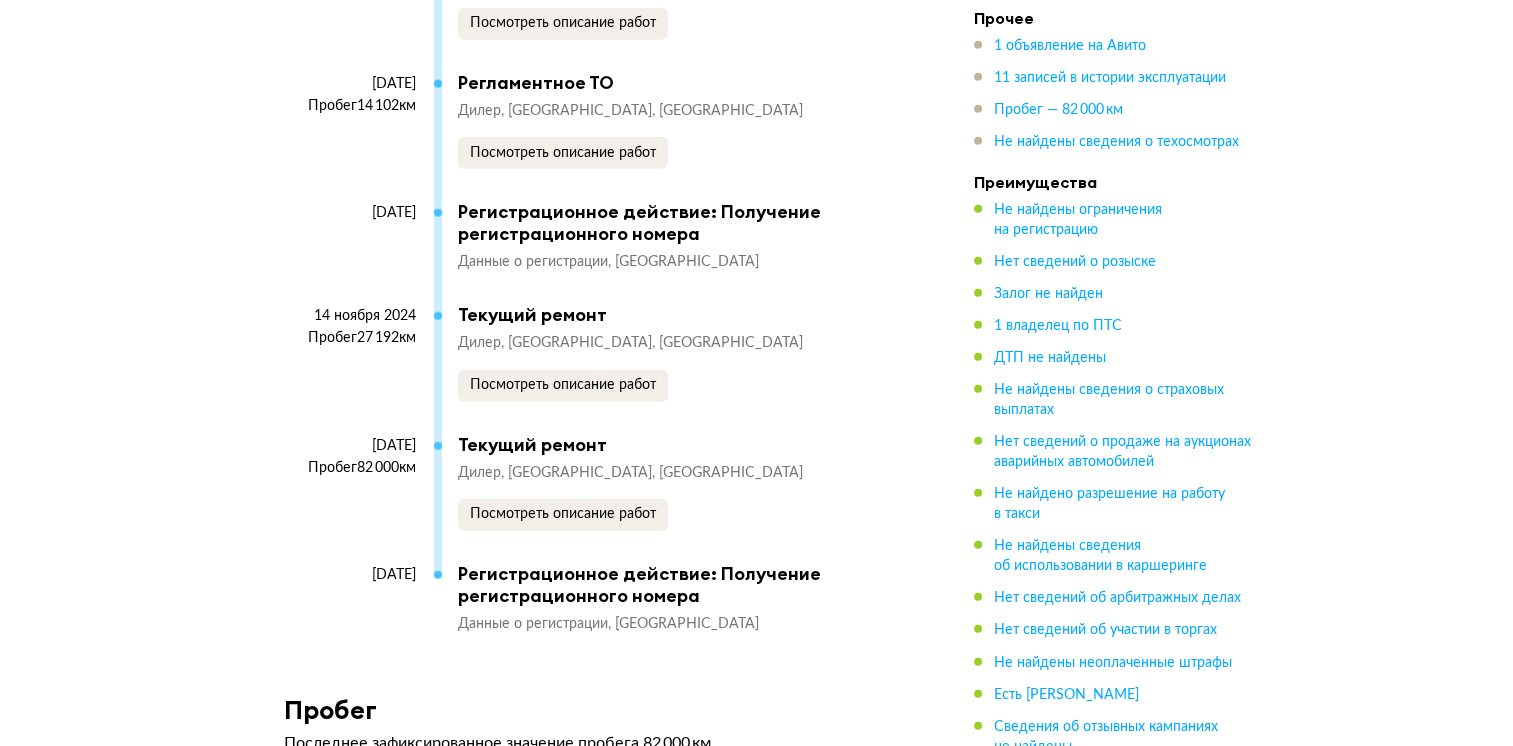 scroll, scrollTop: 5100, scrollLeft: 0, axis: vertical 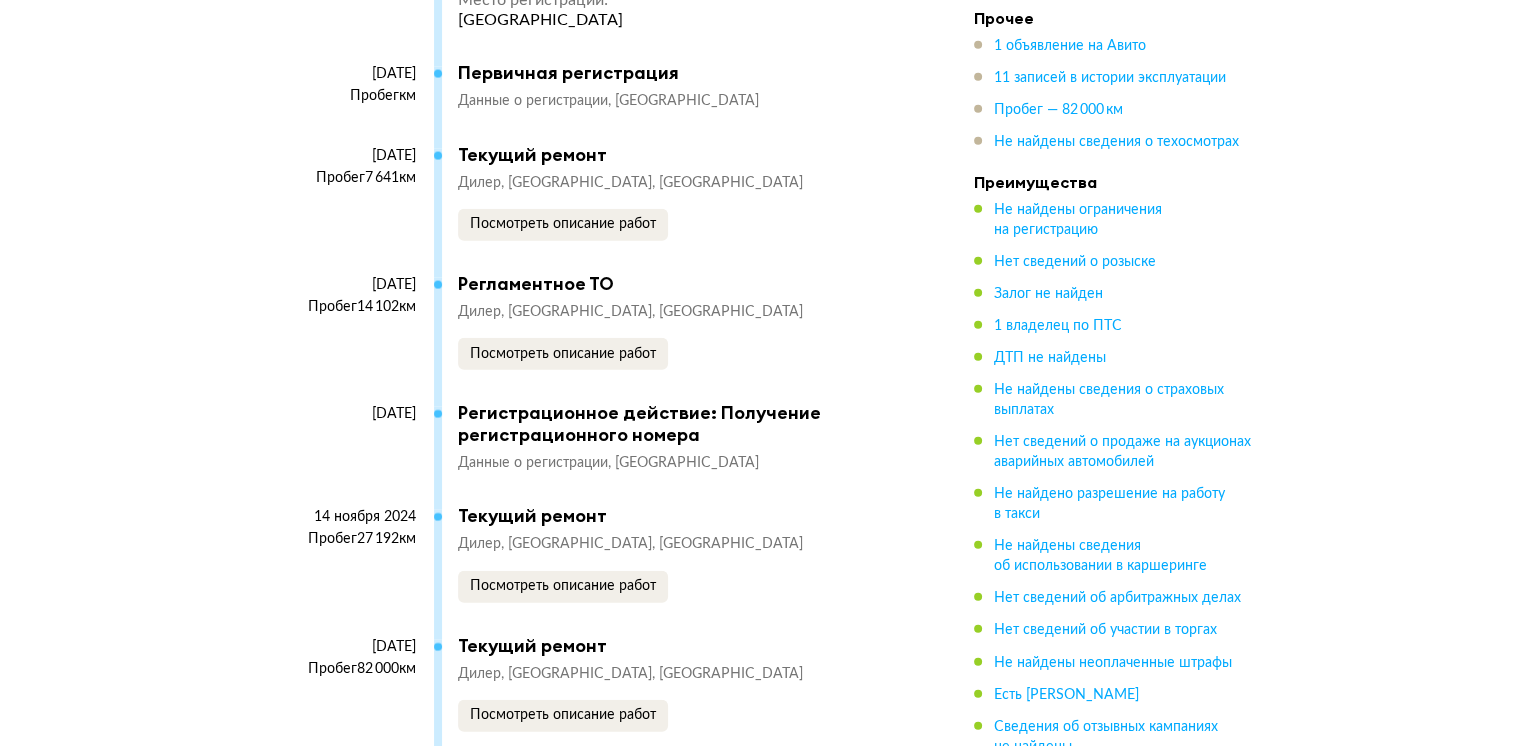 drag, startPoint x: 636, startPoint y: 558, endPoint x: 742, endPoint y: 620, distance: 122.80065 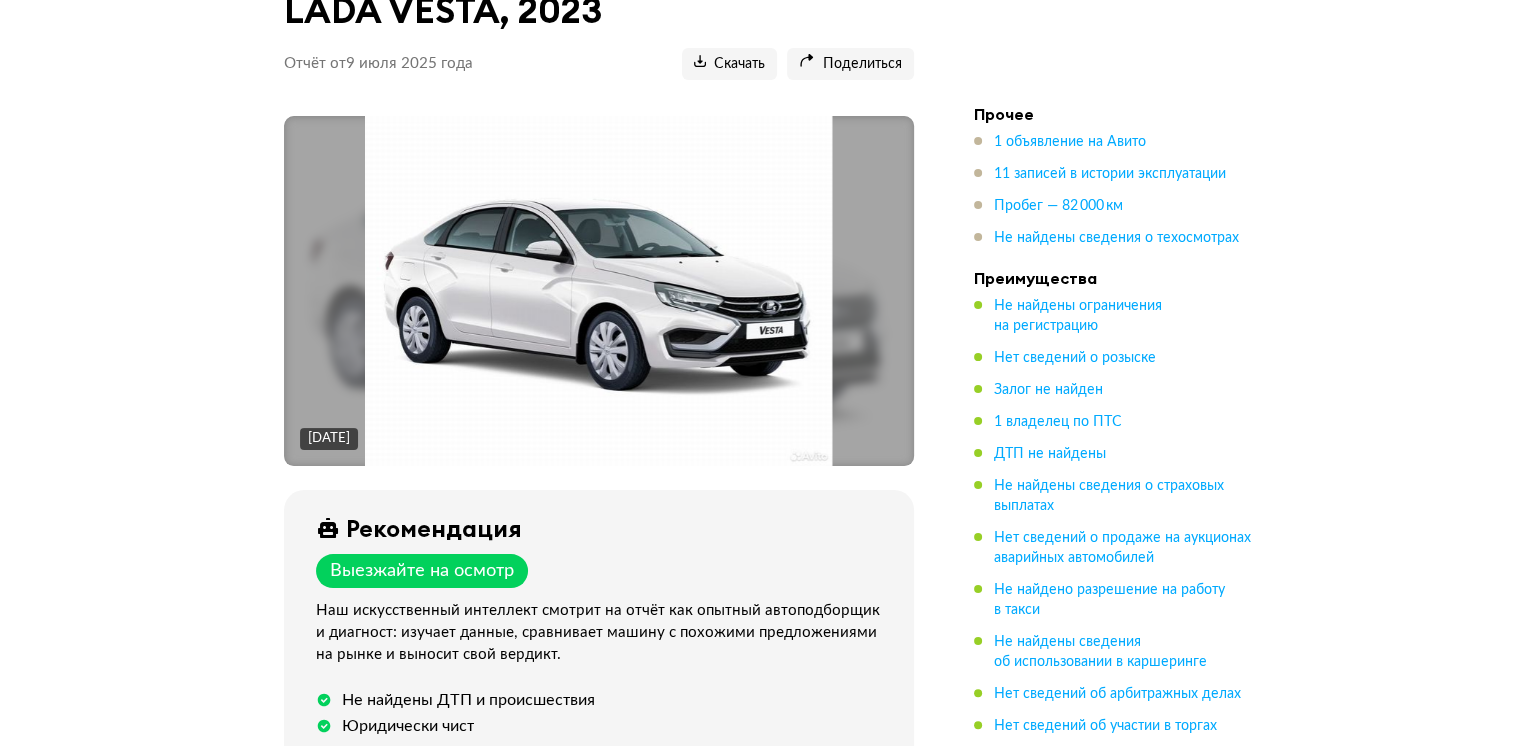 scroll, scrollTop: 0, scrollLeft: 0, axis: both 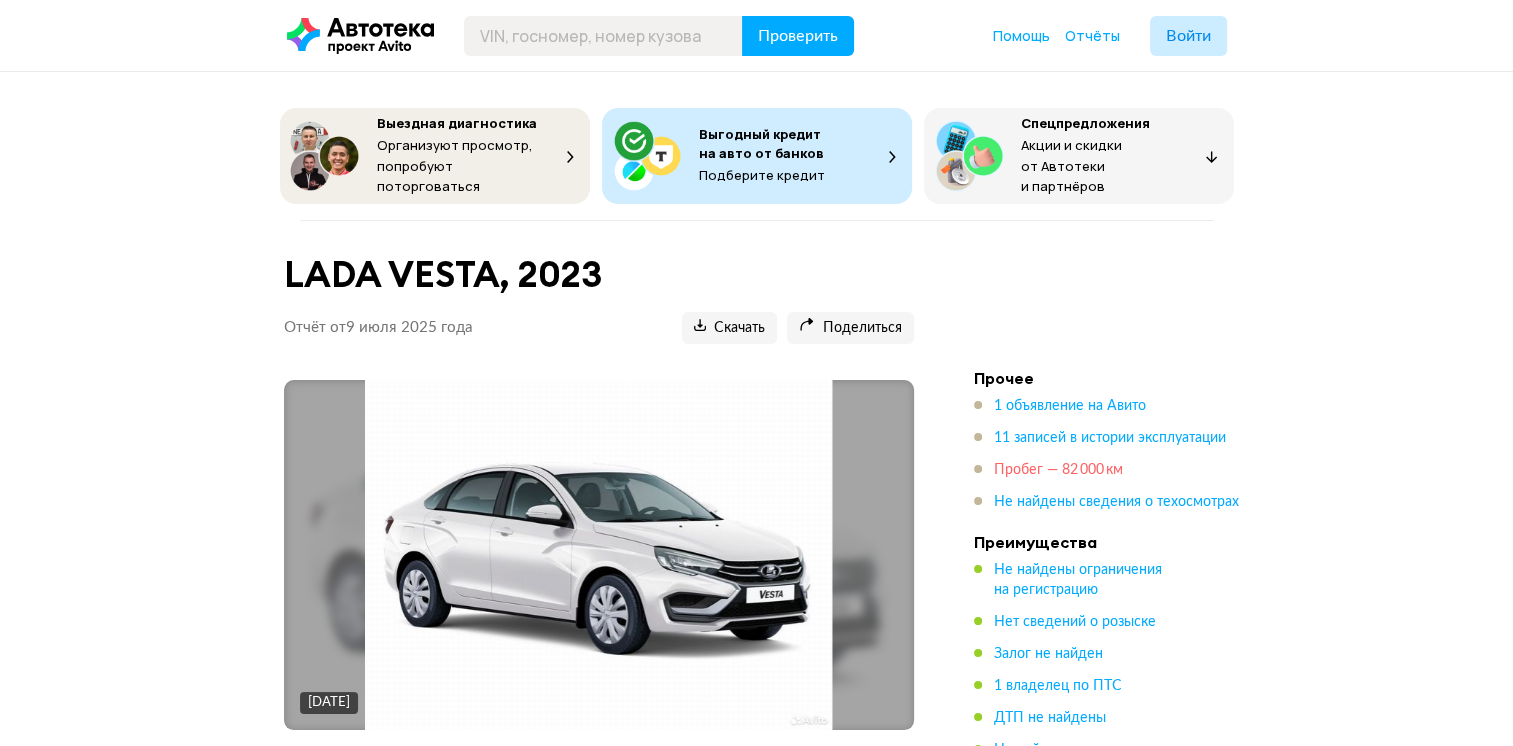 click on "Пробег —  82 000 км" at bounding box center (1058, 470) 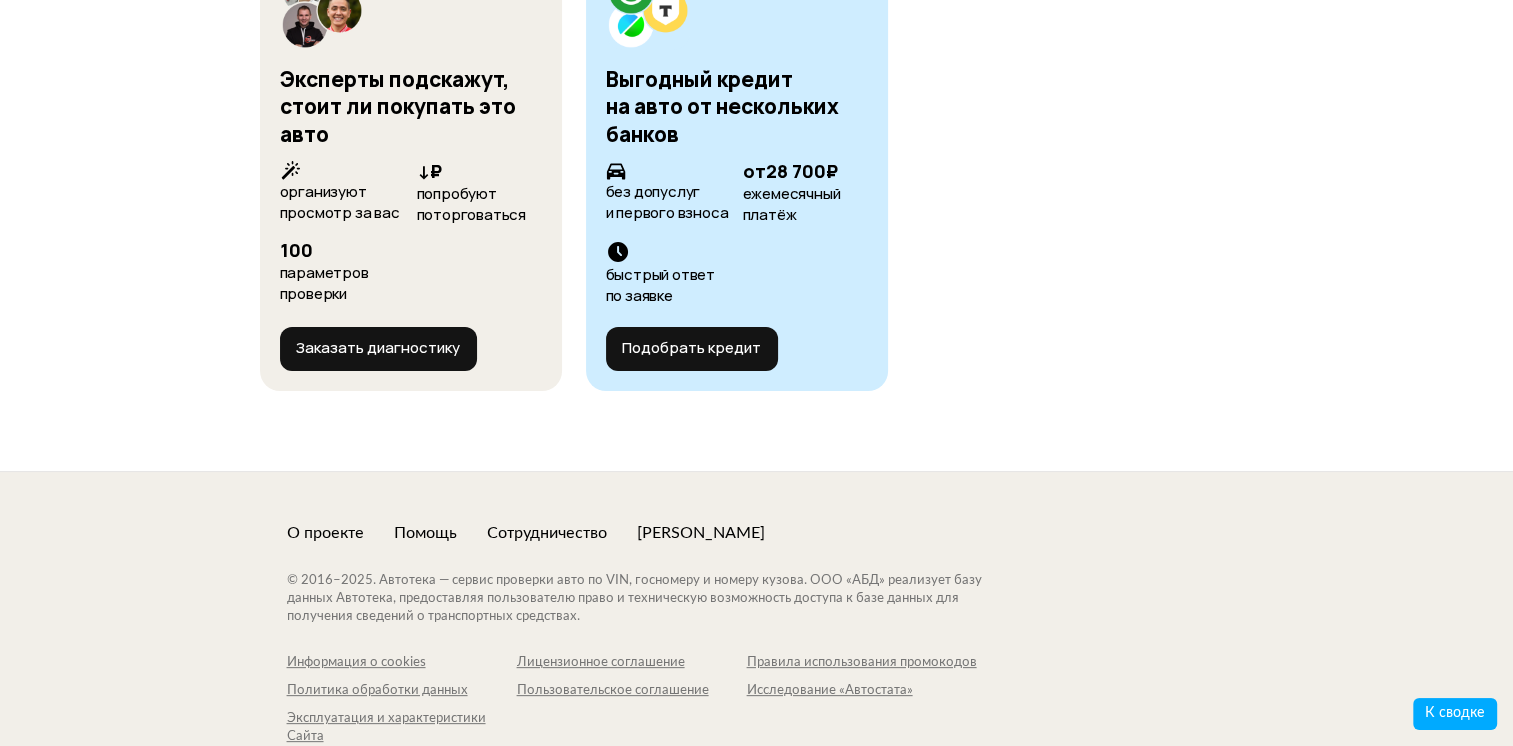 scroll, scrollTop: 8014, scrollLeft: 0, axis: vertical 